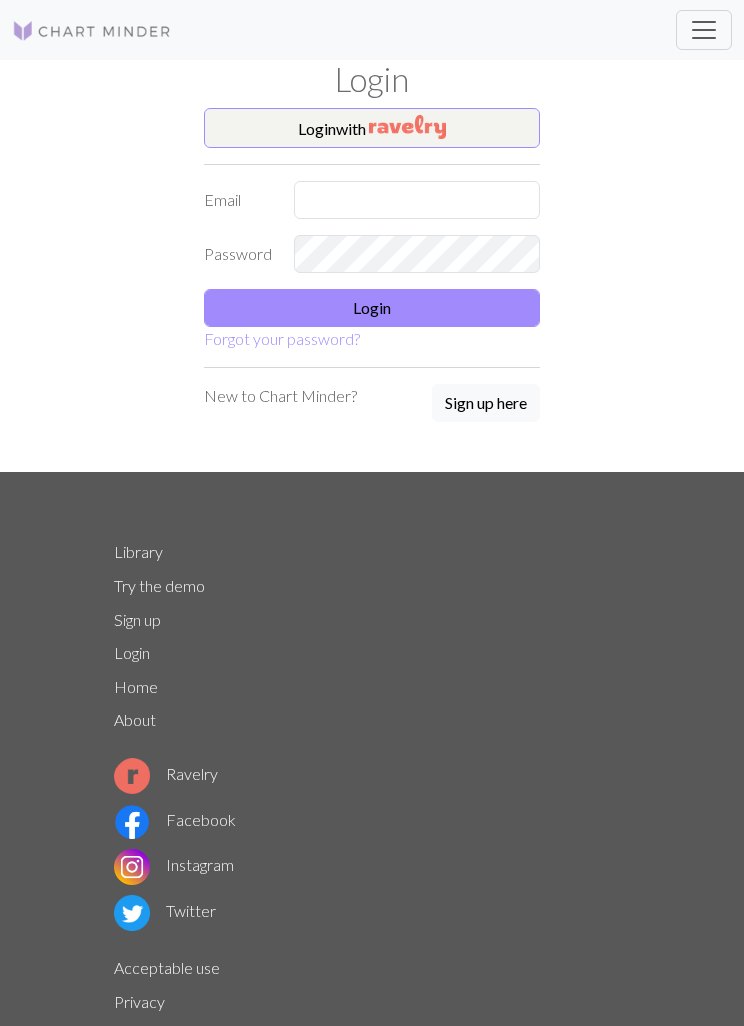 scroll, scrollTop: 24, scrollLeft: 0, axis: vertical 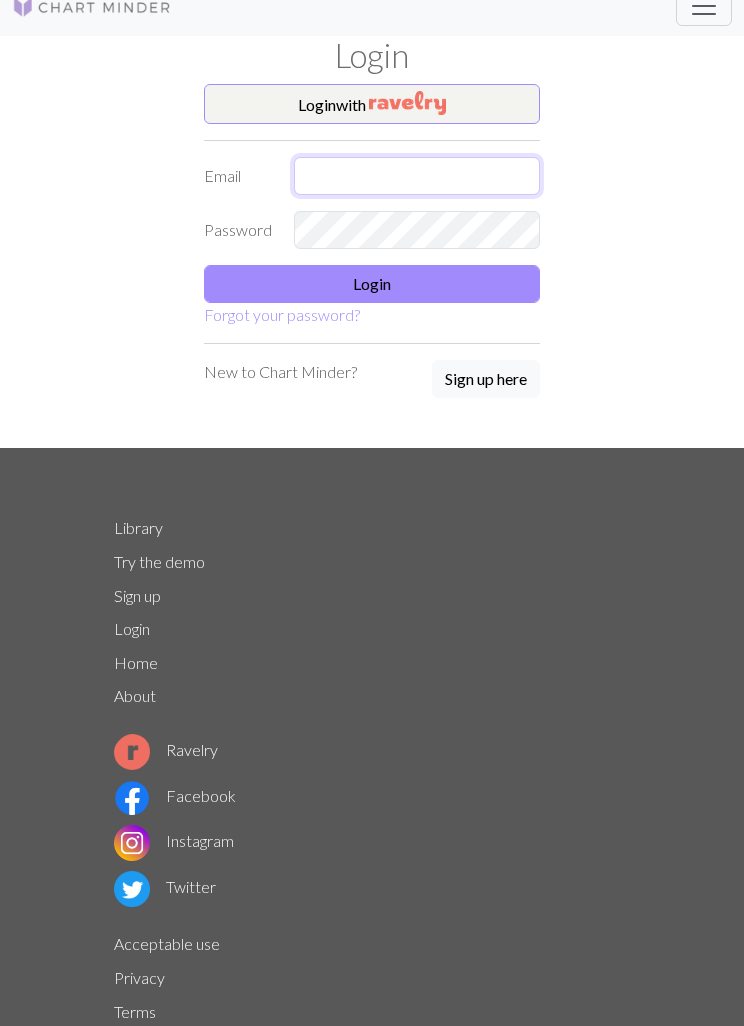 type on "Sarahemilydeleeuw@gmail.com" 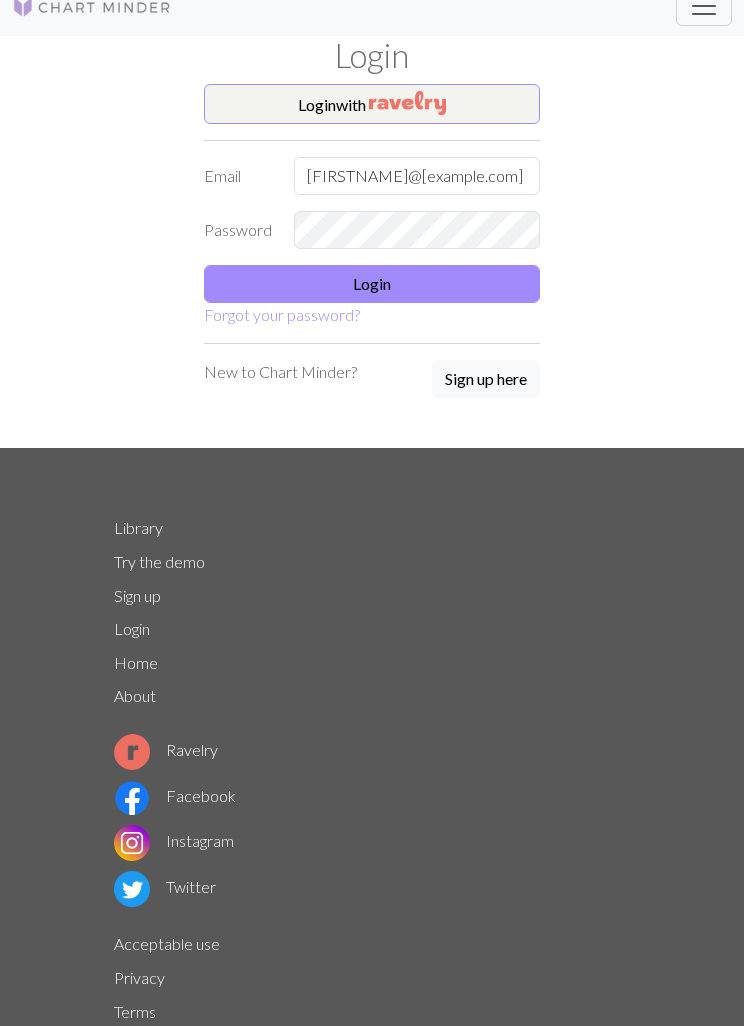 click on "Login" at bounding box center [372, 284] 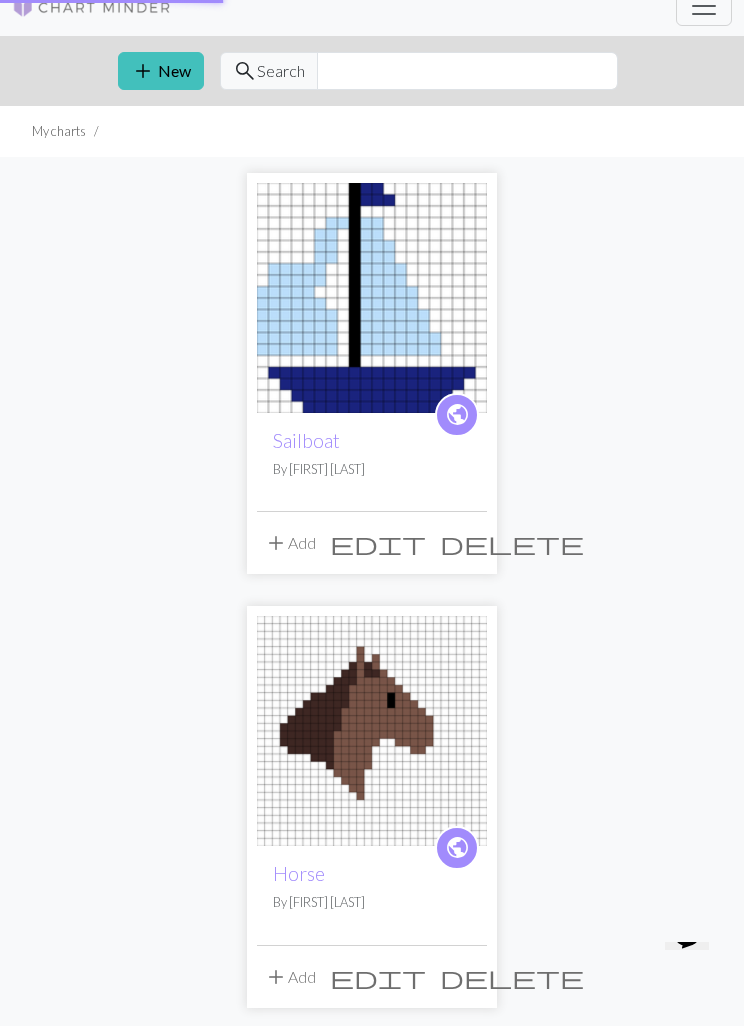 scroll, scrollTop: 0, scrollLeft: 0, axis: both 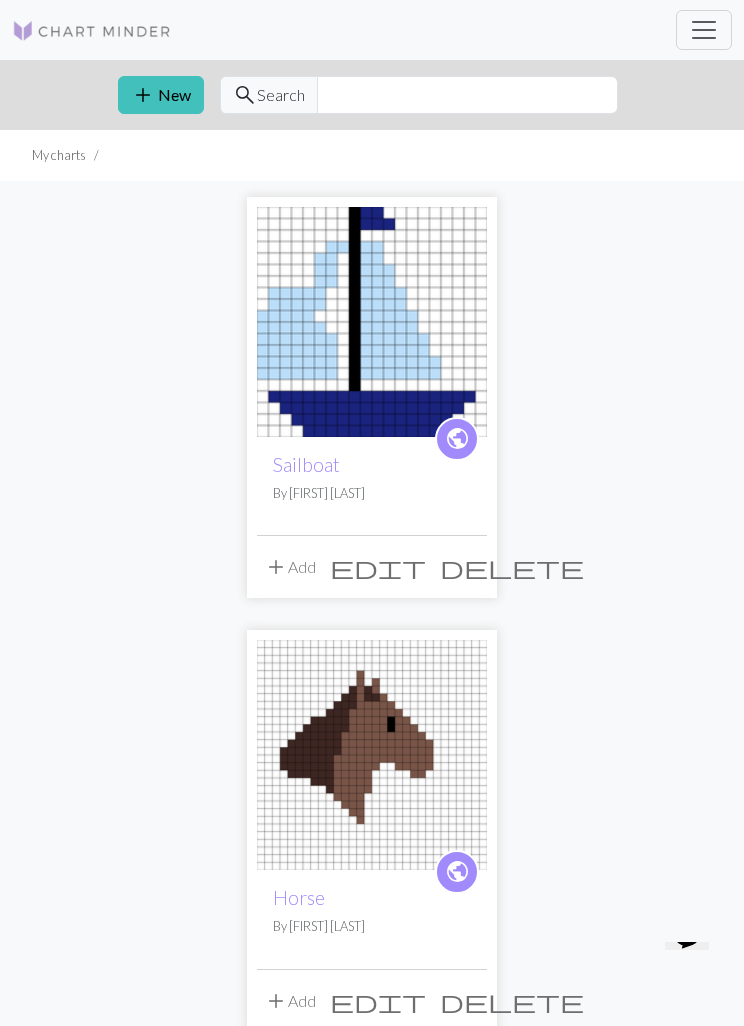 click on "add   New" at bounding box center (161, 95) 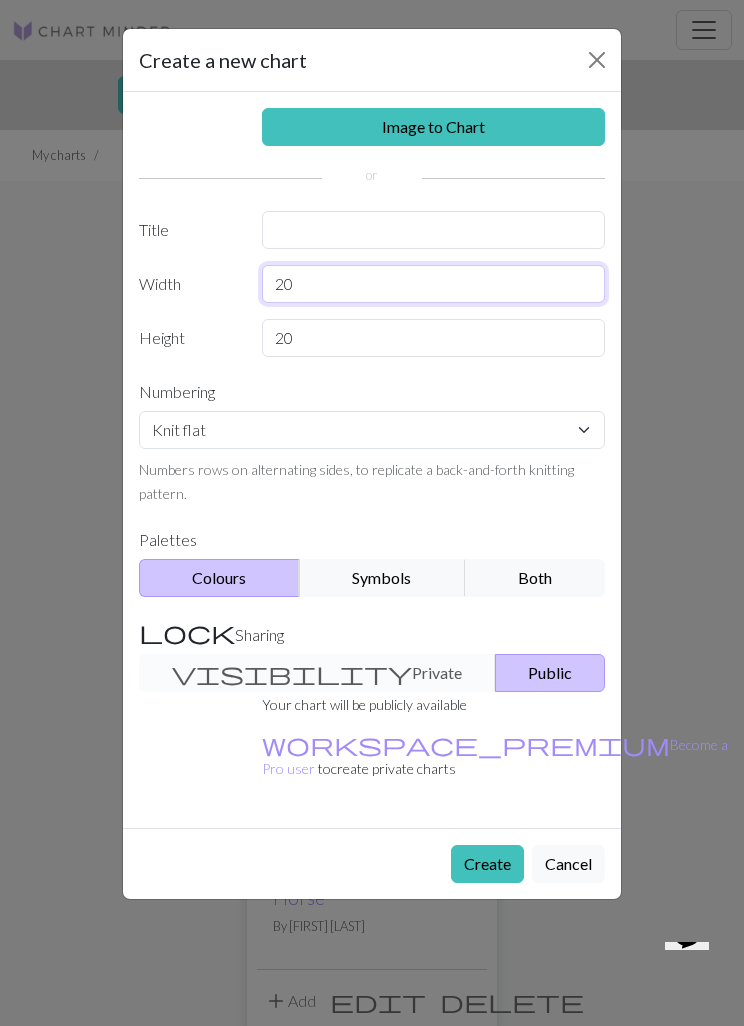 click on "20" at bounding box center [434, 284] 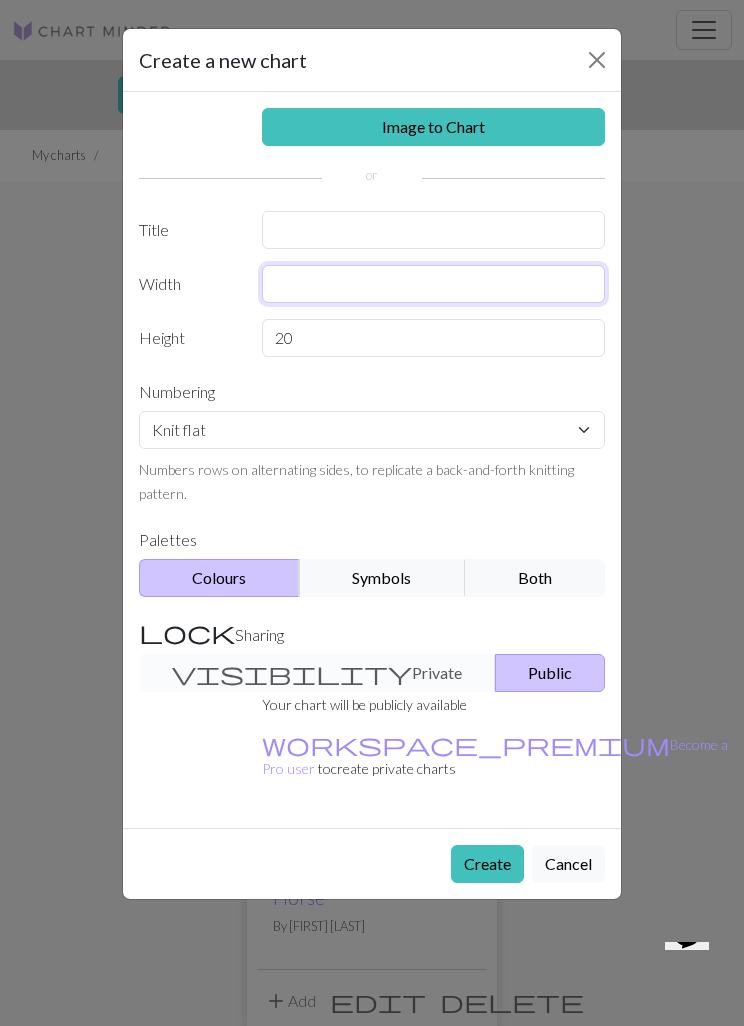 type on "4" 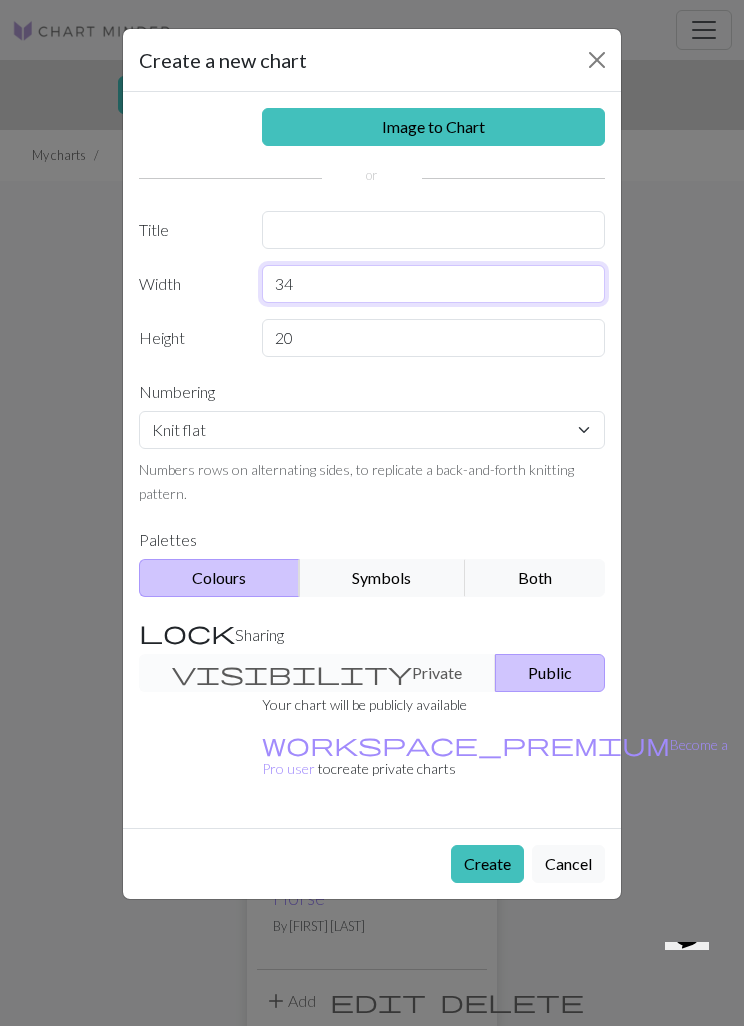 type on "3" 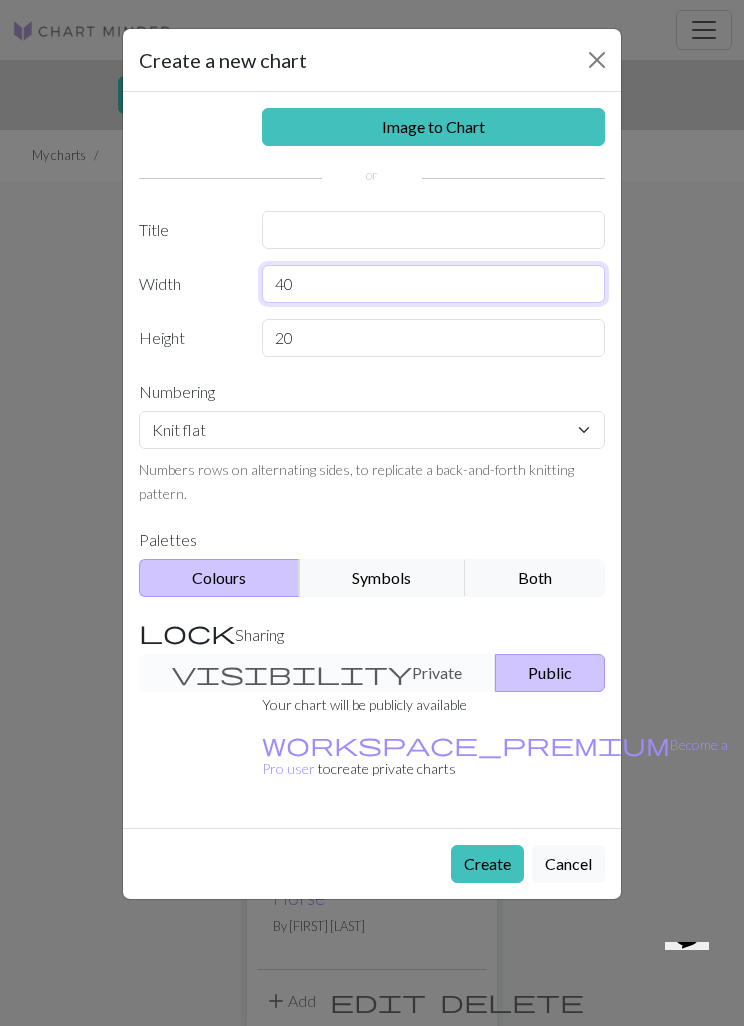 type on "40" 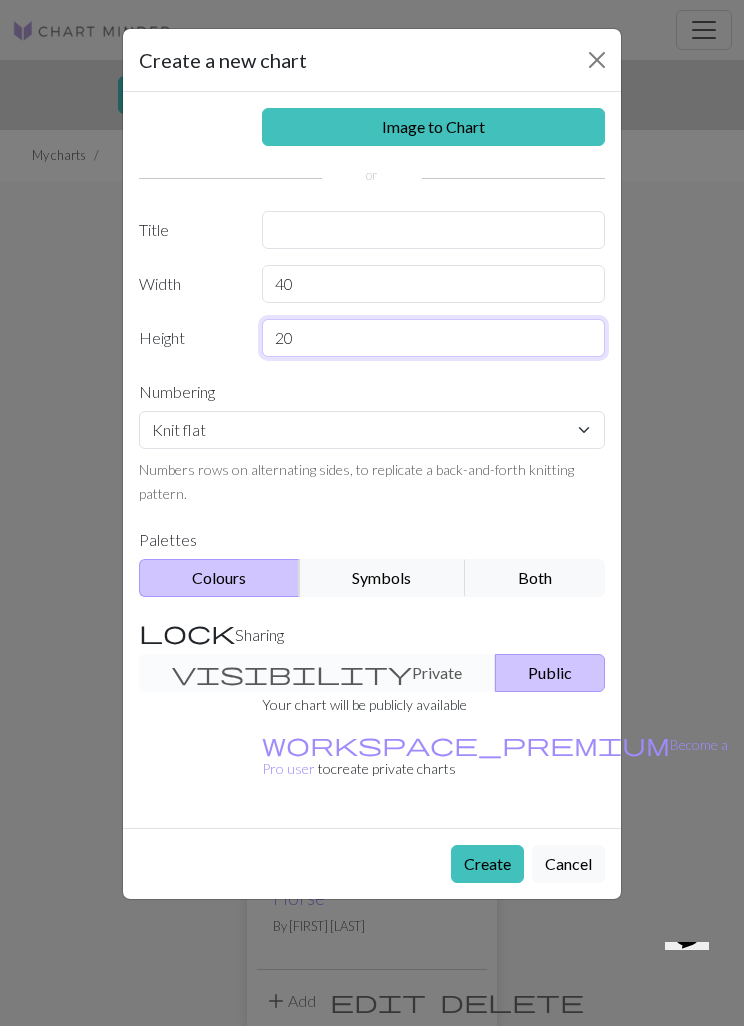 click on "20" at bounding box center (434, 338) 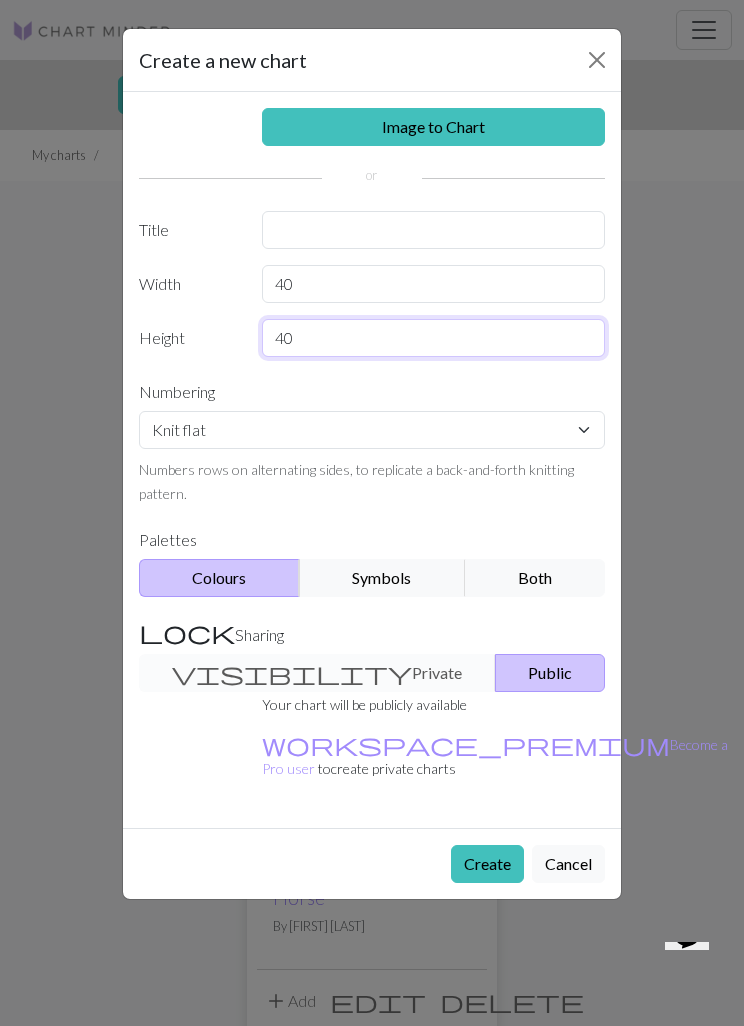type on "40" 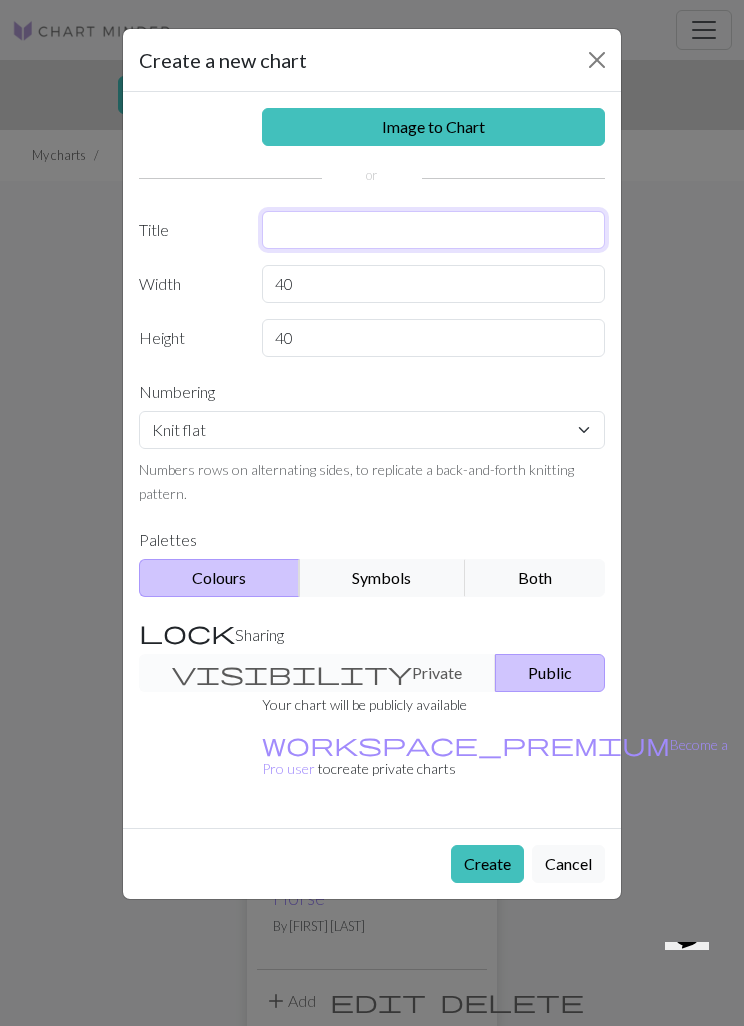 click at bounding box center [434, 230] 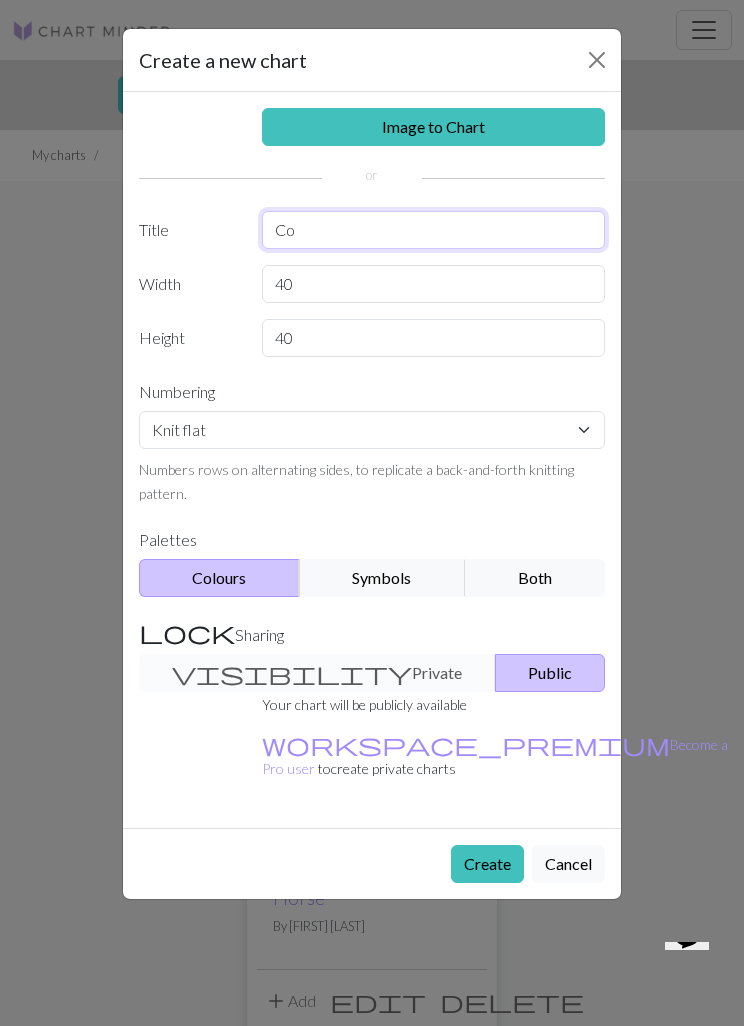 type on "C" 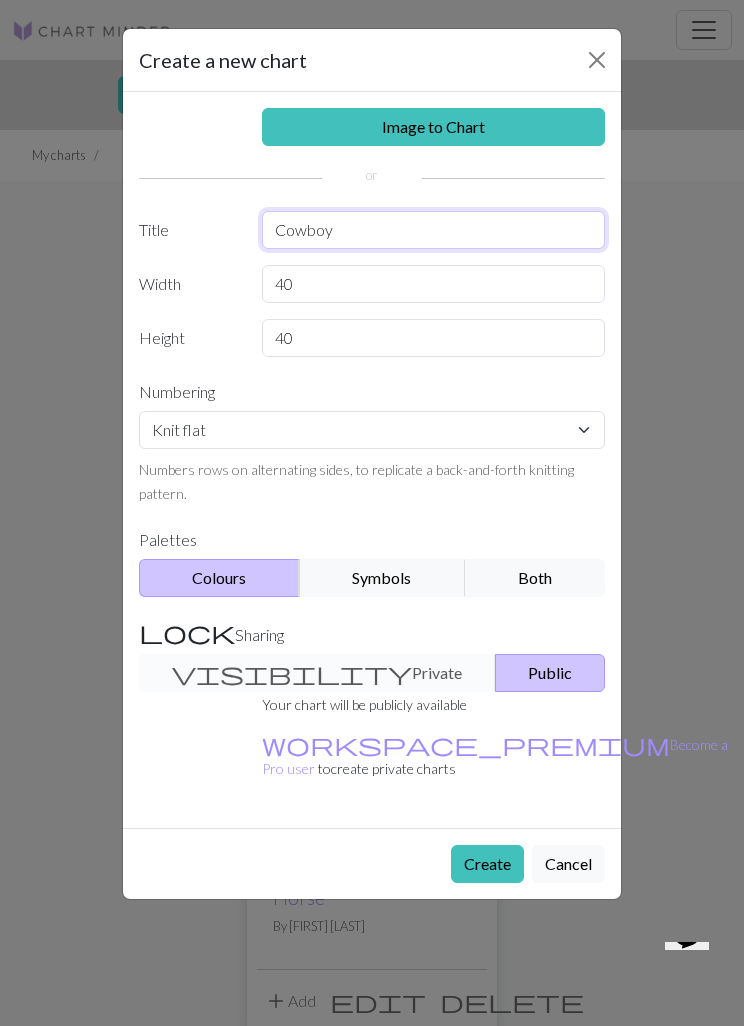type on "Cowboy" 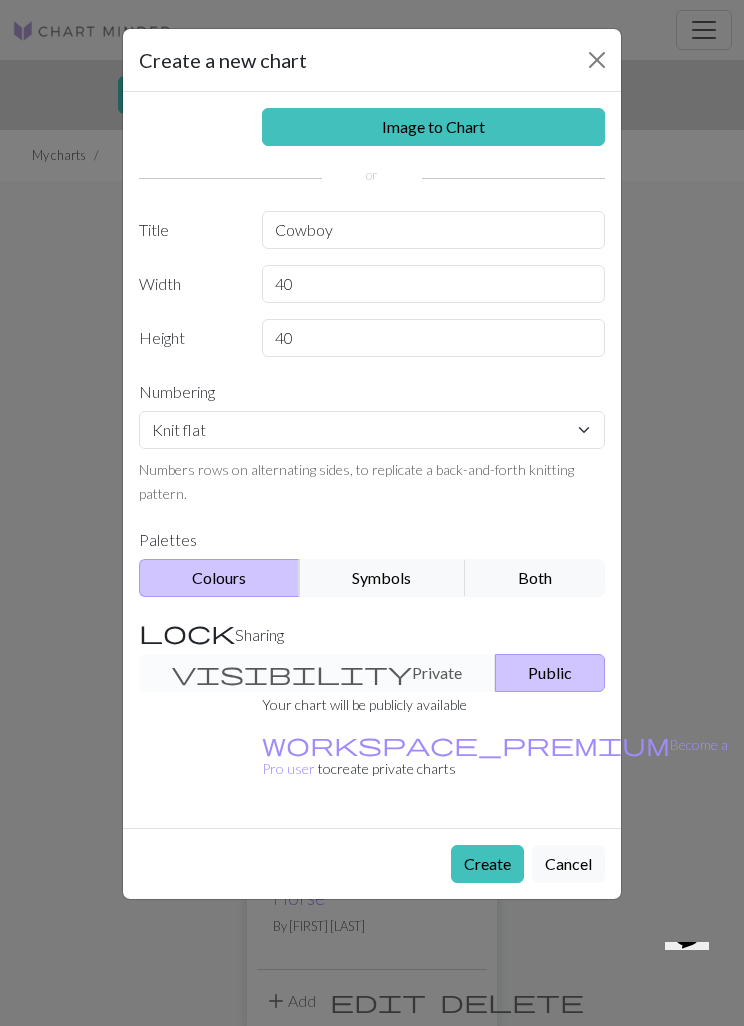 click on "Create" at bounding box center [487, 864] 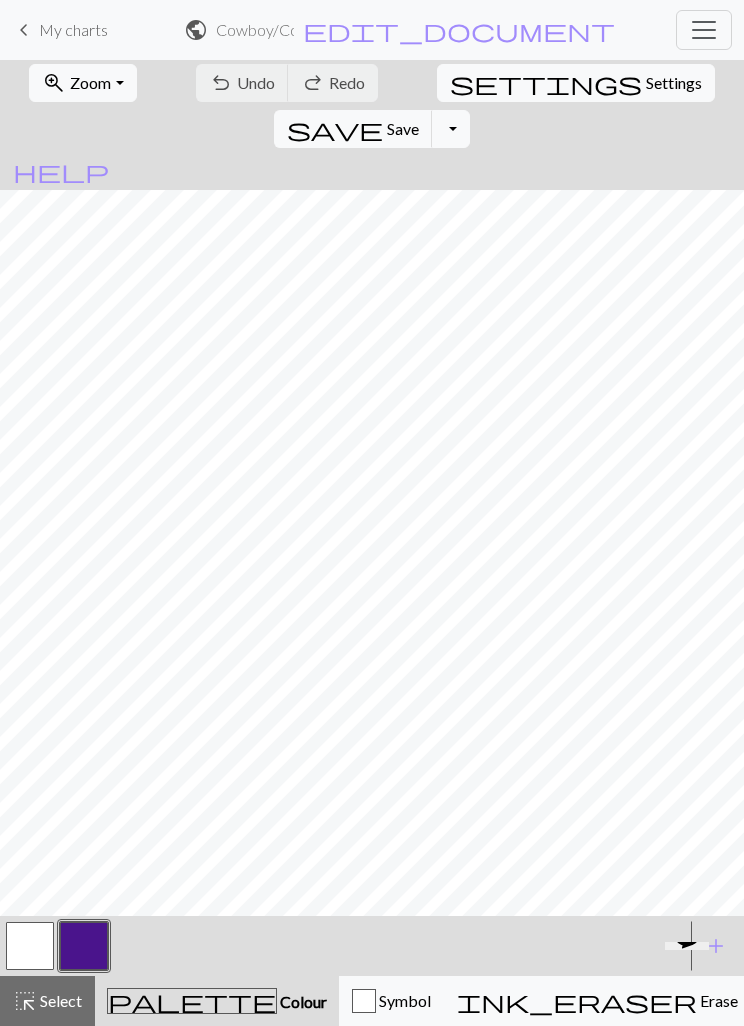 click at bounding box center (84, 946) 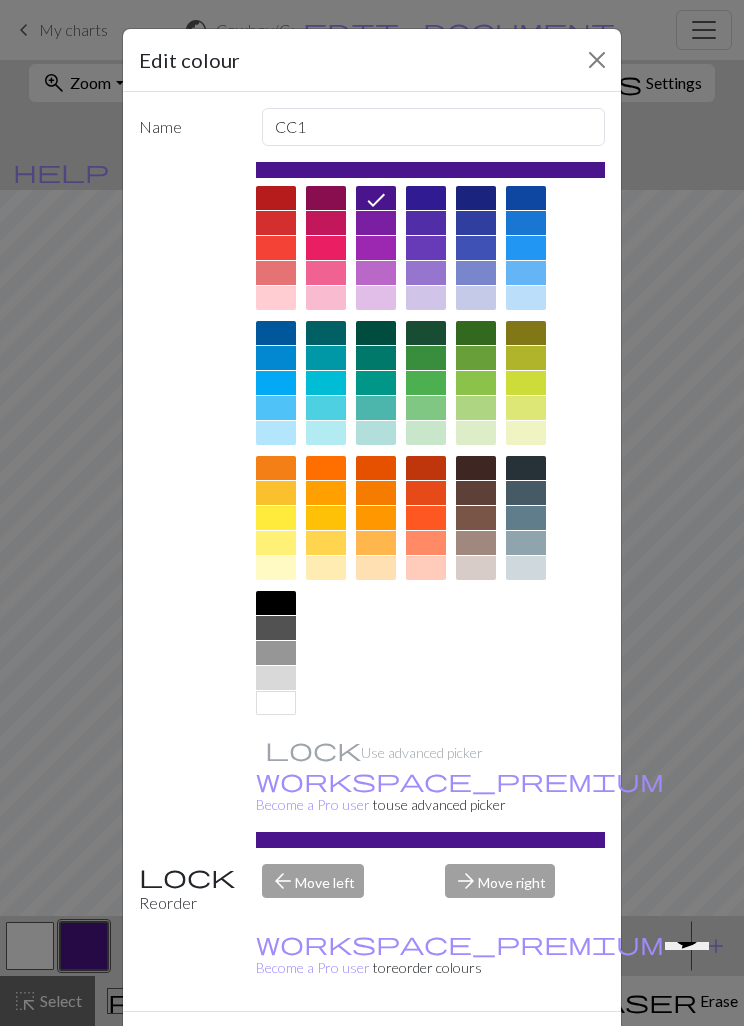click at bounding box center [476, 198] 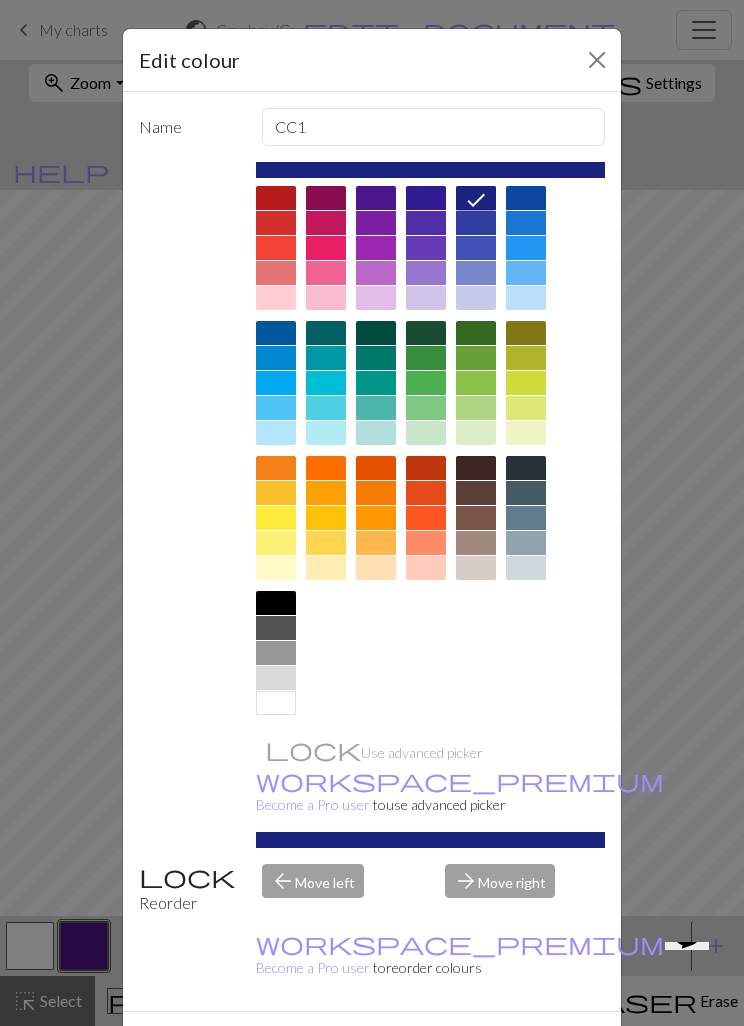 click on "Done" at bounding box center [492, 1047] 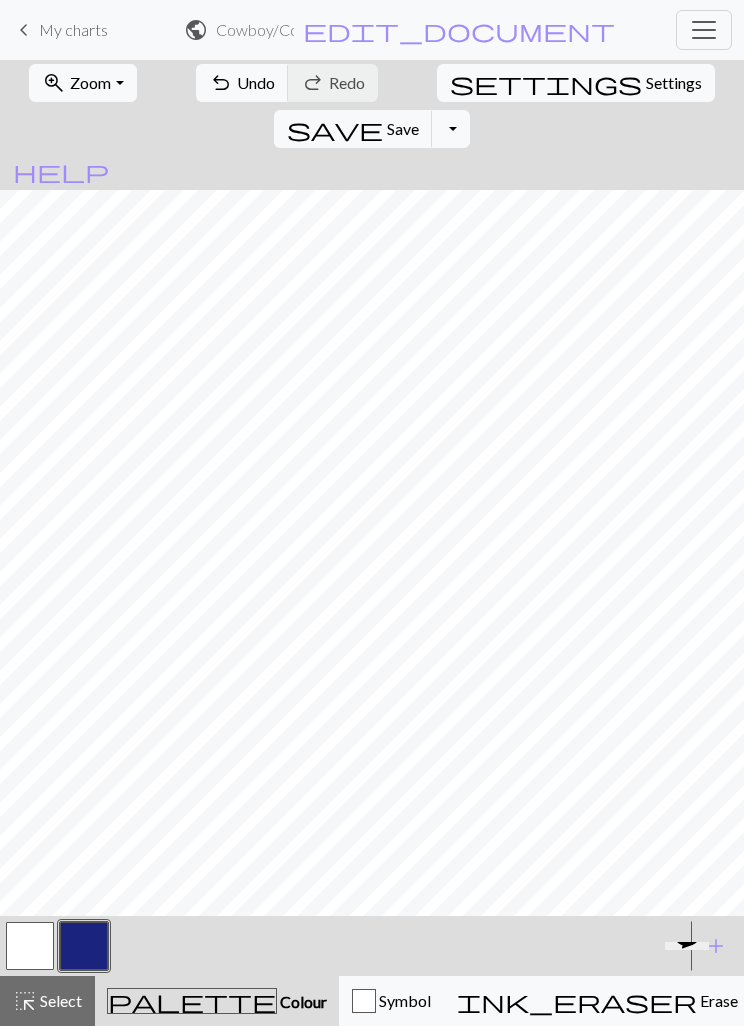 click on "add" at bounding box center (716, 946) 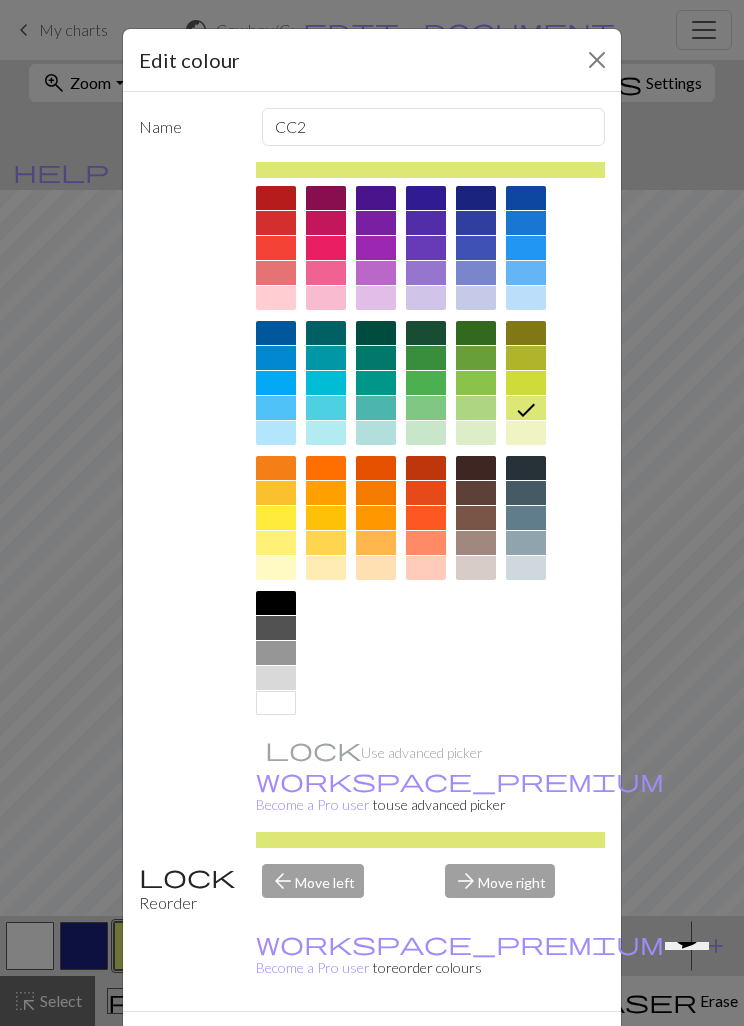 click at bounding box center [276, 198] 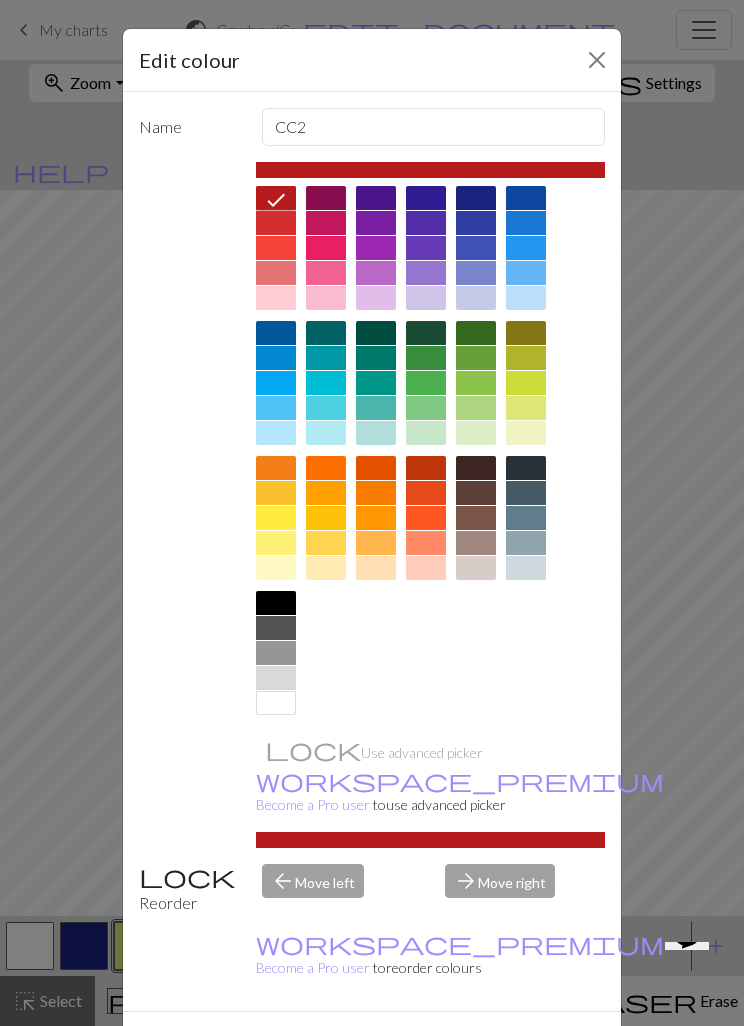 click on "Done" at bounding box center (492, 1047) 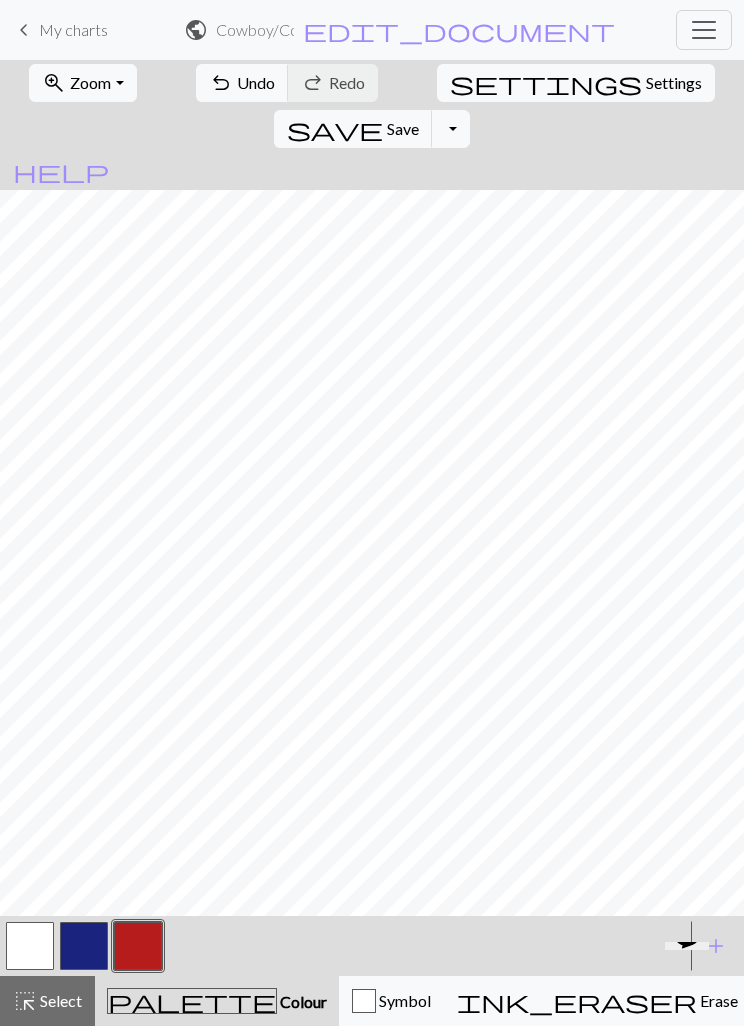 click on "Opens Chat This icon Opens the chat window." at bounding box center [690, 950] 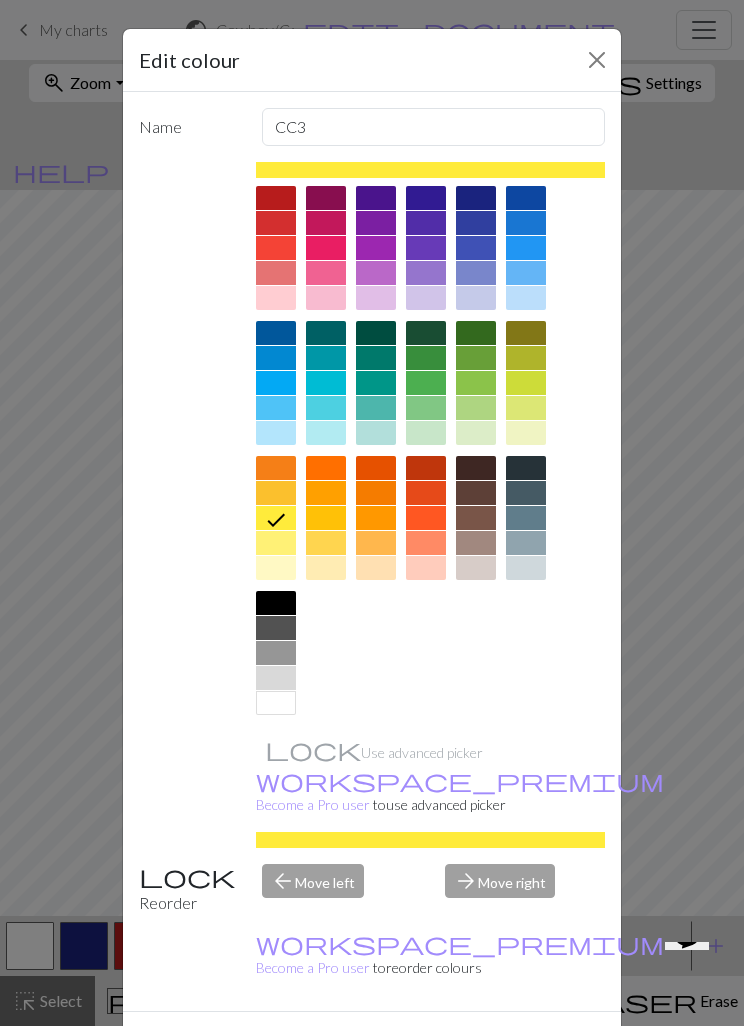 click at bounding box center (276, 603) 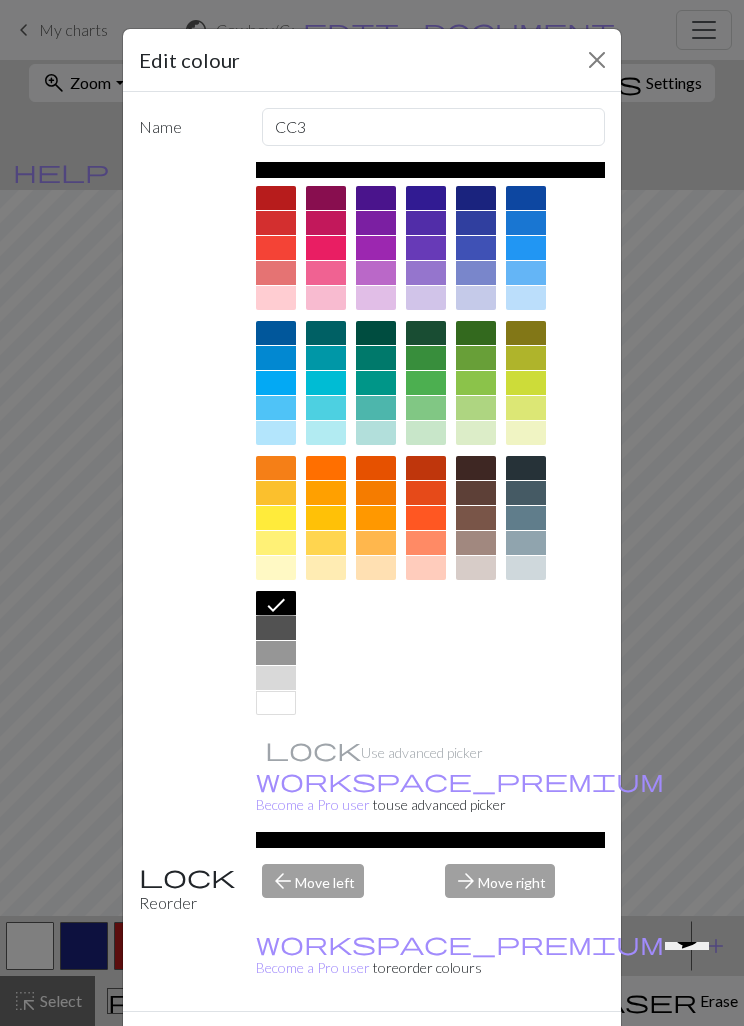 click on "Done" at bounding box center (492, 1047) 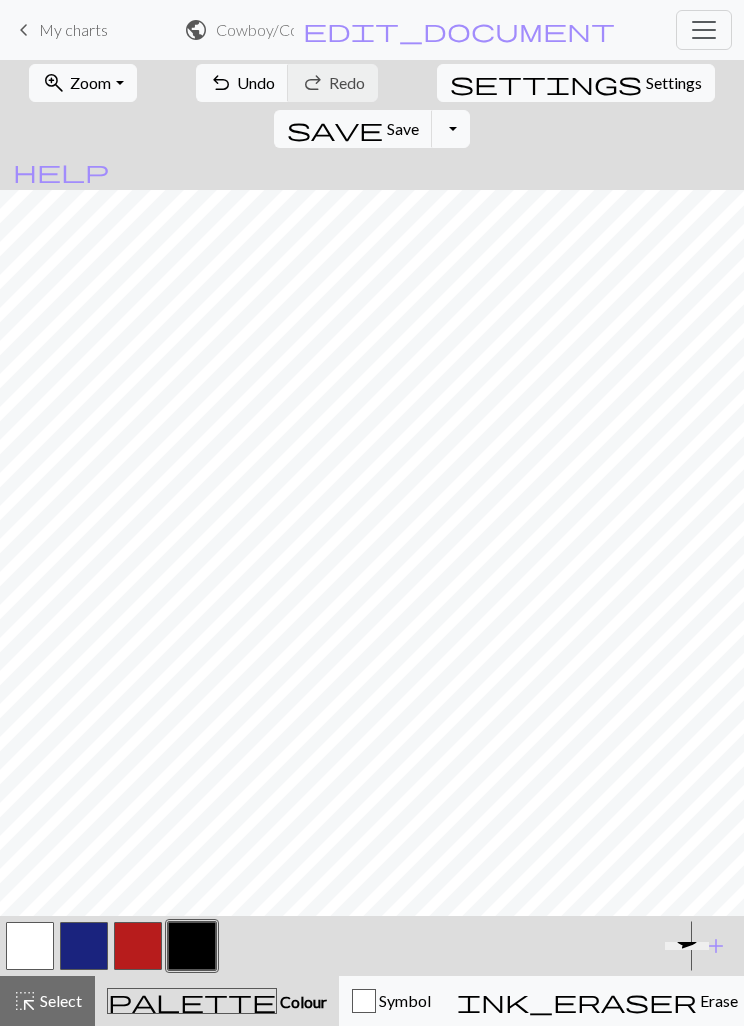 click at bounding box center [138, 946] 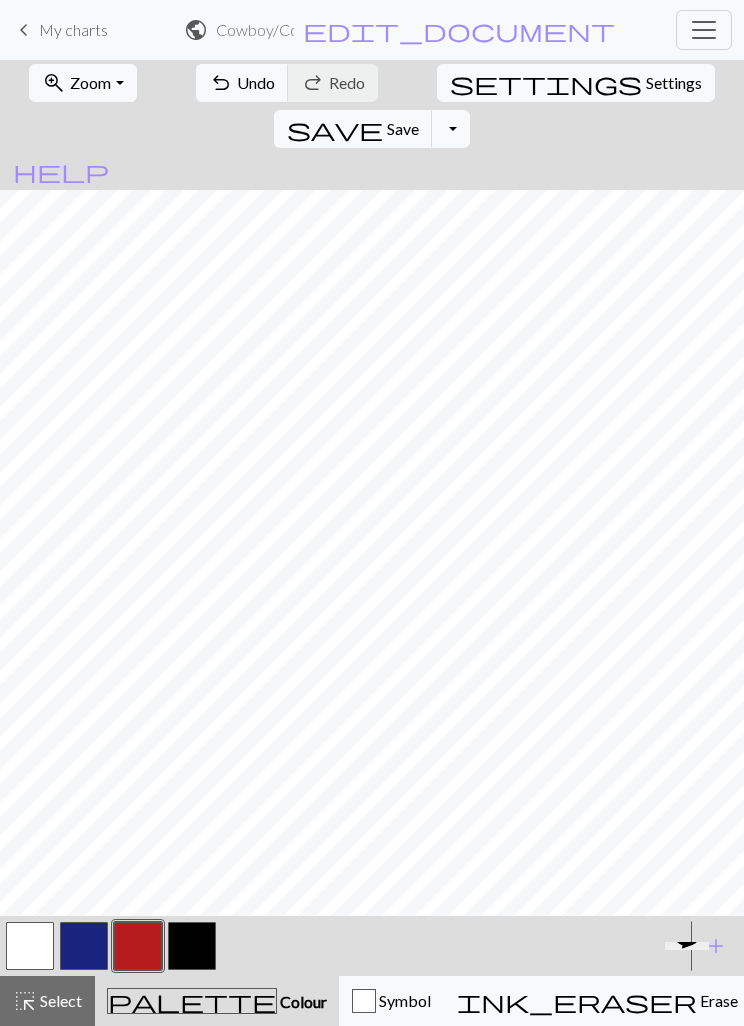 click at bounding box center [192, 946] 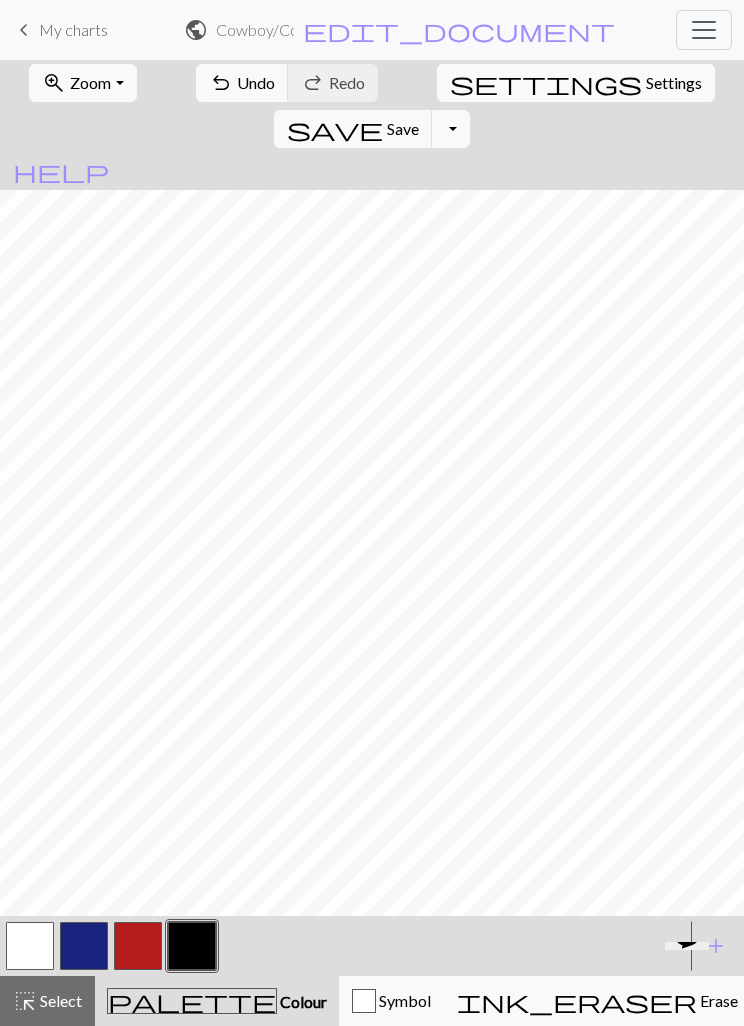 click at bounding box center [138, 946] 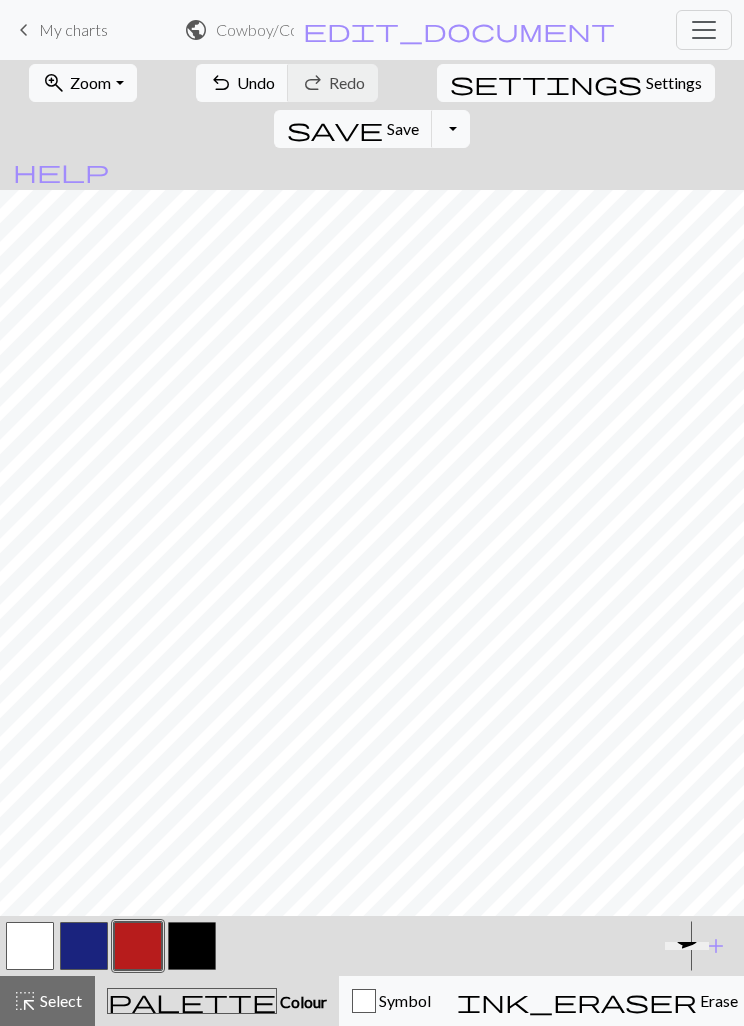 click at bounding box center [84, 946] 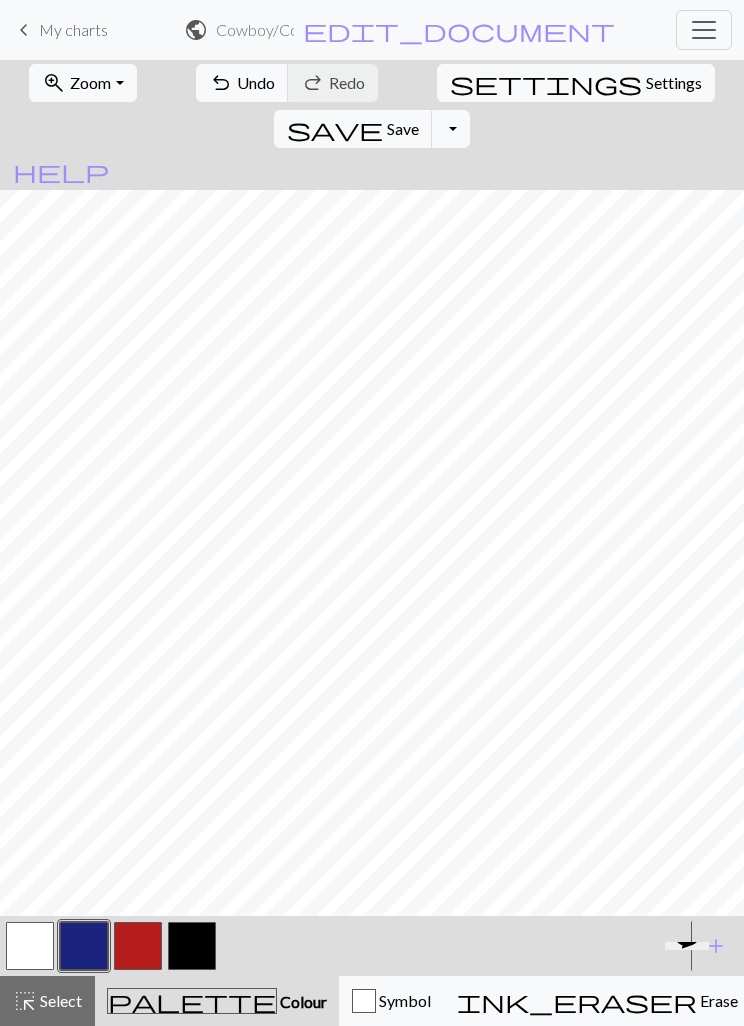 click at bounding box center [138, 946] 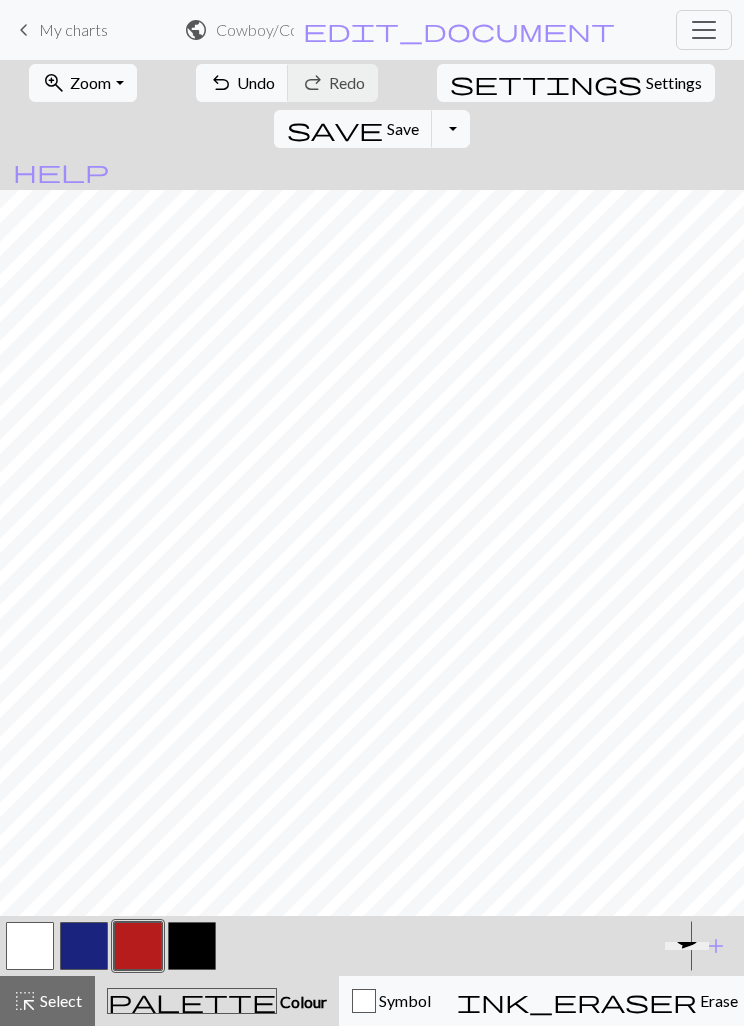 click at bounding box center (138, 946) 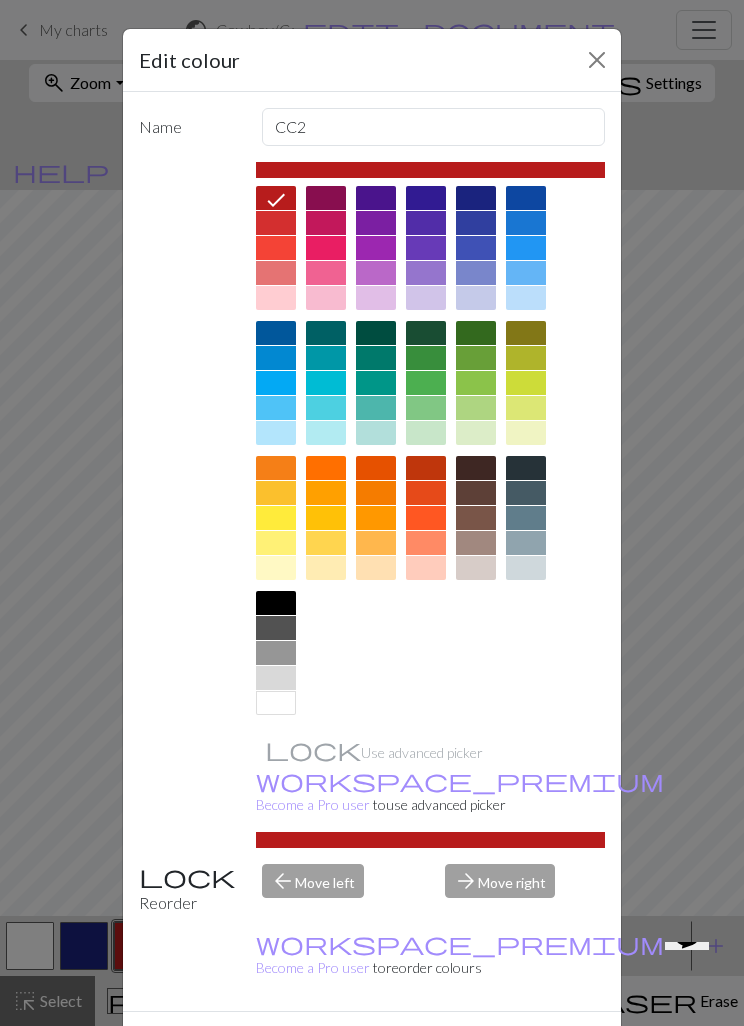 click on "Done" at bounding box center (492, 1047) 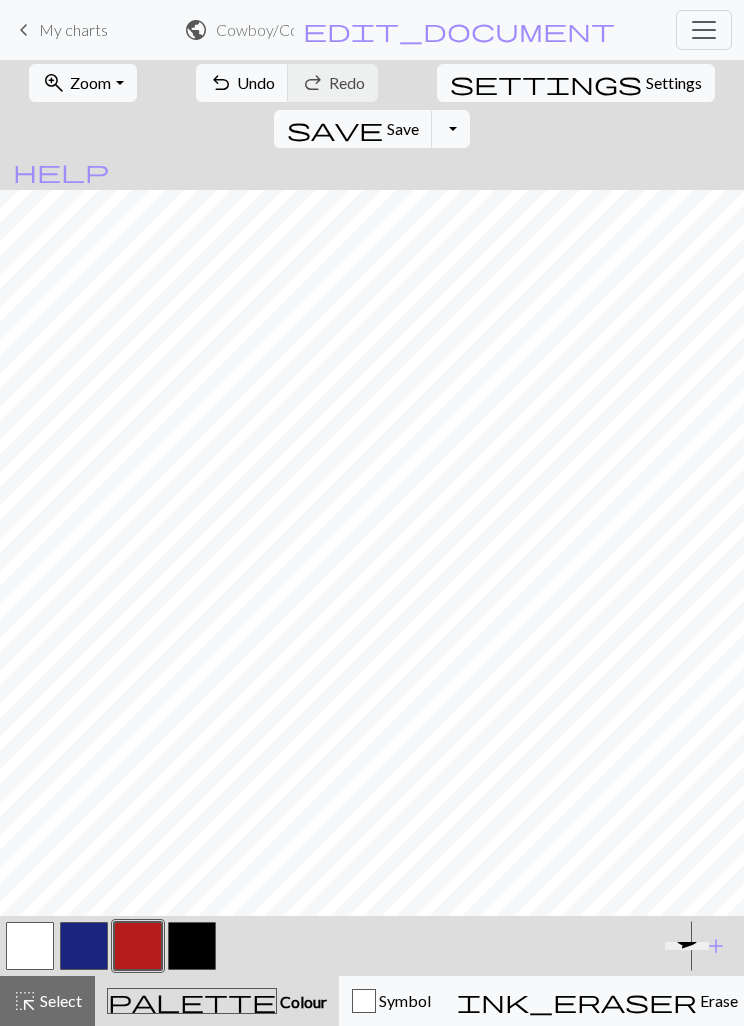 click on "Save" at bounding box center (403, 128) 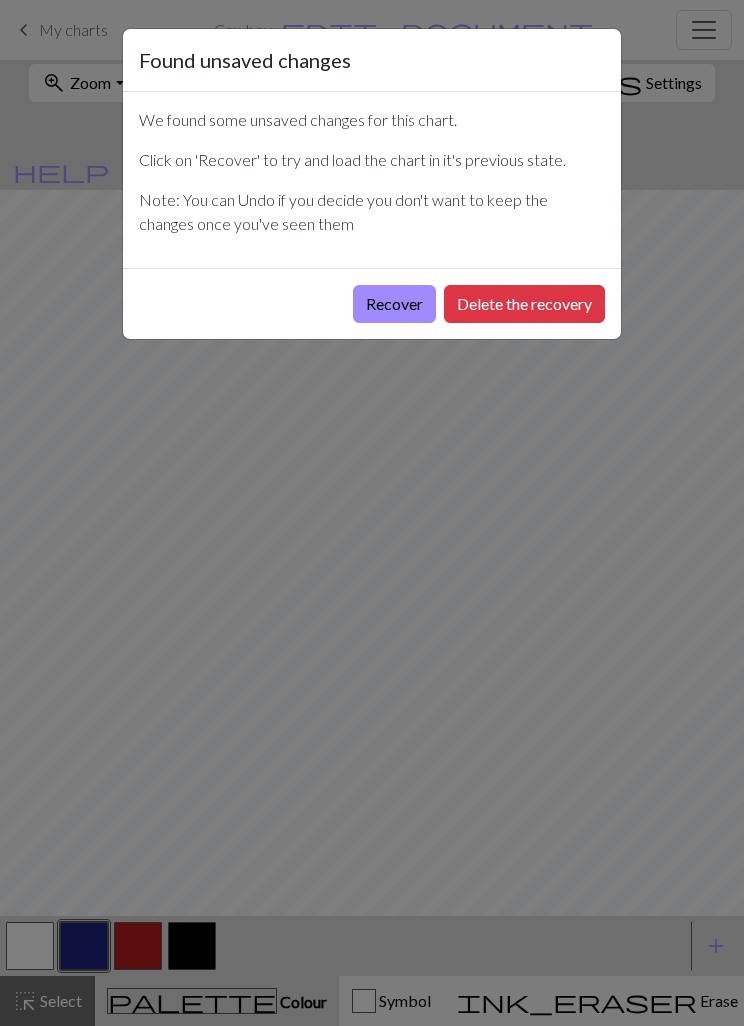 scroll, scrollTop: 0, scrollLeft: 0, axis: both 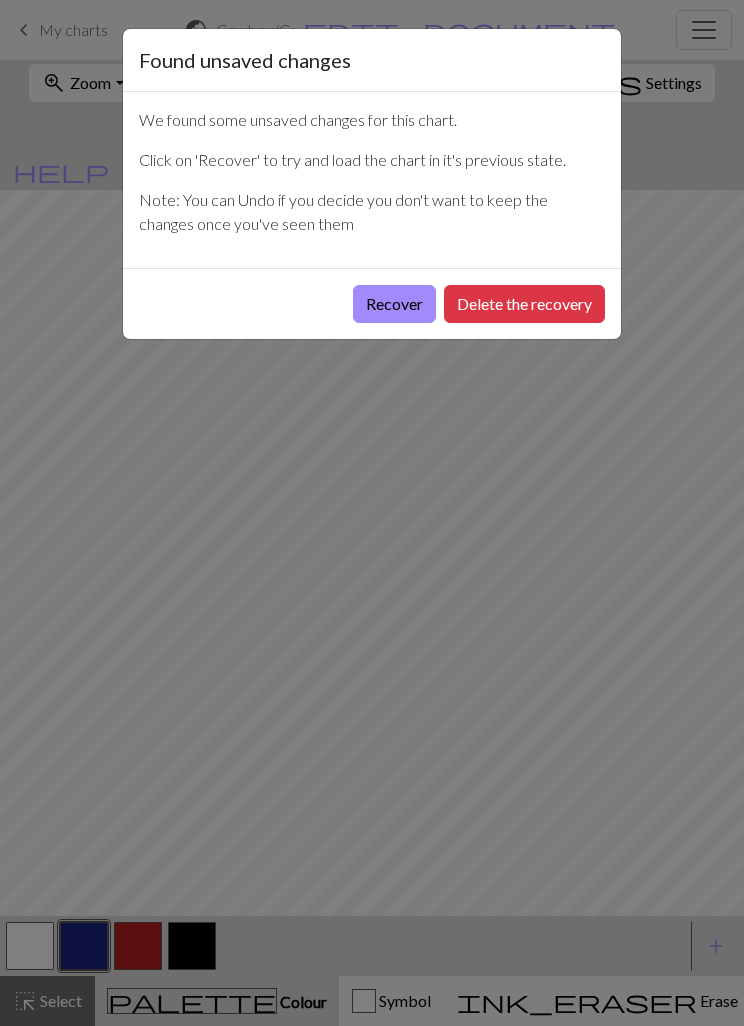 click on "Recover" at bounding box center (394, 304) 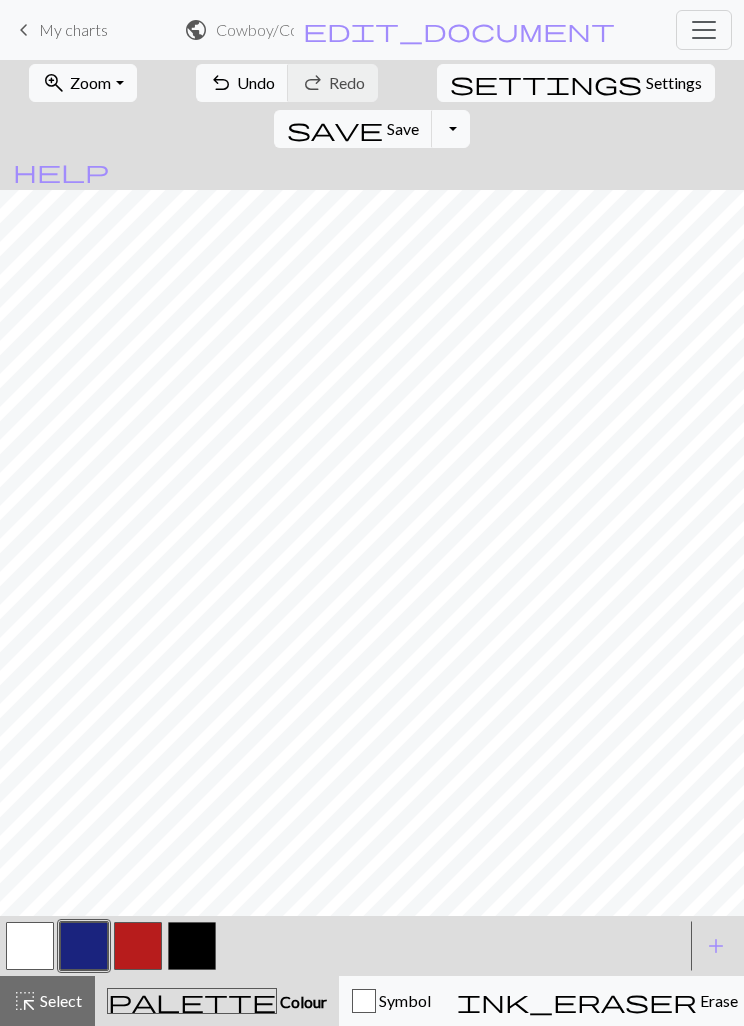 click on "Undo" at bounding box center (256, 82) 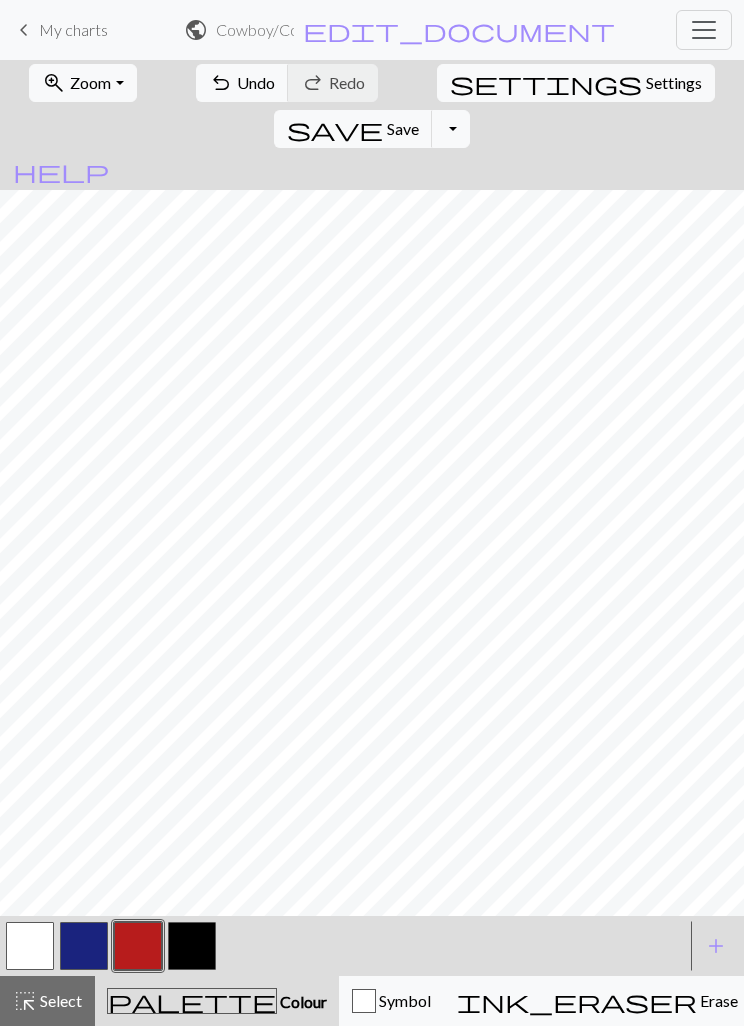 click at bounding box center [84, 946] 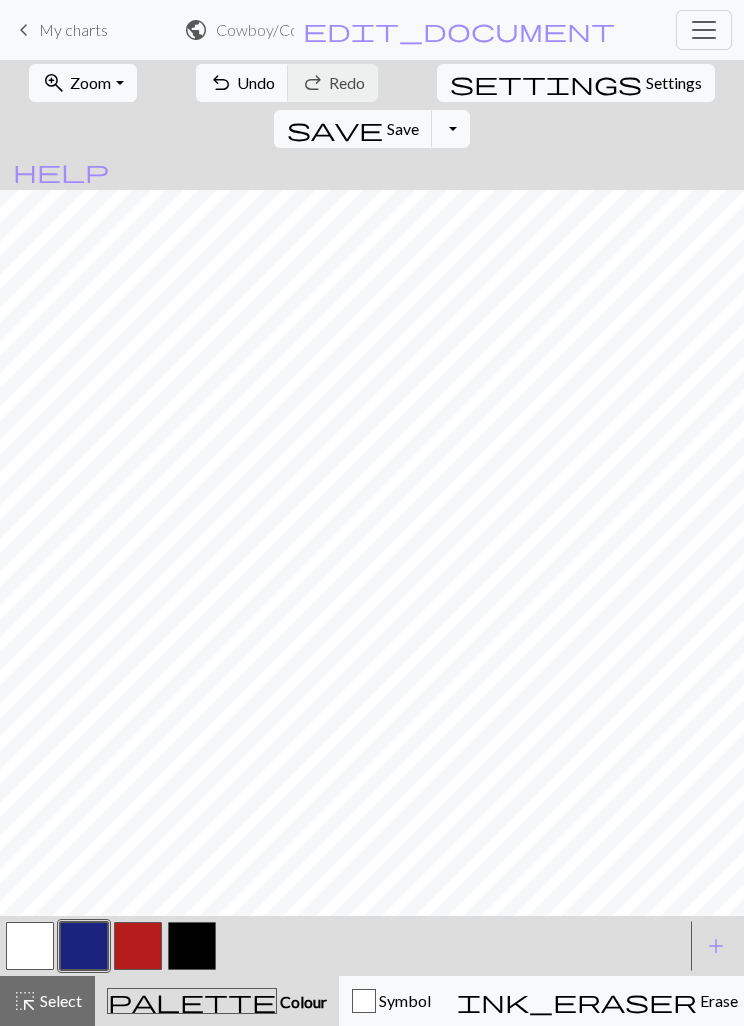 click at bounding box center (192, 946) 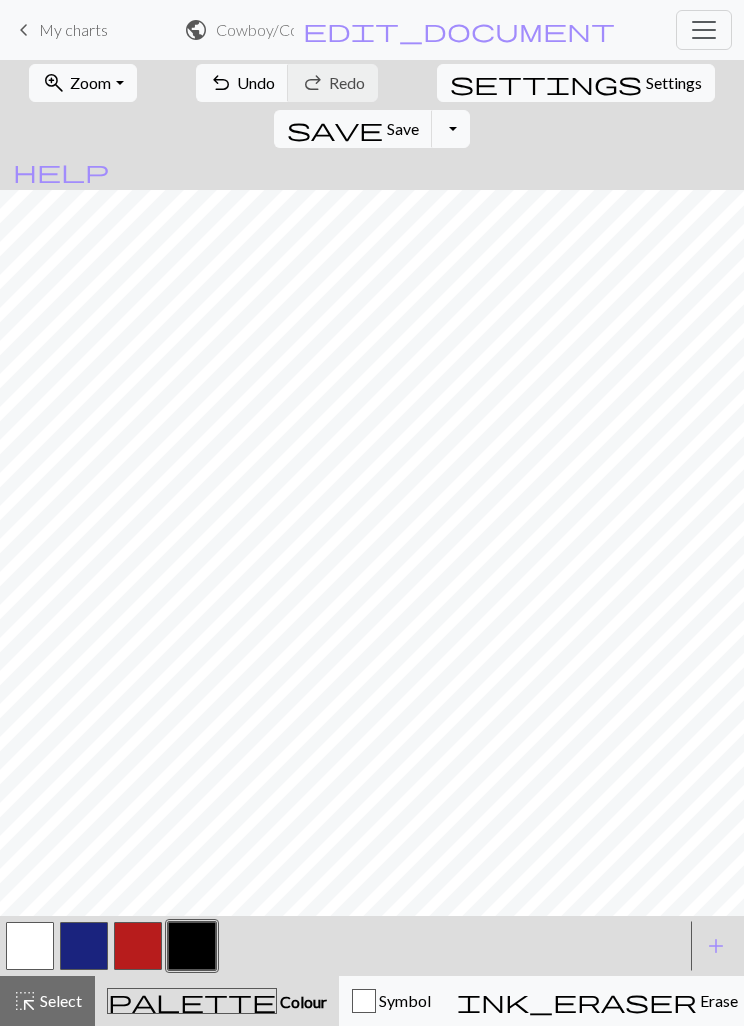 click on "Undo" at bounding box center [256, 82] 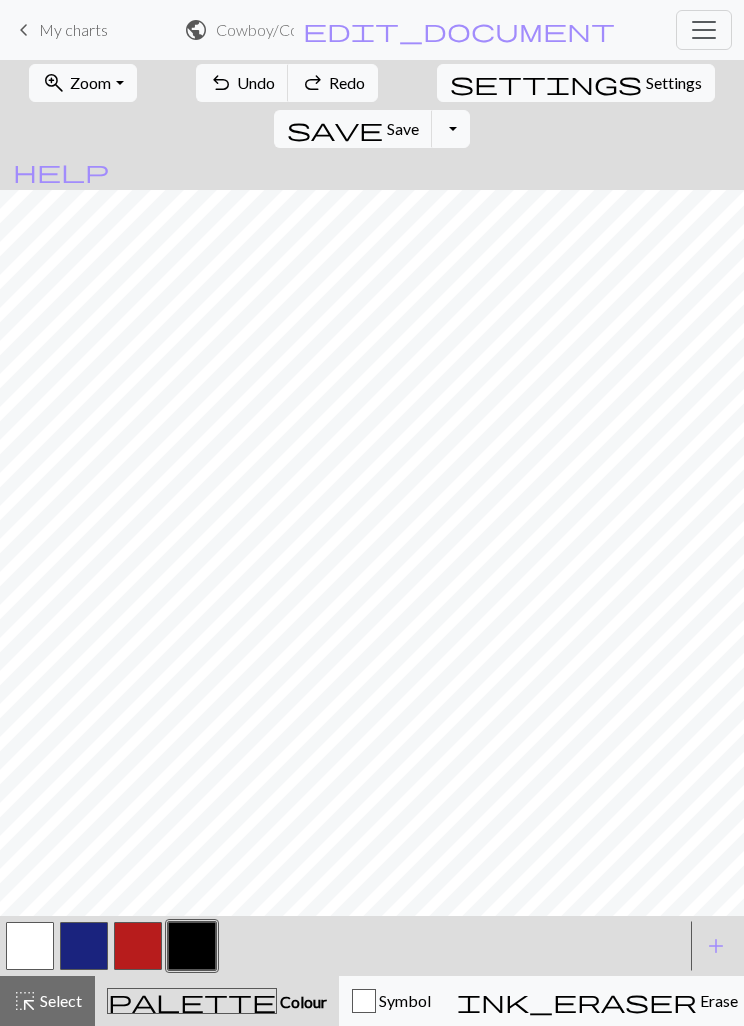 click on "undo Undo Undo" at bounding box center [242, 83] 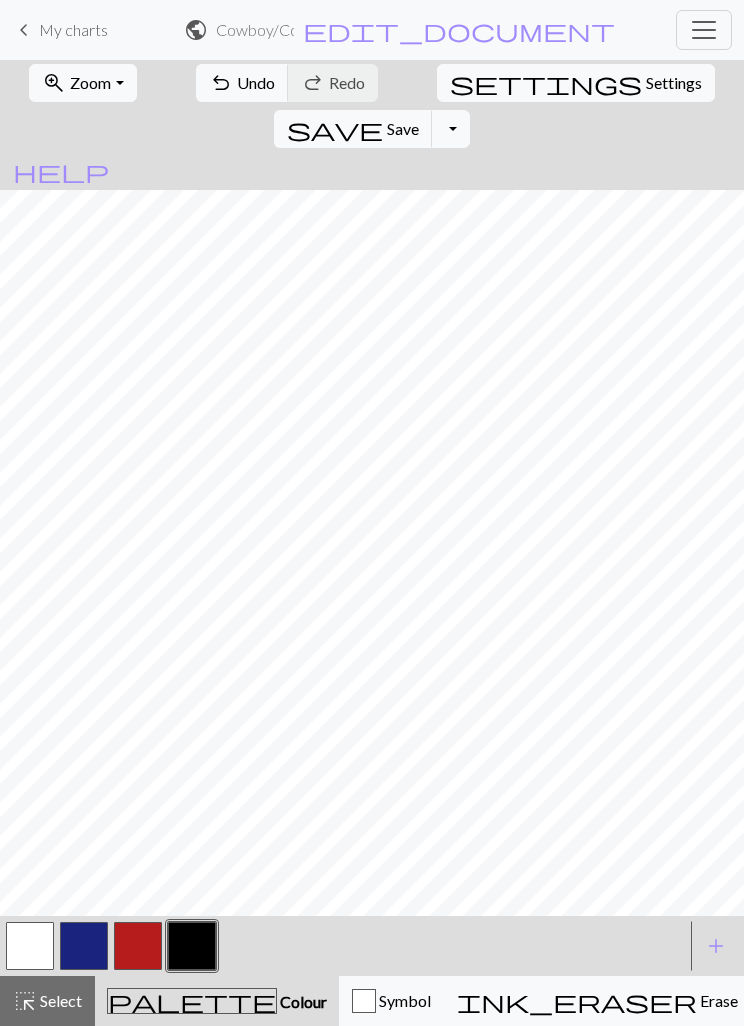 click at bounding box center [138, 946] 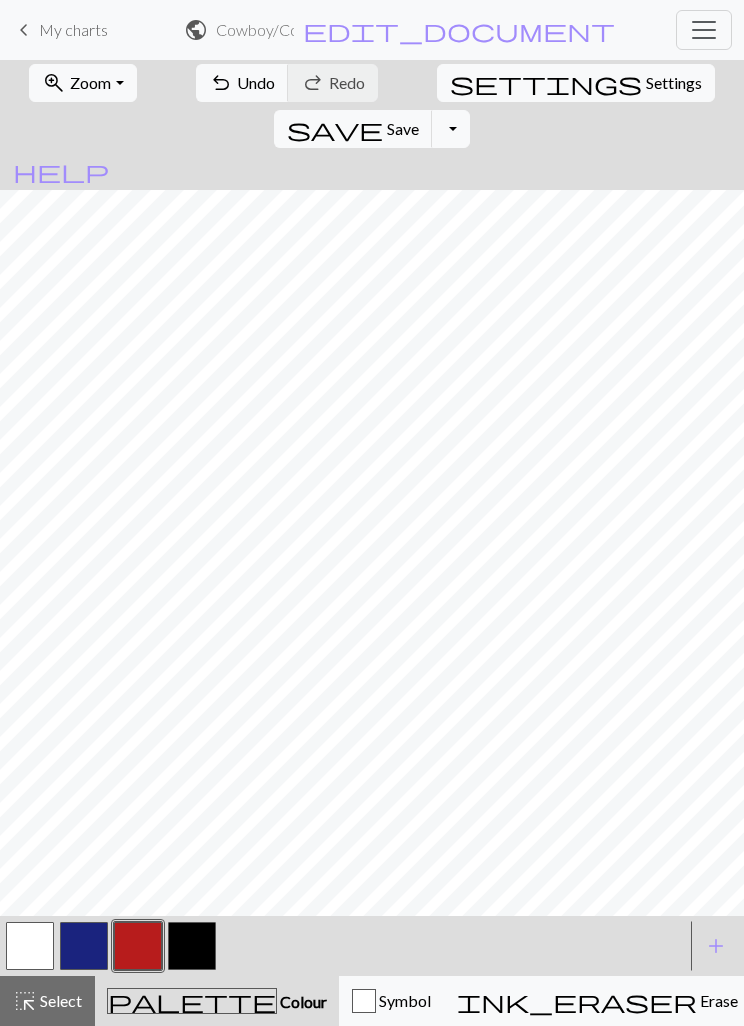 click at bounding box center (84, 946) 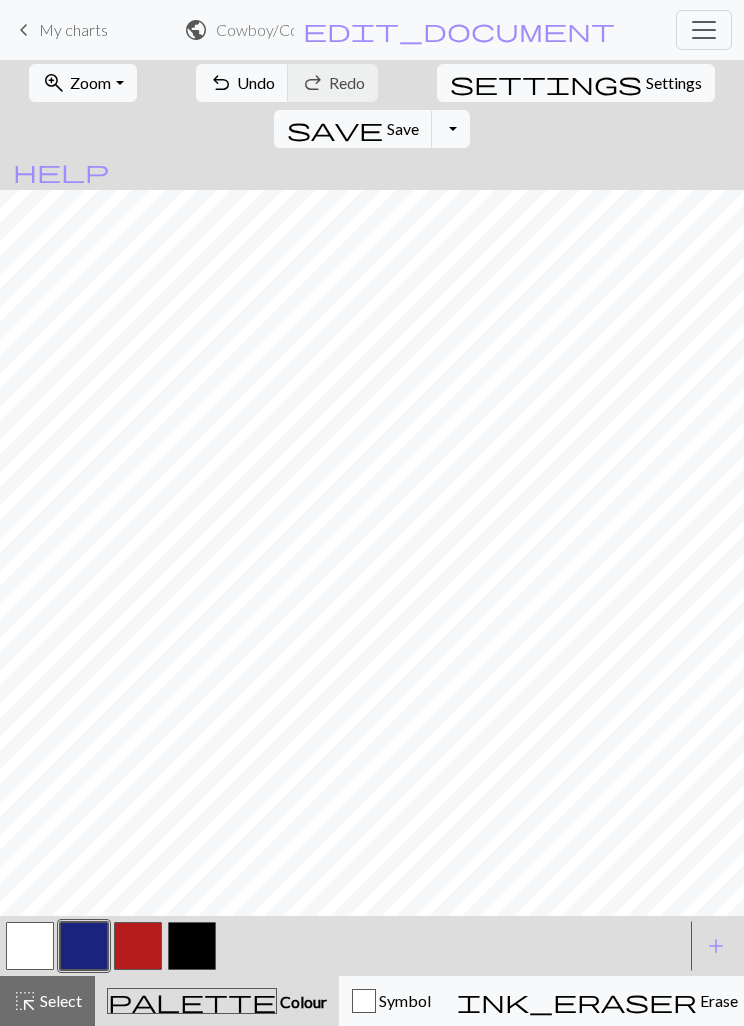 click on "add" at bounding box center [716, 946] 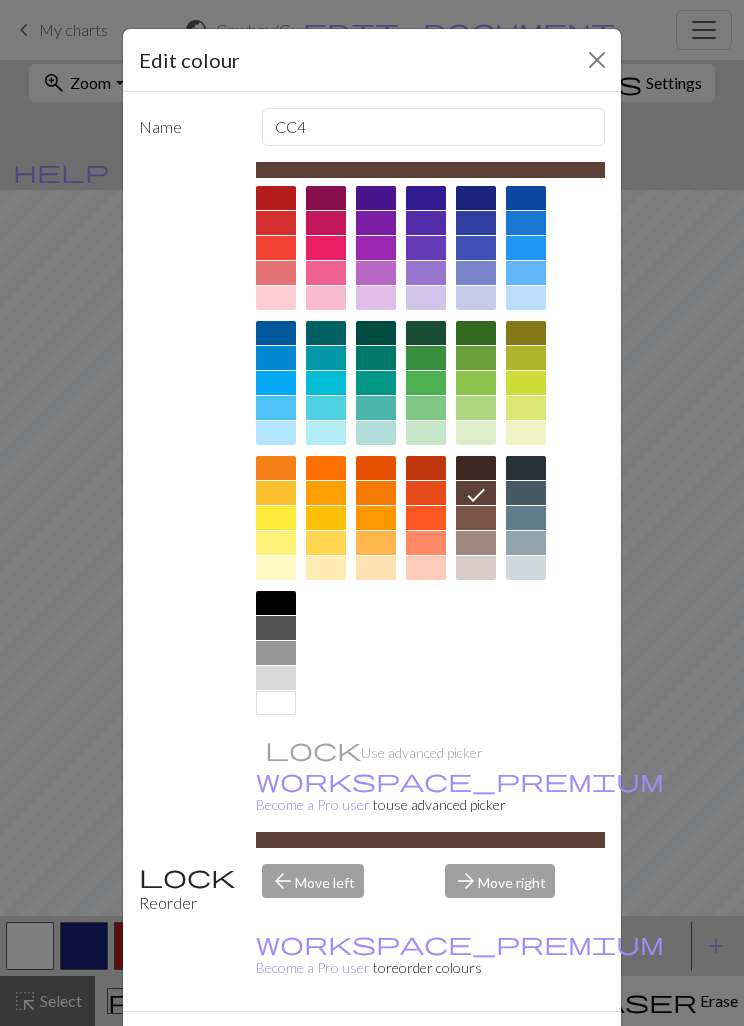 click at bounding box center [276, 543] 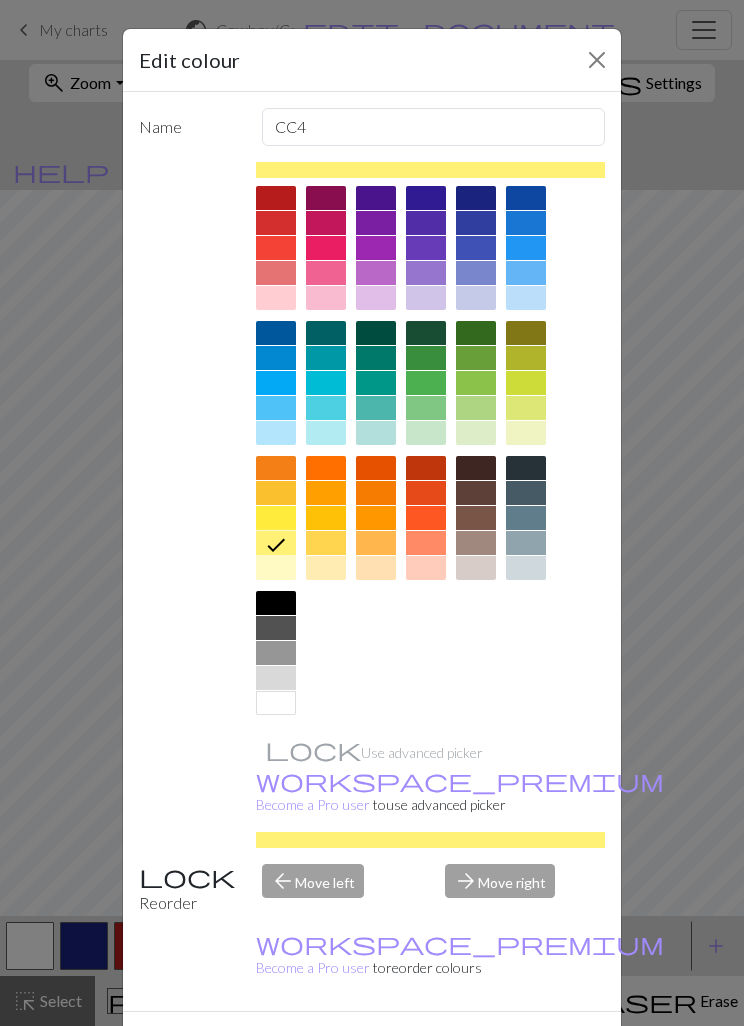 click on "Done" at bounding box center [492, 1047] 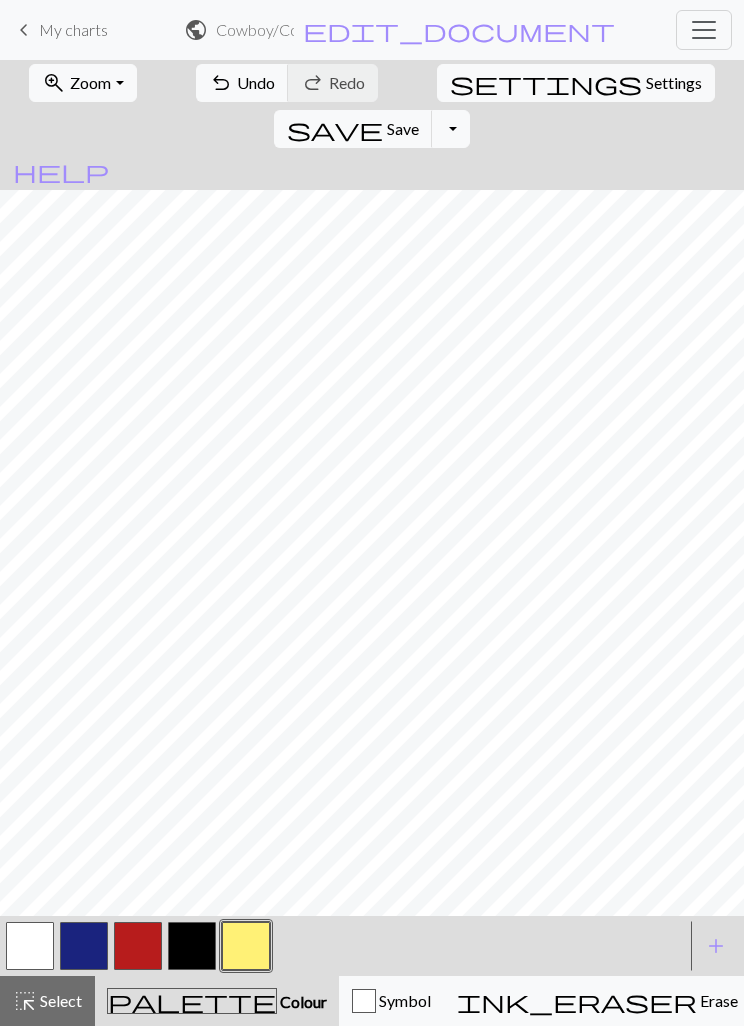 click at bounding box center (192, 946) 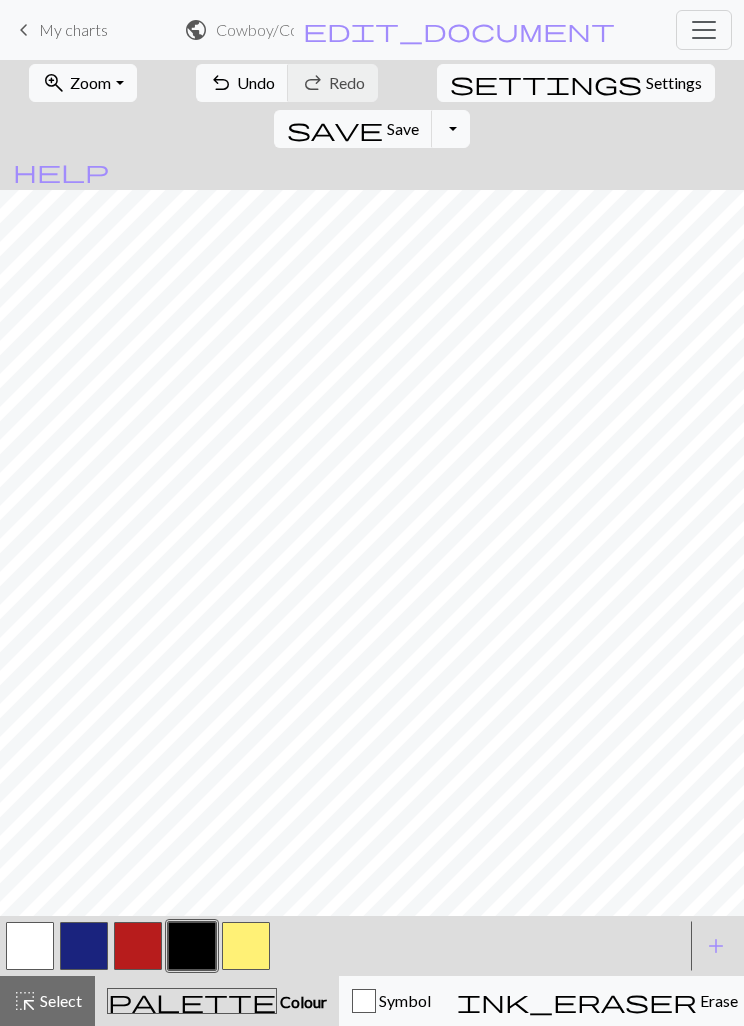click on "add" at bounding box center (716, 946) 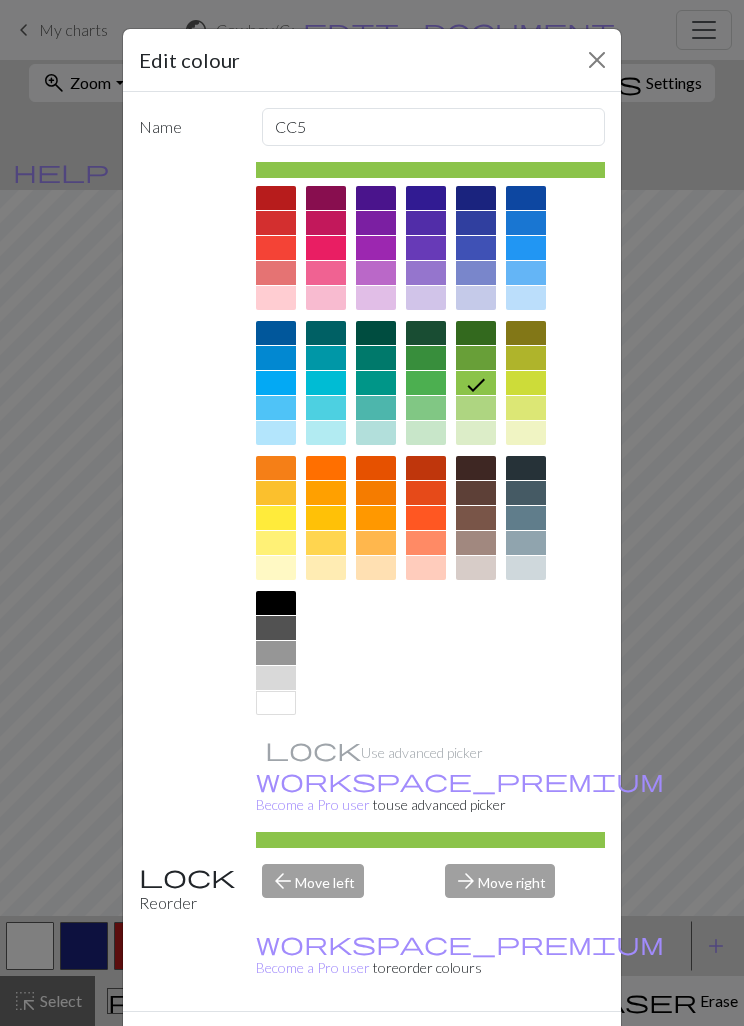 click at bounding box center (526, 223) 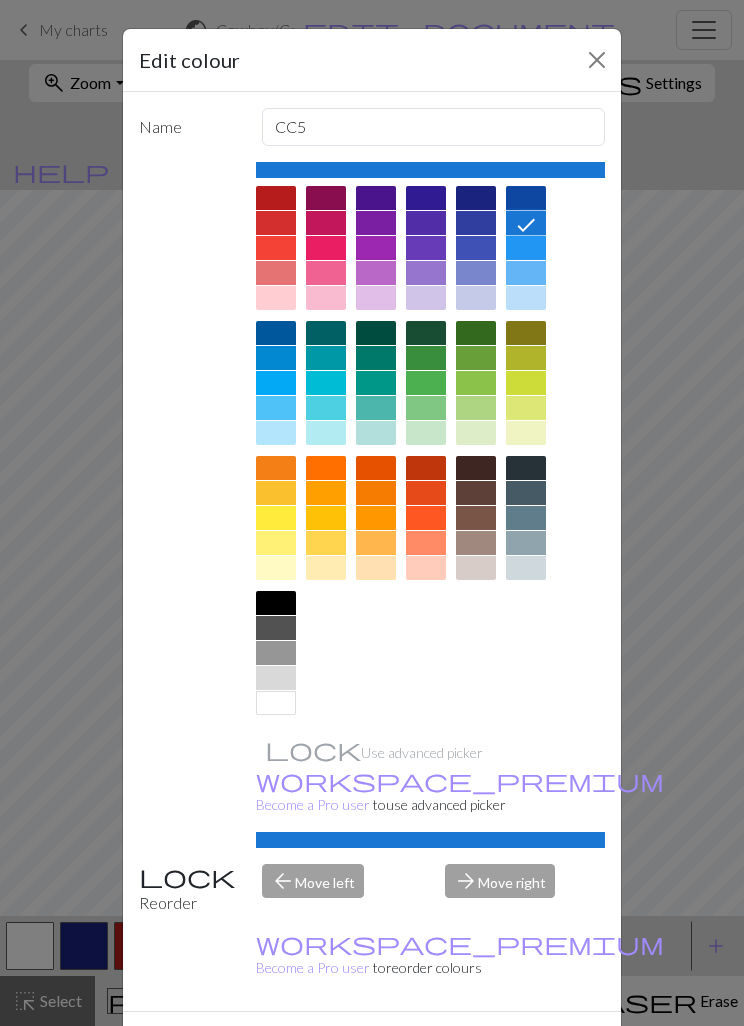 click on "Done" at bounding box center [492, 1047] 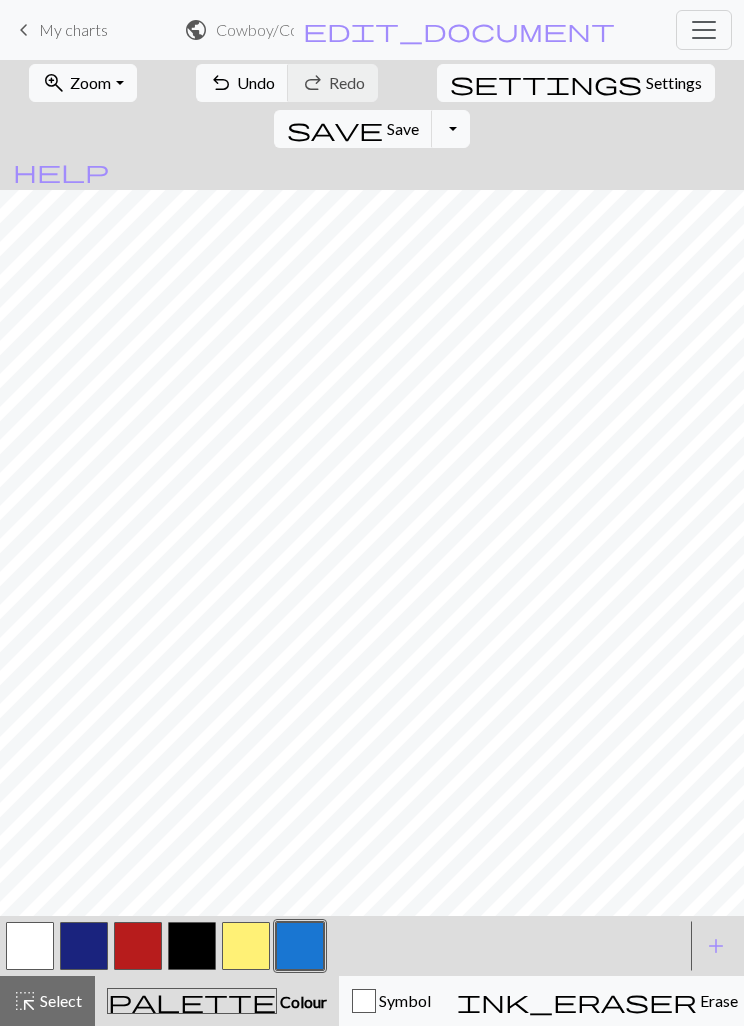 click at bounding box center [138, 946] 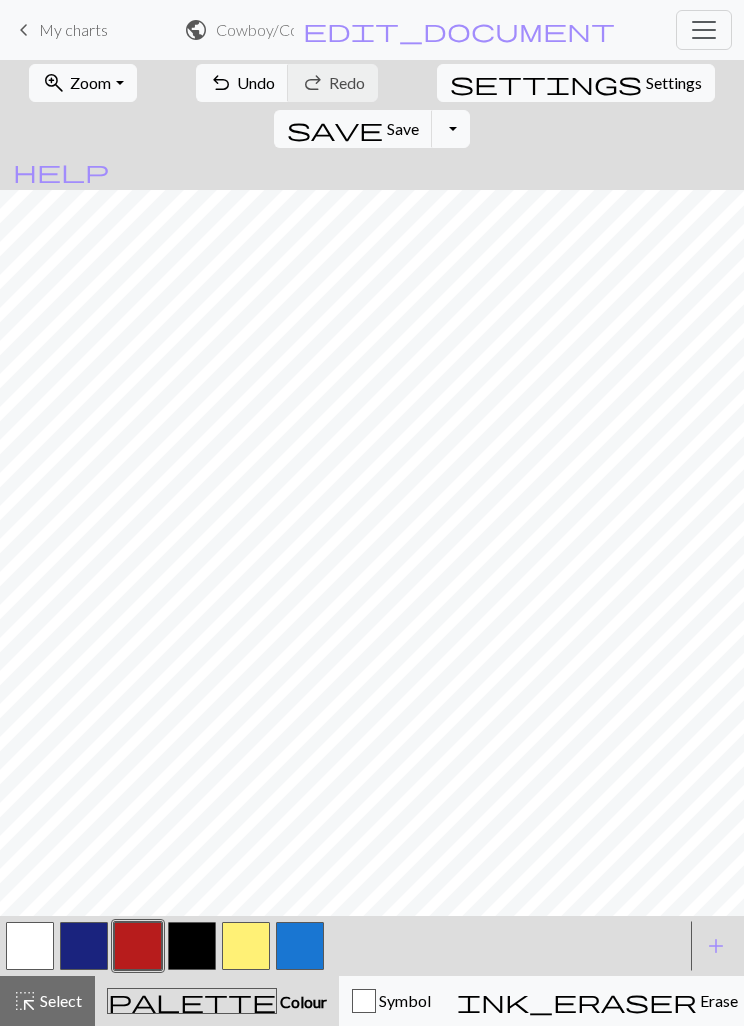 click at bounding box center (300, 946) 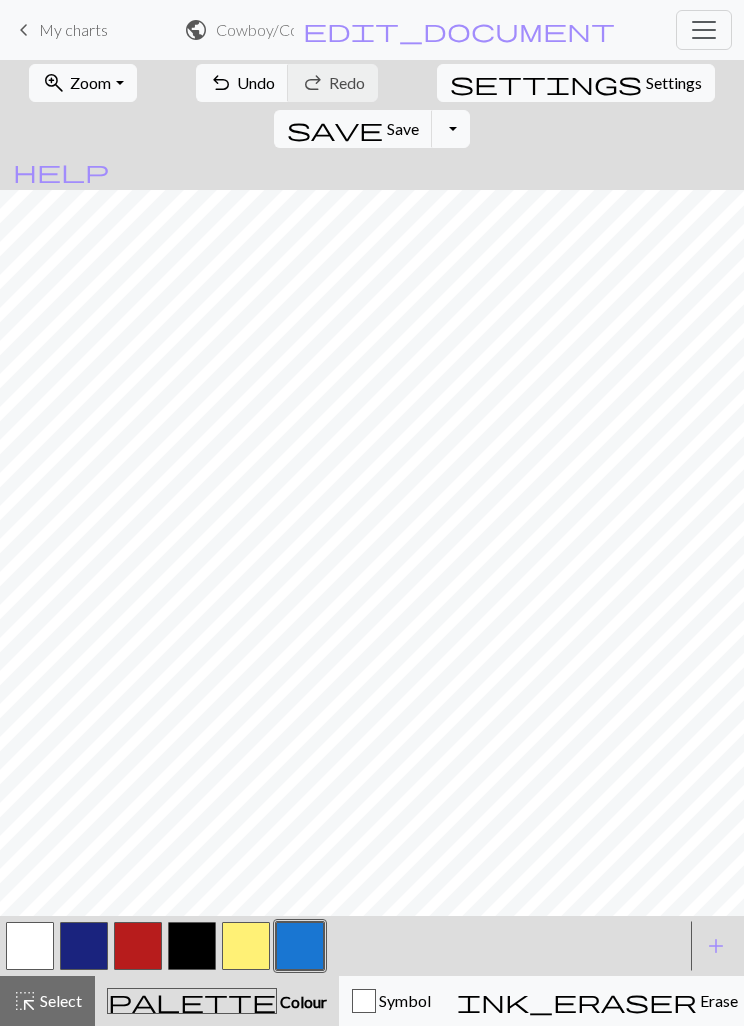 click on "Save" at bounding box center (403, 128) 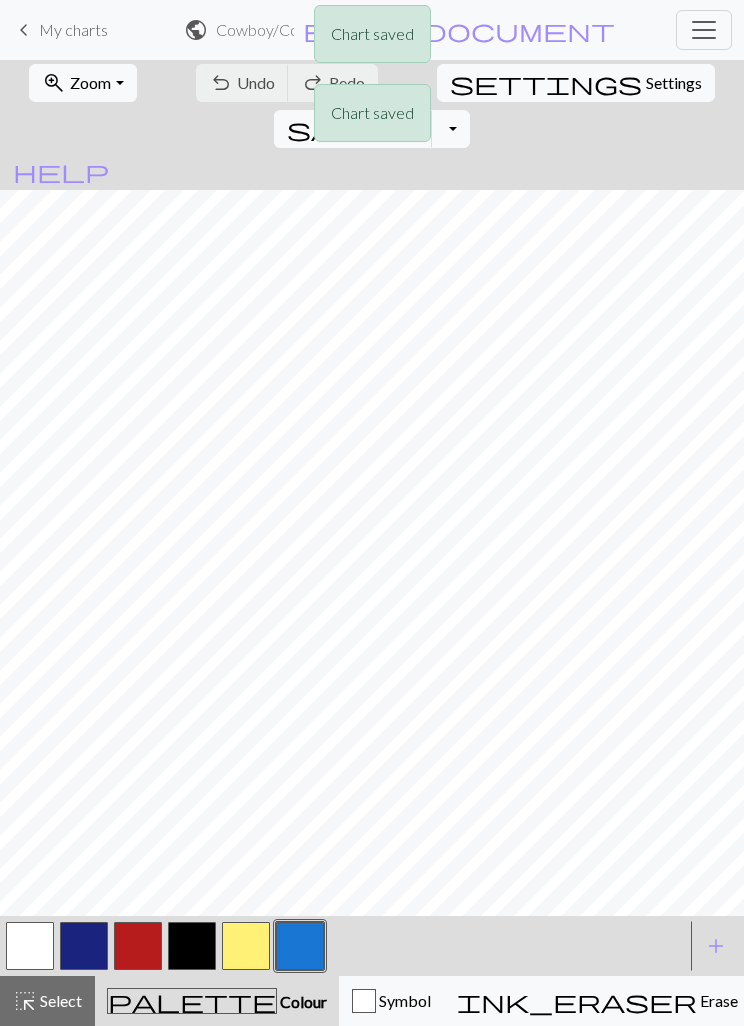 click on "Chart saved Chart saved" at bounding box center [372, 79] 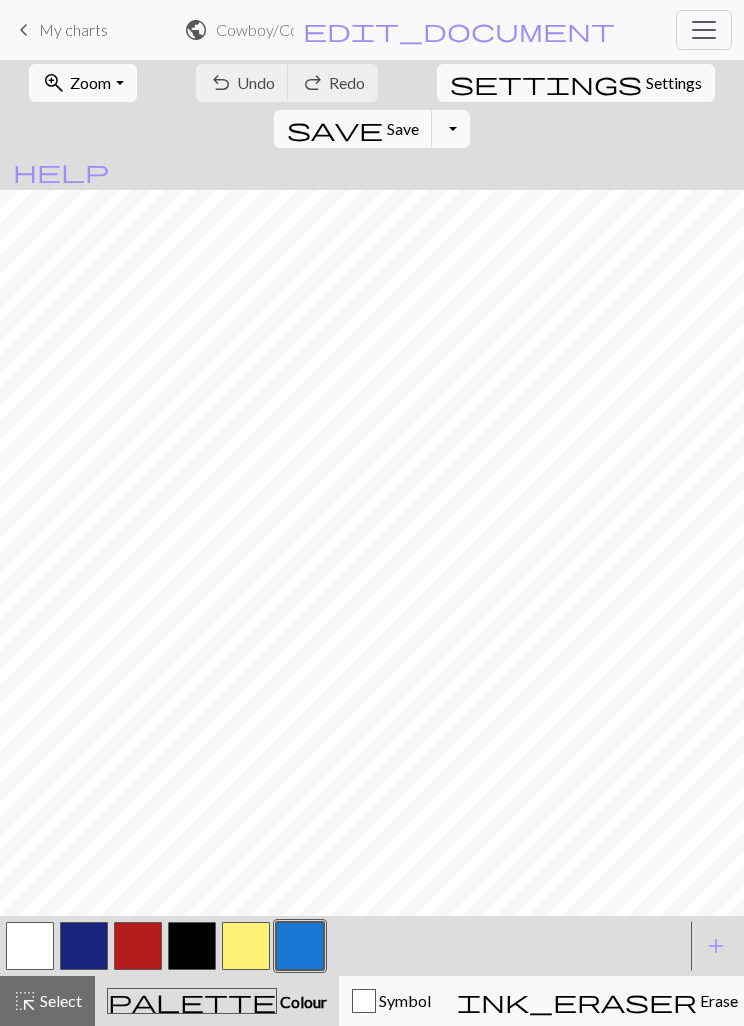 click on "Save" at bounding box center (403, 128) 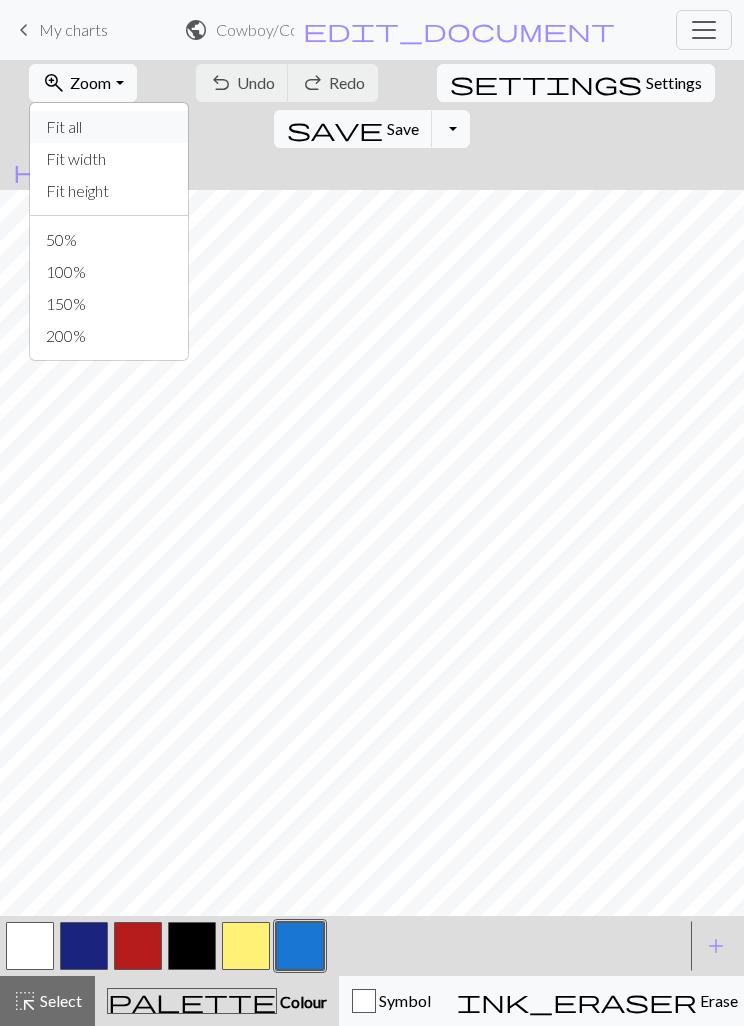 click on "Fit all" at bounding box center (109, 127) 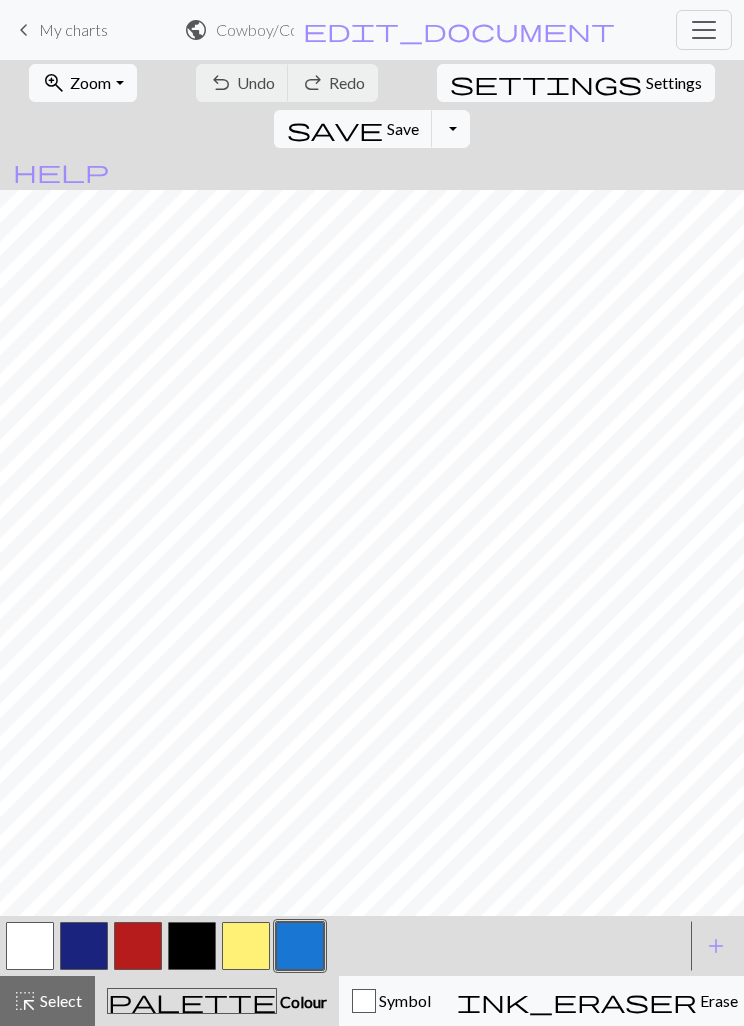 click on "Toggle Dropdown" at bounding box center (451, 129) 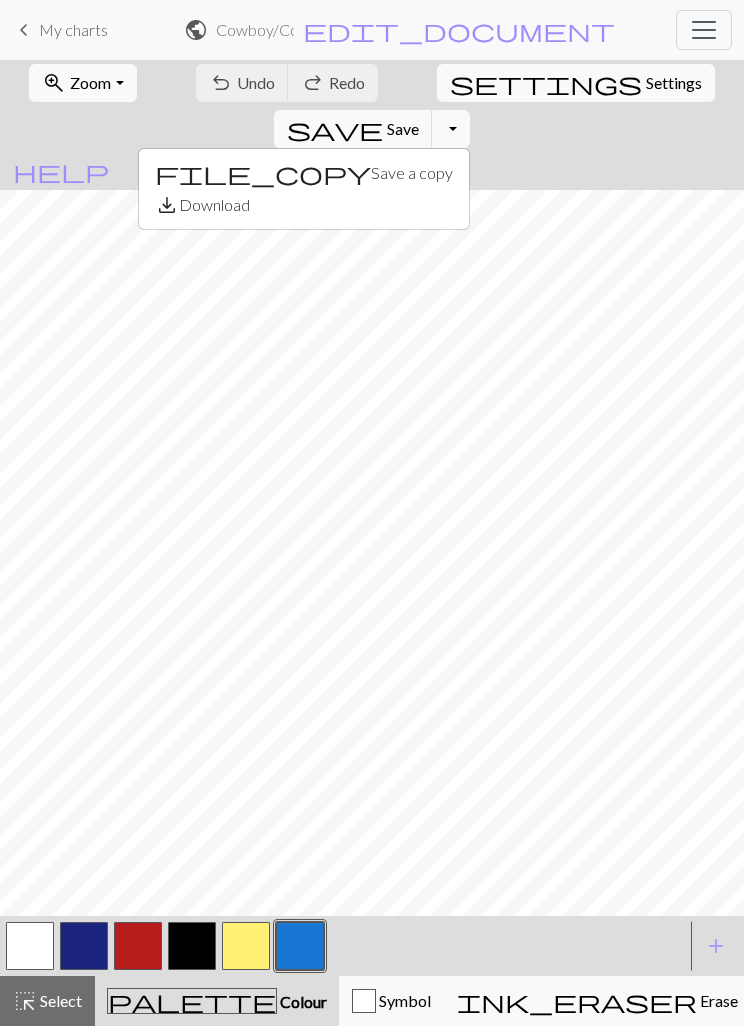 click on "Toggle Dropdown" at bounding box center (451, 129) 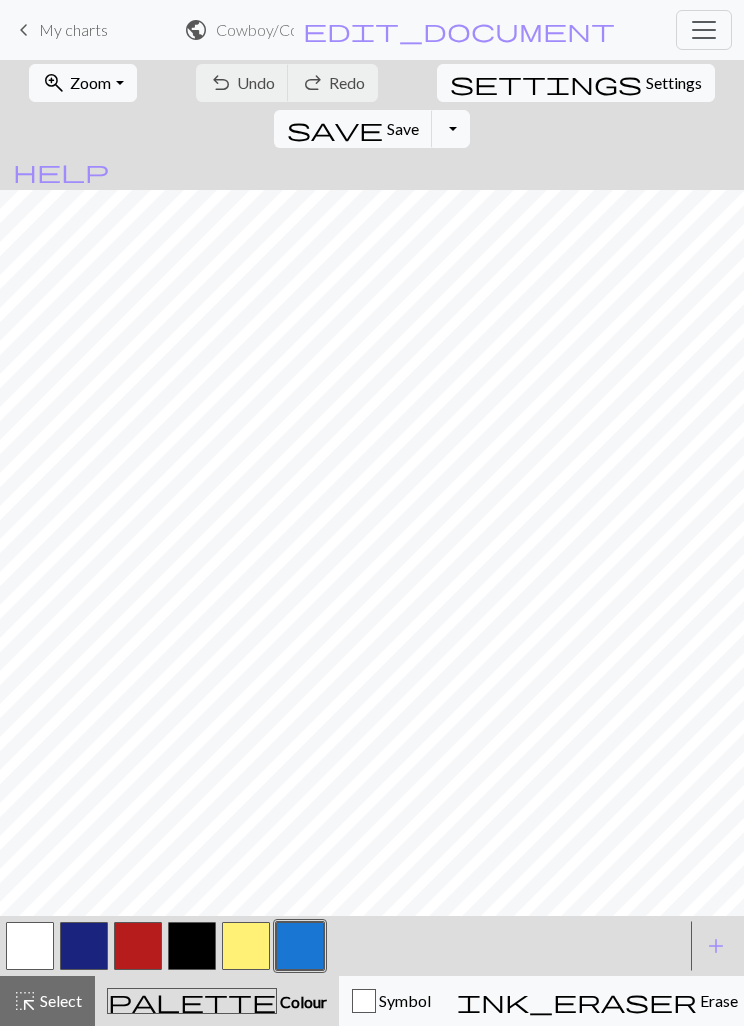 click on "Settings" at bounding box center [674, 83] 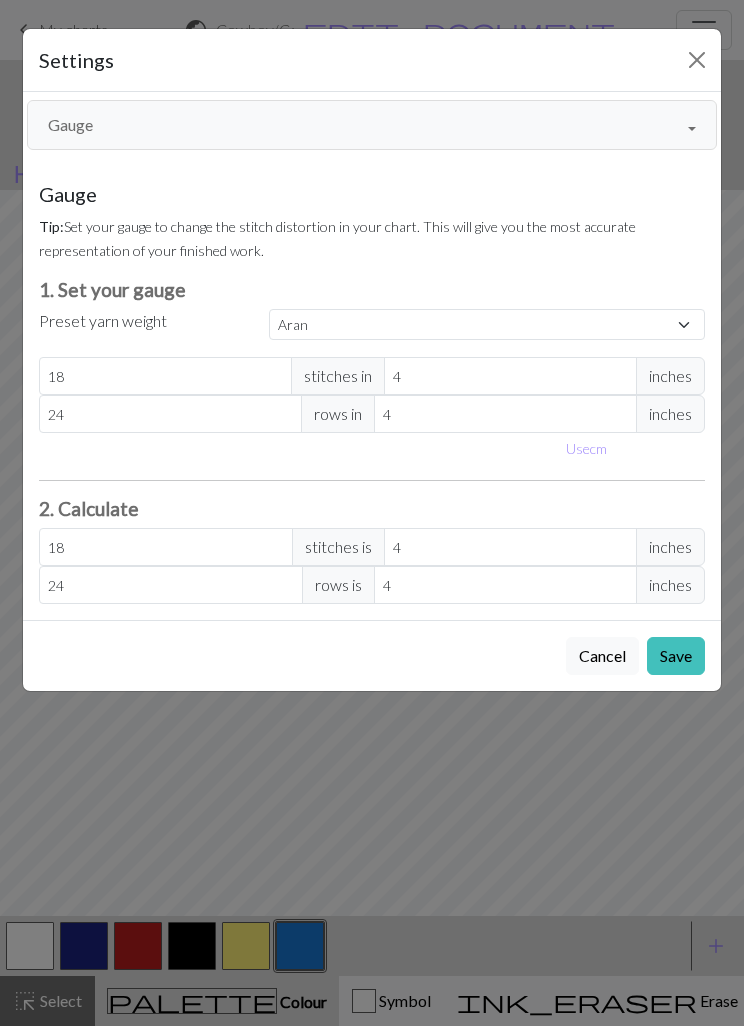 click on "Cancel" at bounding box center [602, 656] 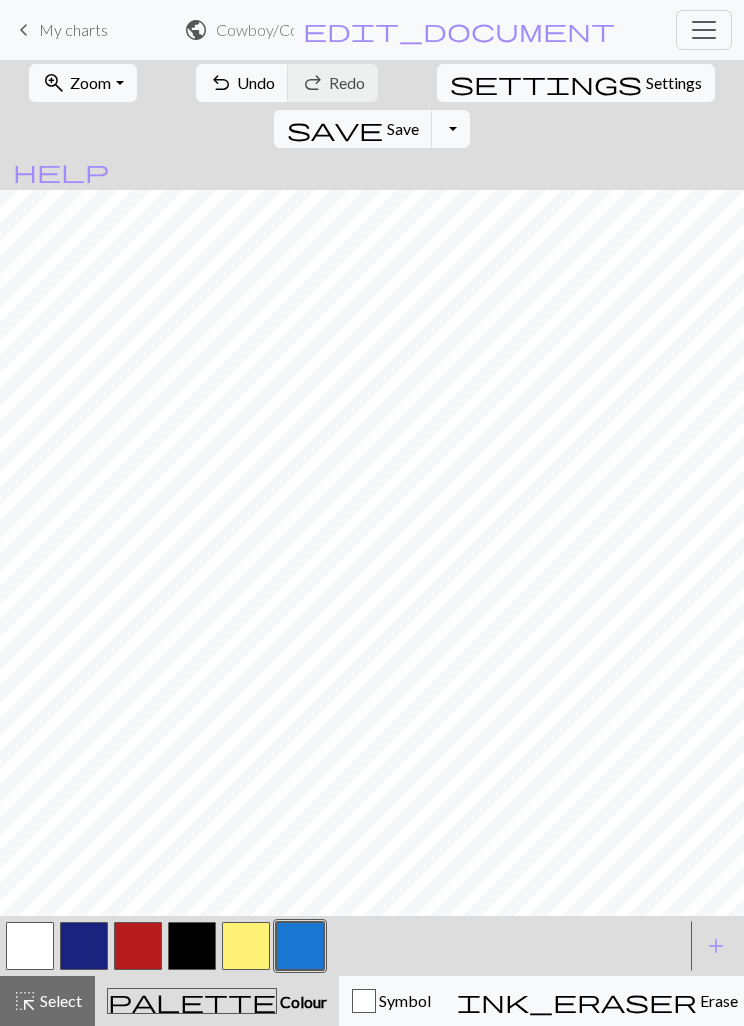 click on "undo Undo Undo" at bounding box center (242, 83) 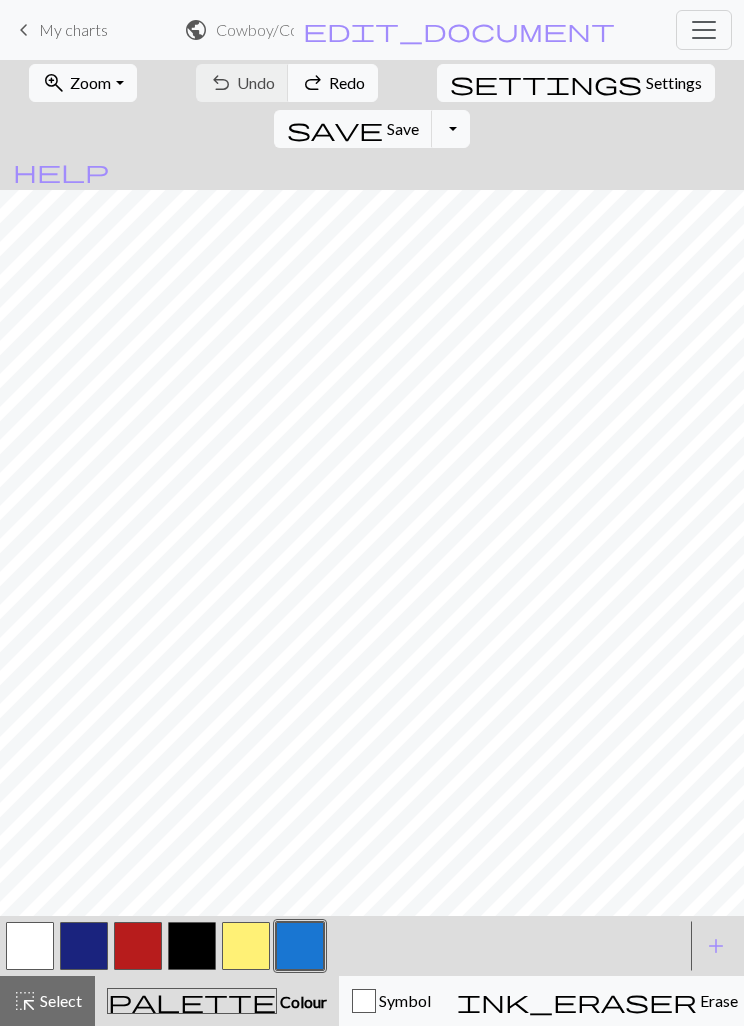 click at bounding box center (704, 30) 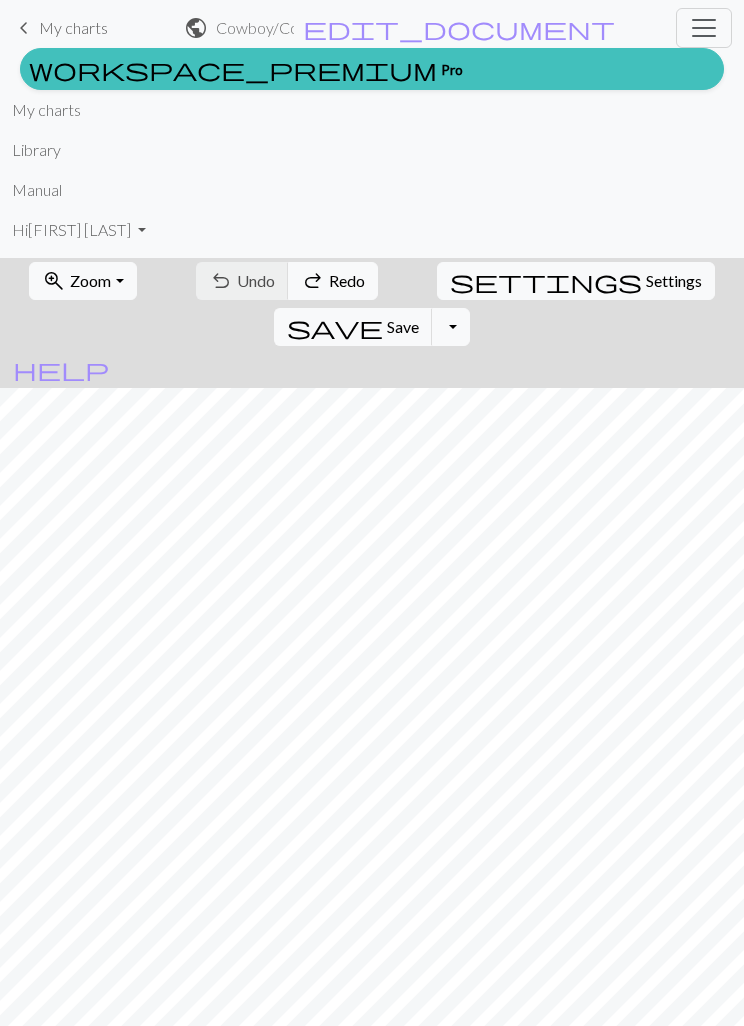 click at bounding box center (704, 28) 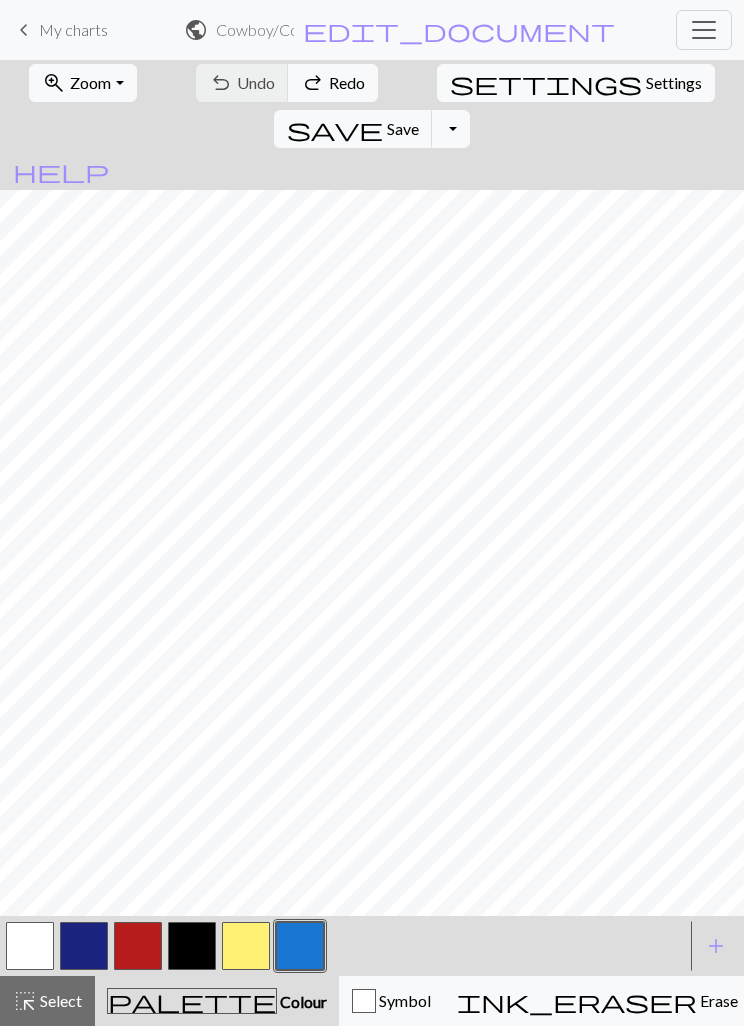 click on "Select" at bounding box center [59, 1000] 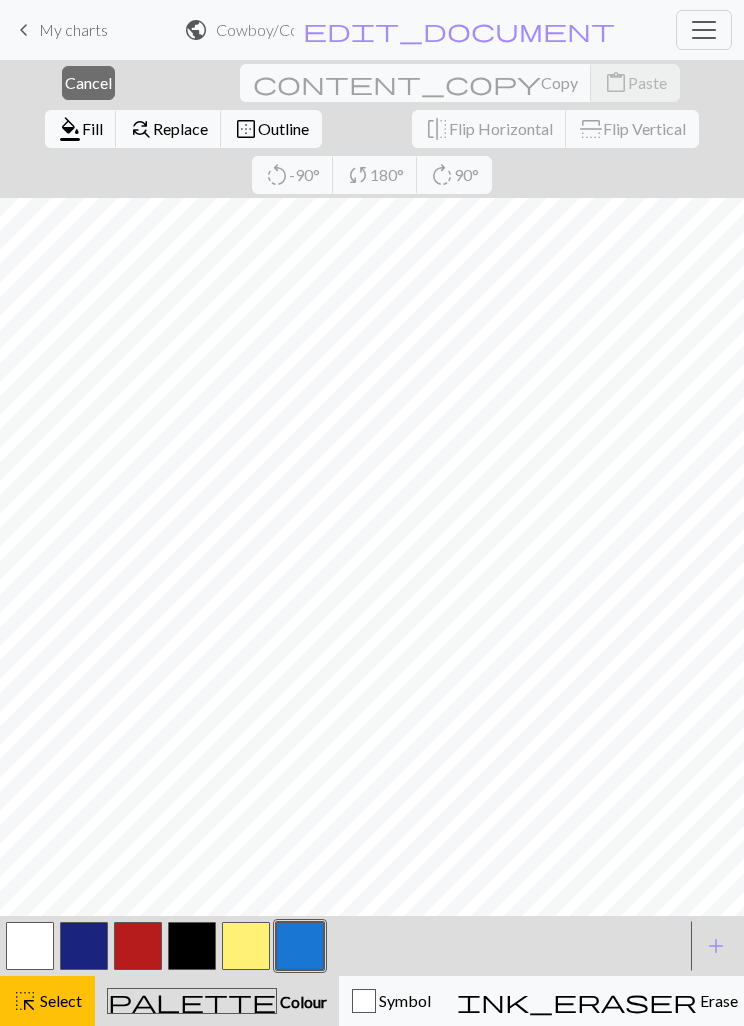 click on "close Cancel" at bounding box center (88, 83) 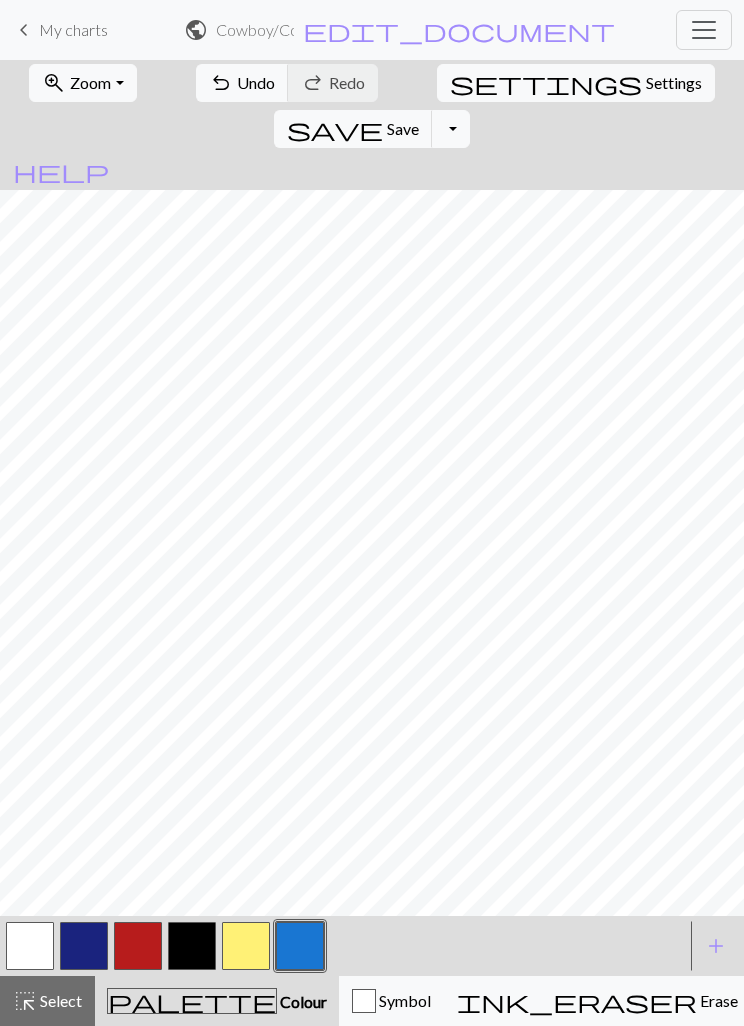click on "undo" at bounding box center [221, 83] 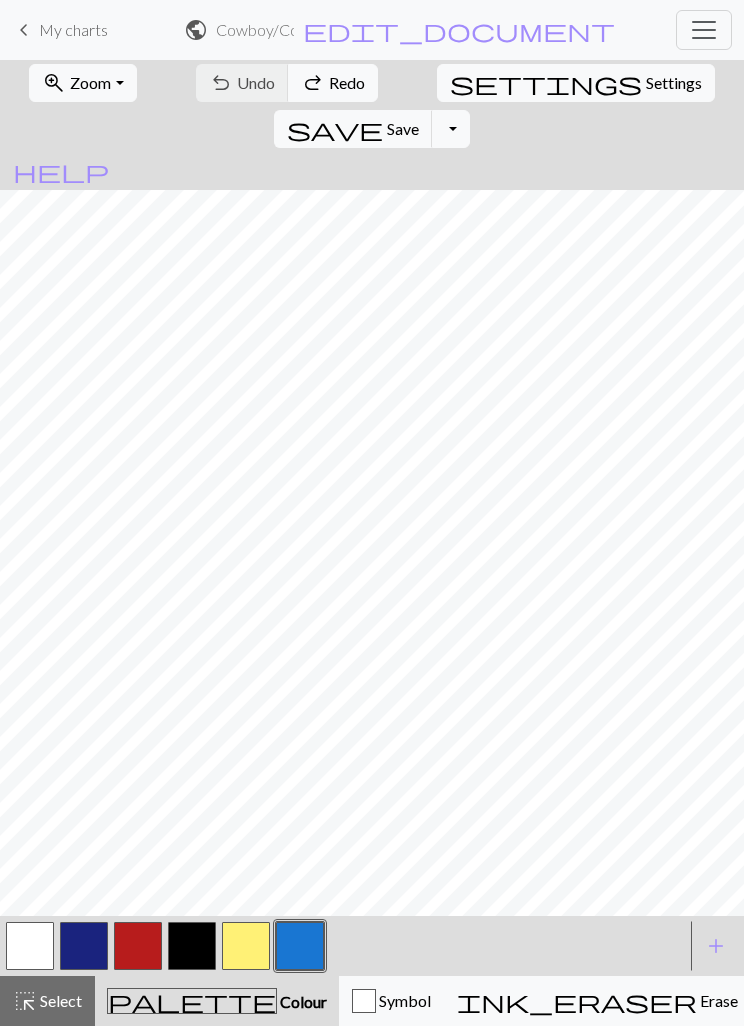 click on "Select" at bounding box center (59, 1000) 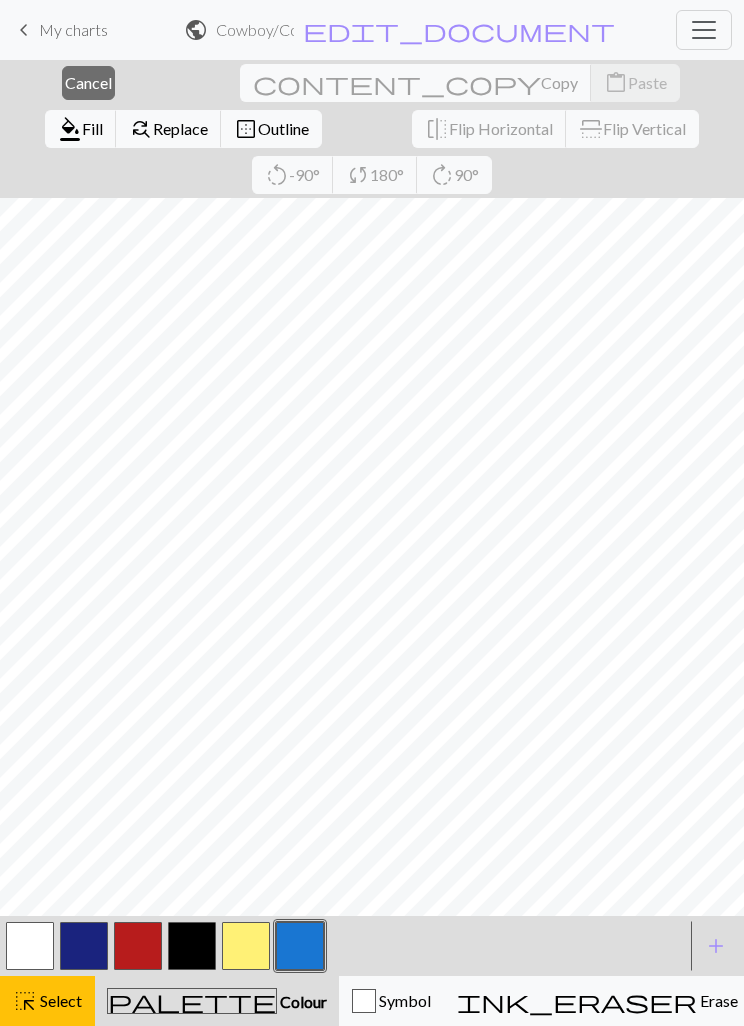 click on "Select" at bounding box center (59, 1000) 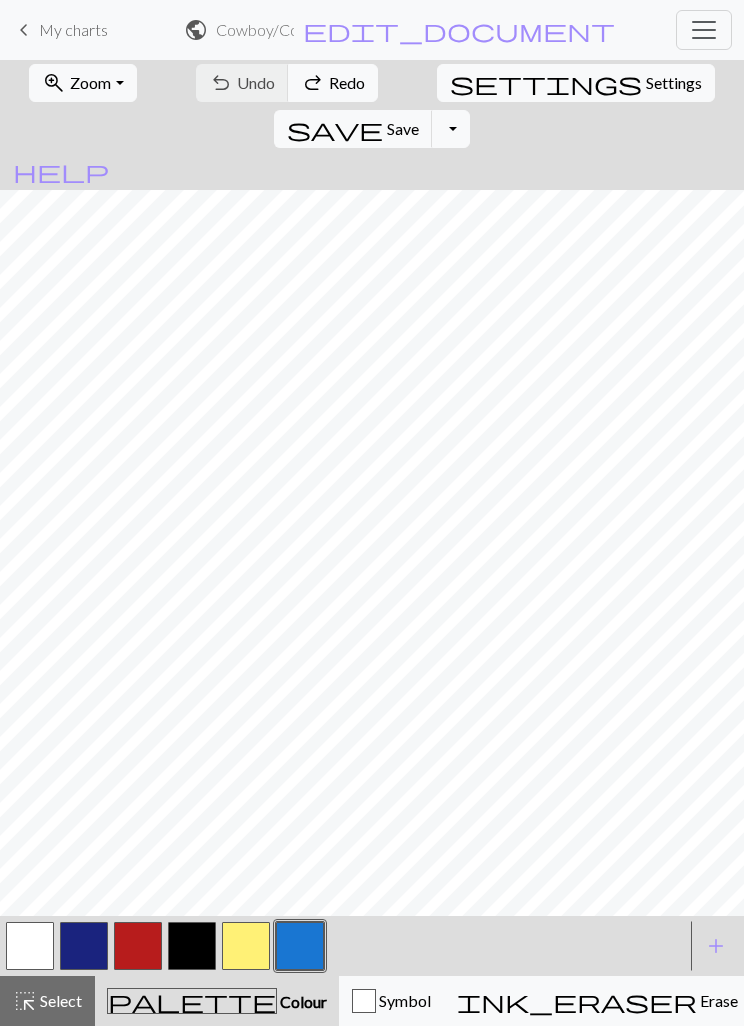 click on "Select" at bounding box center (59, 1000) 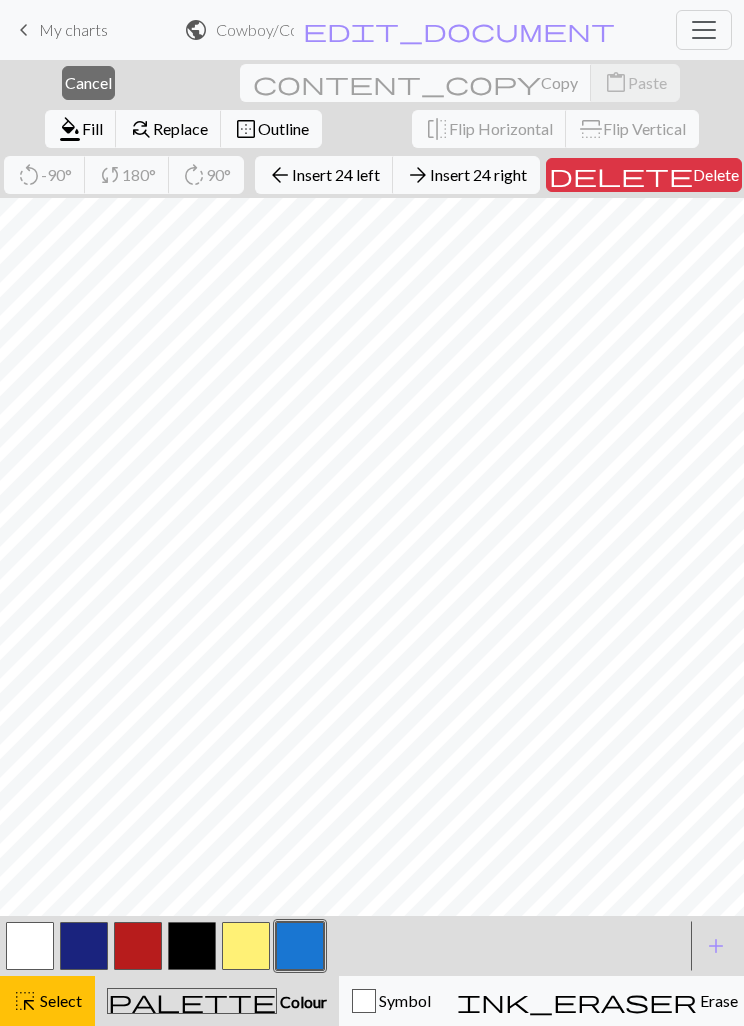 click on "Insert 24 right" at bounding box center [478, 174] 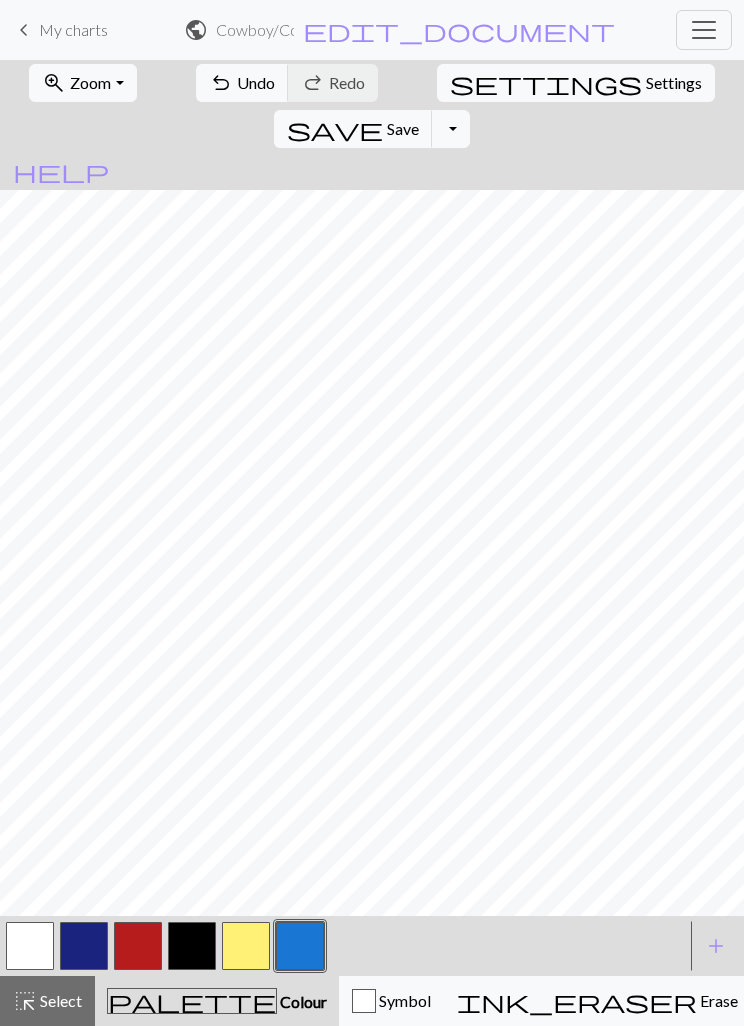 click on "highlight_alt   Select   Select" at bounding box center [47, 1001] 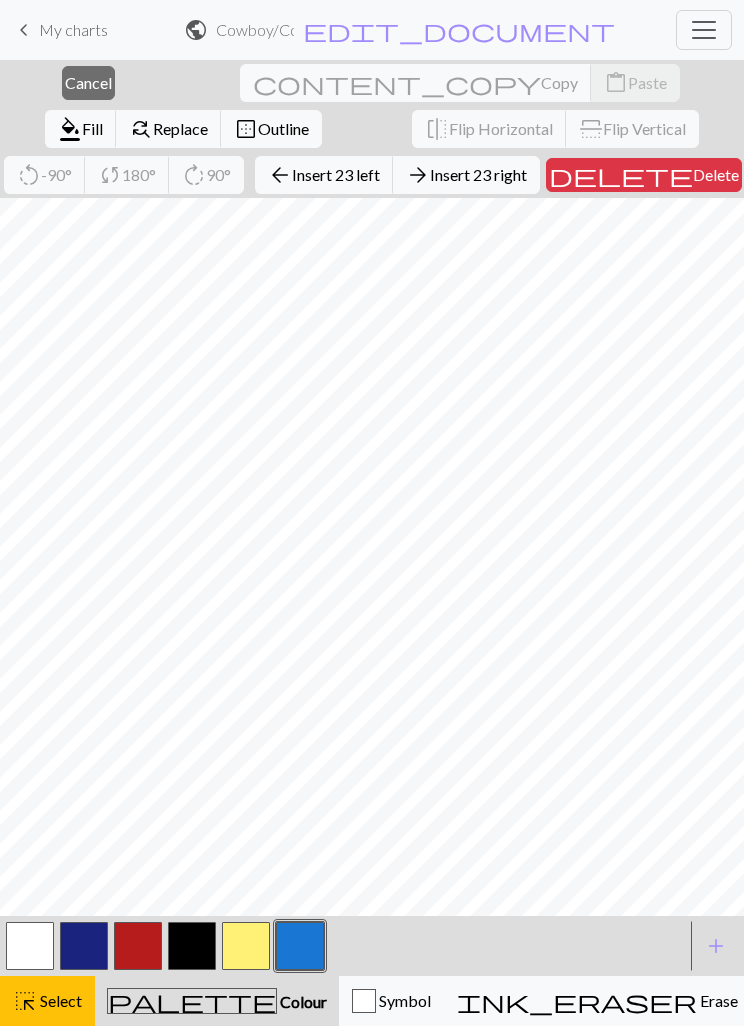 click on "Insert 23 right" at bounding box center (478, 174) 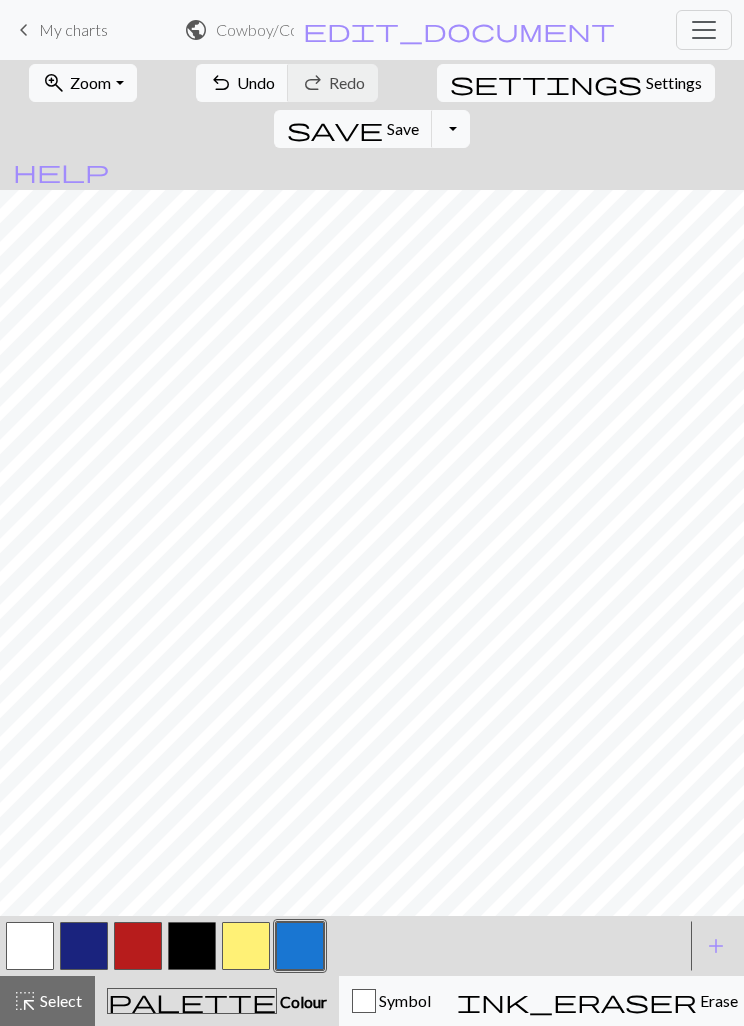 click on "highlight_alt   Select   Select" at bounding box center (47, 1001) 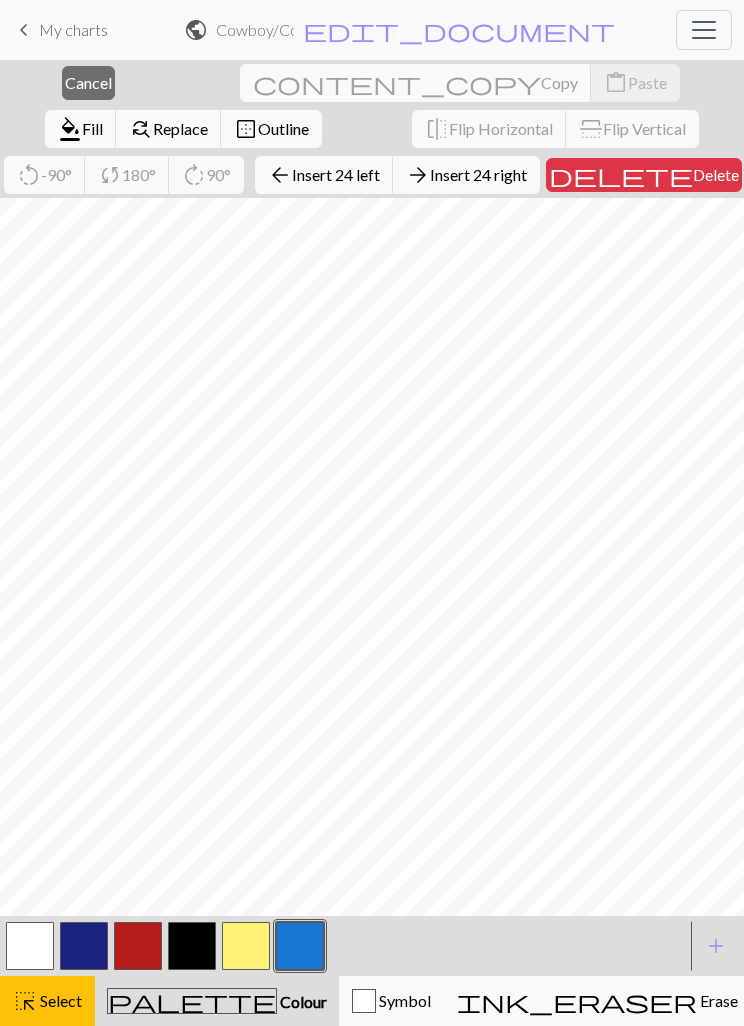 click on "arrow_back  Insert 24 left" at bounding box center (324, 175) 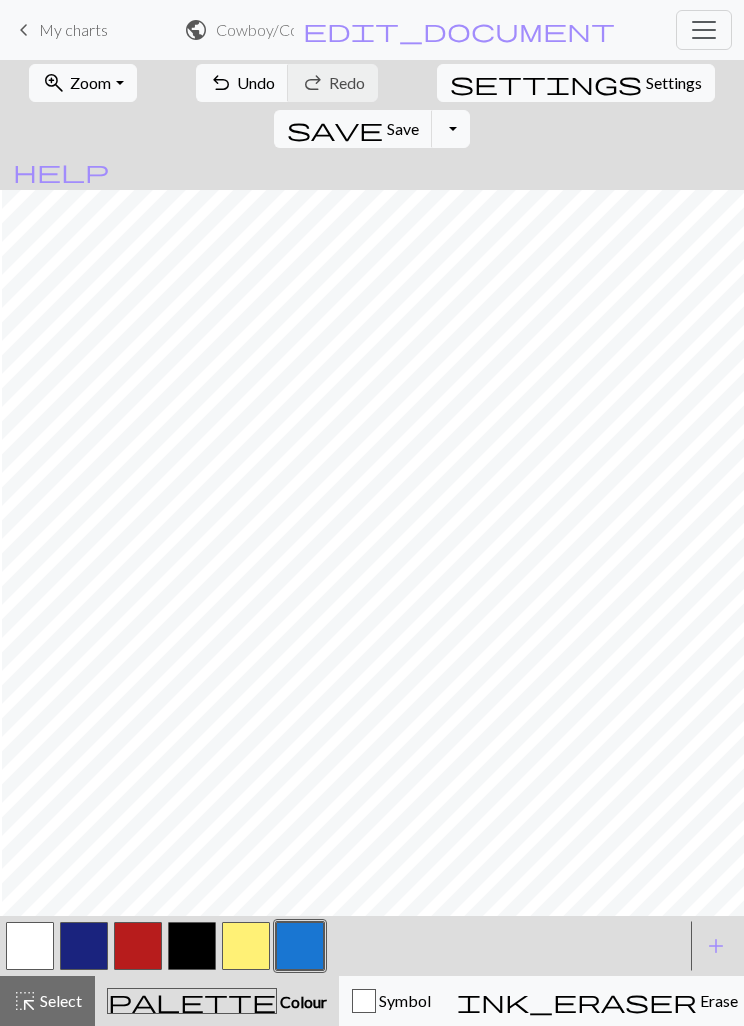 scroll, scrollTop: 0, scrollLeft: 2, axis: horizontal 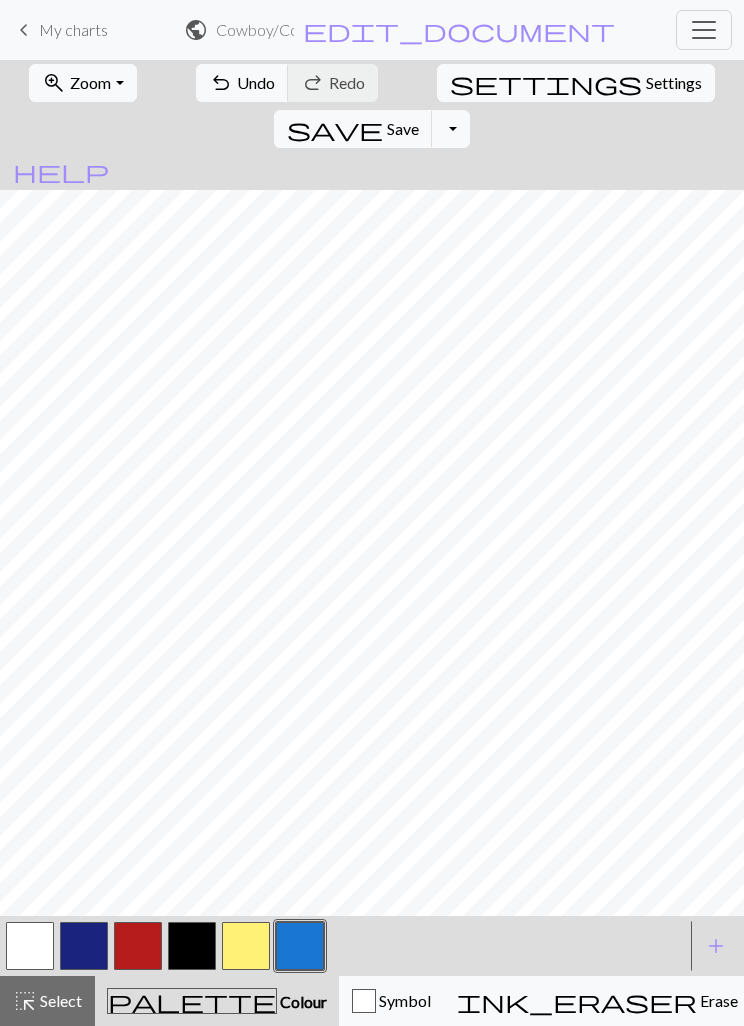 click on "Select" at bounding box center (59, 1000) 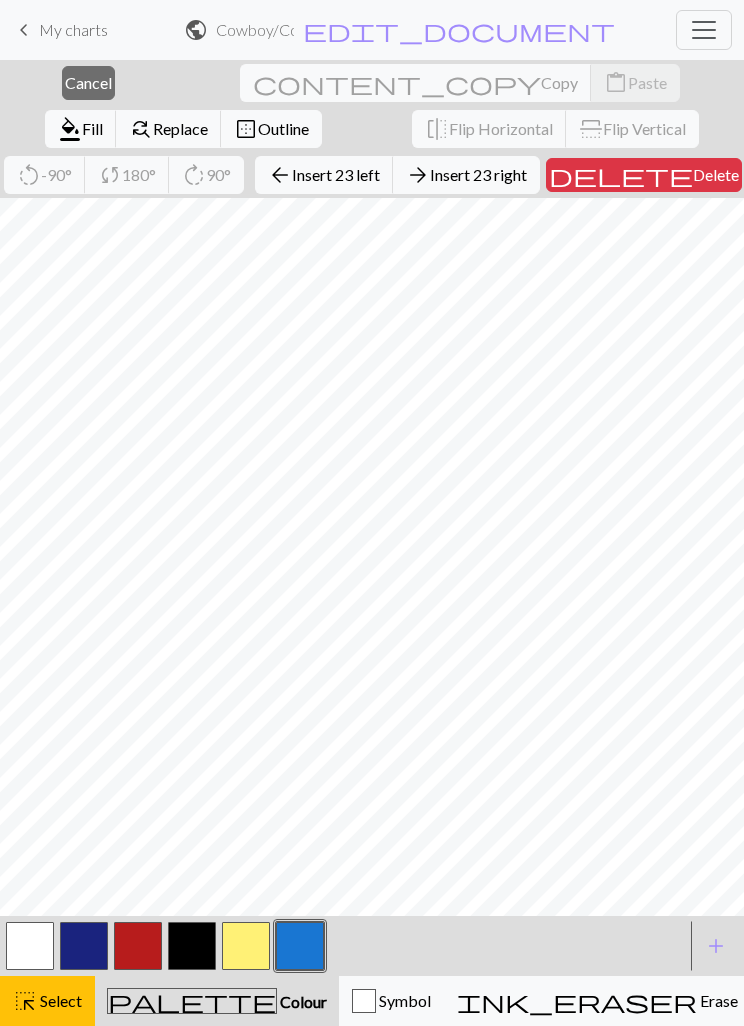 click on "Cancel" at bounding box center [88, 82] 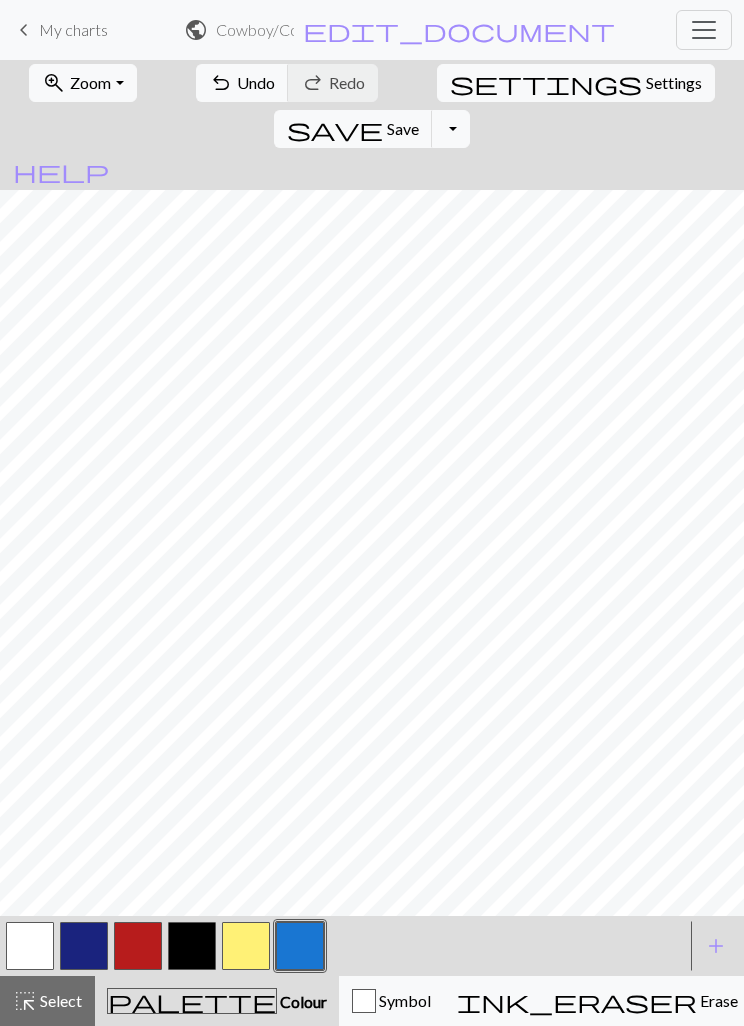 click on "Undo" at bounding box center [256, 82] 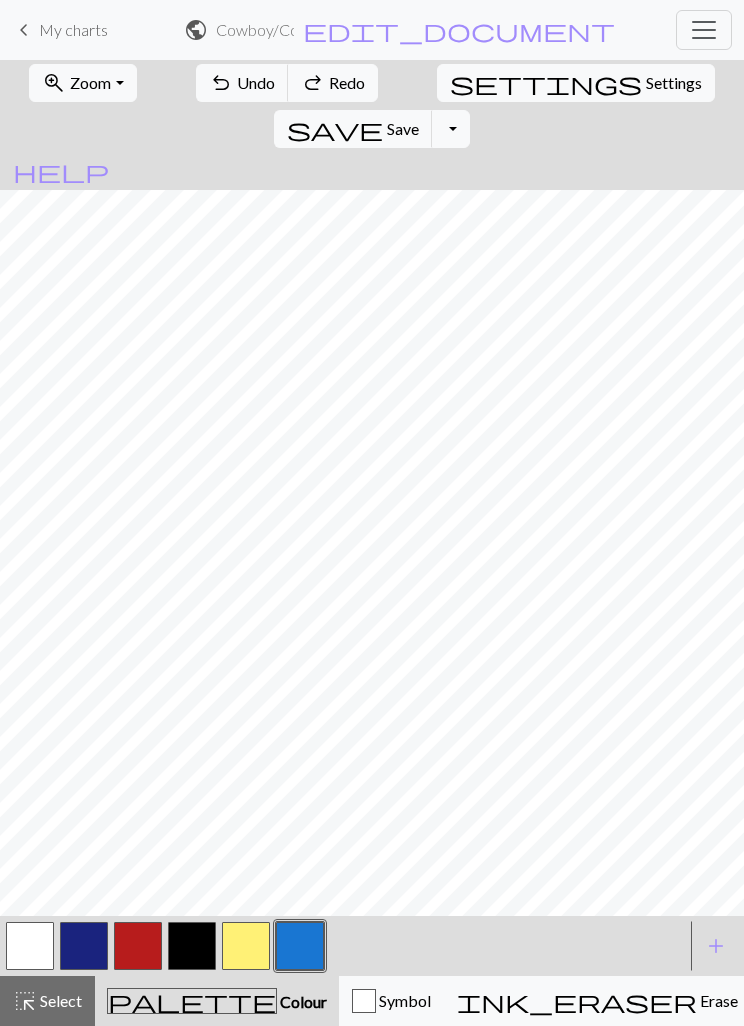 click on "Select" at bounding box center (59, 1000) 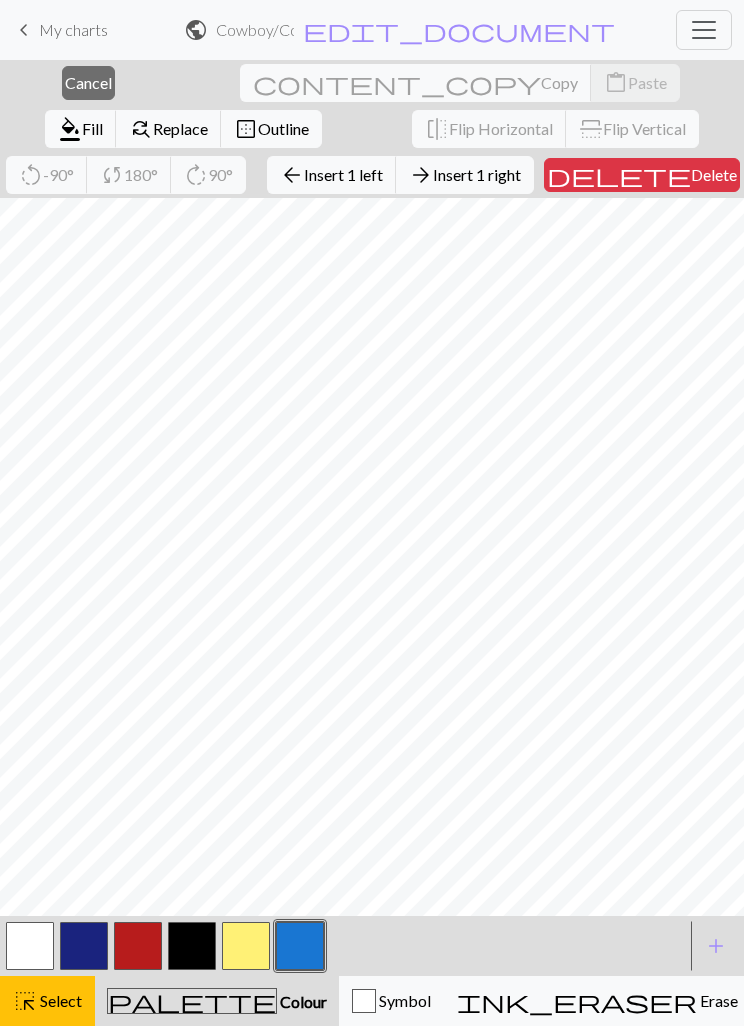 click on "highlight_alt   Select   Select" at bounding box center [47, 1001] 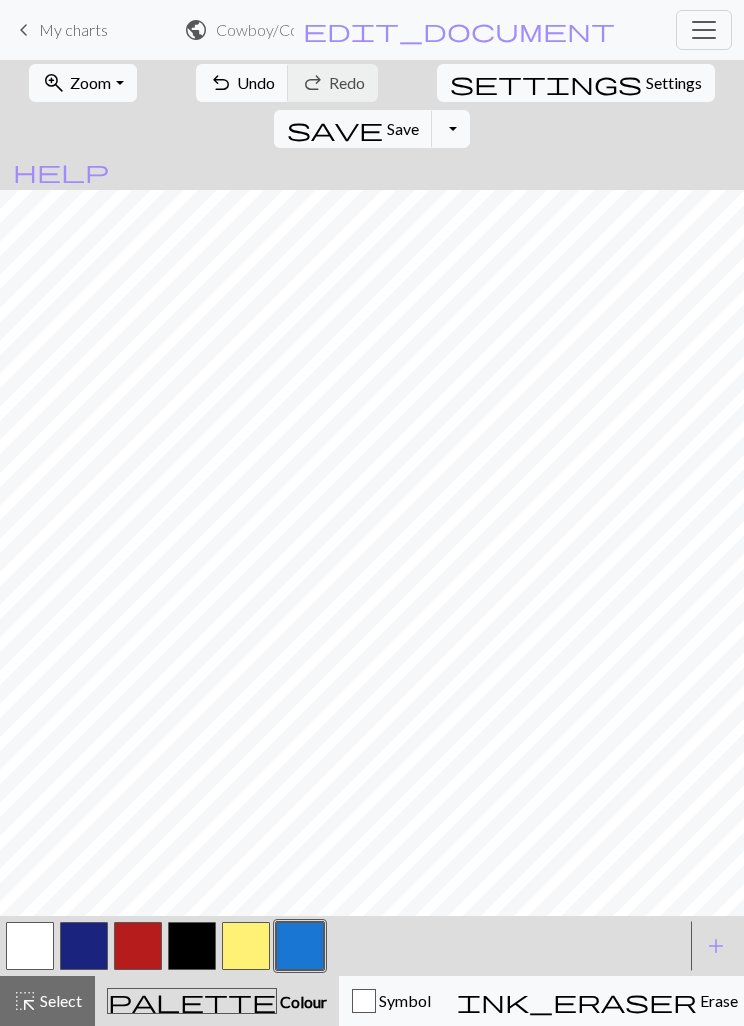 click on "undo" at bounding box center (221, 83) 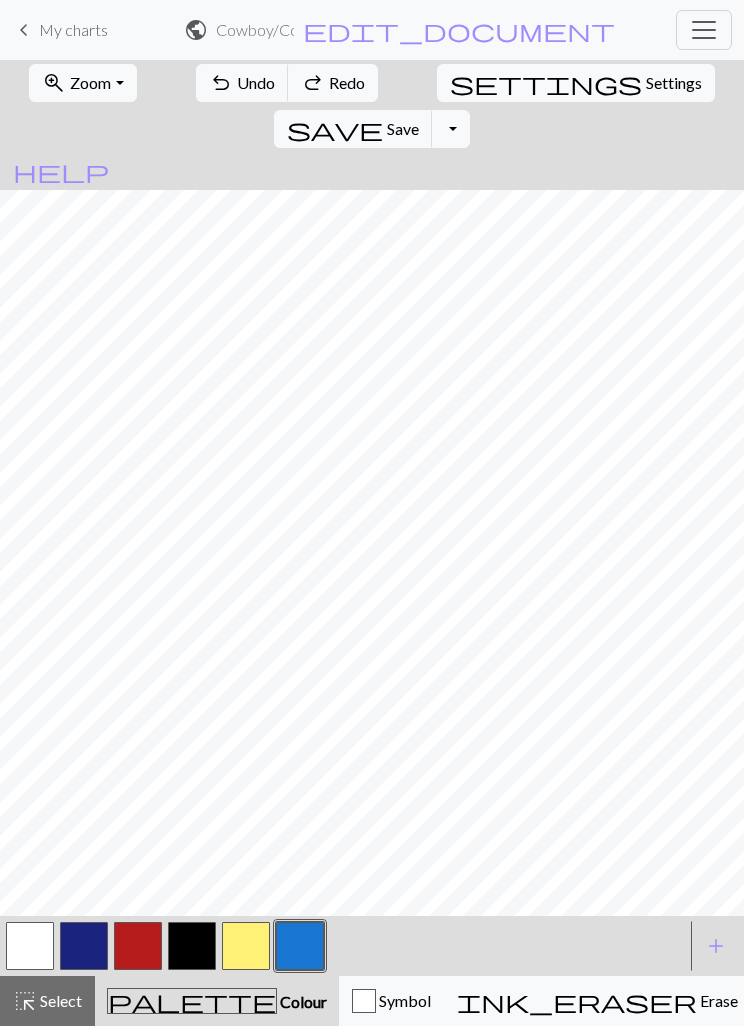 click on "highlight_alt" at bounding box center (25, 1001) 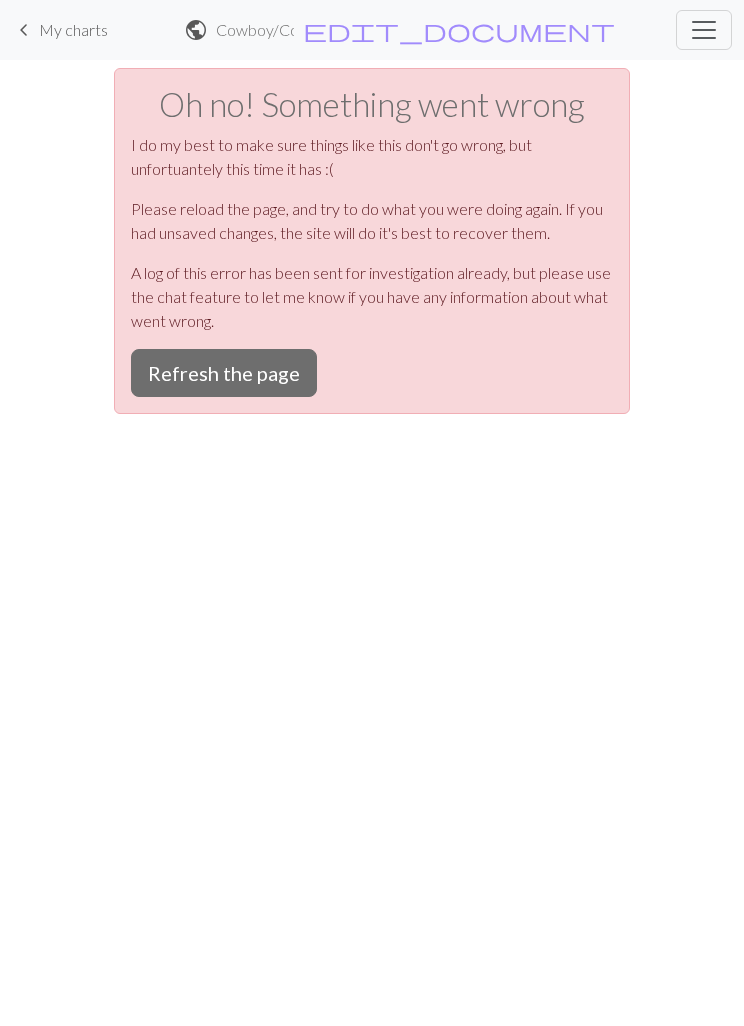 click on "Refresh the page" at bounding box center [224, 373] 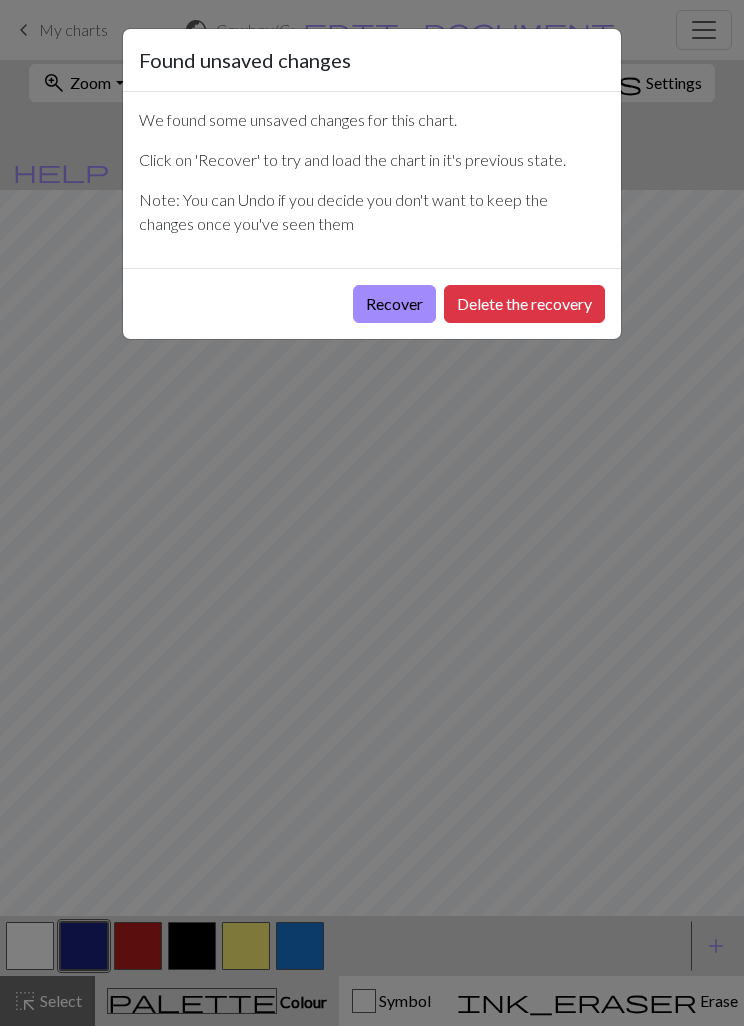 scroll, scrollTop: 0, scrollLeft: 0, axis: both 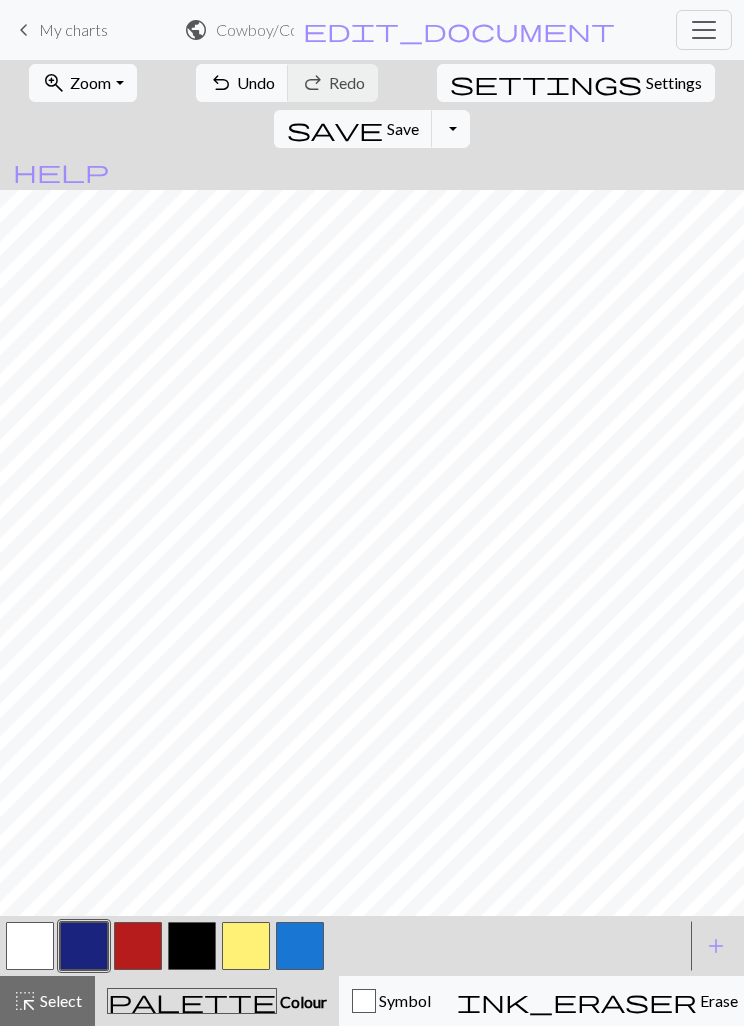 click on "Undo" at bounding box center (256, 82) 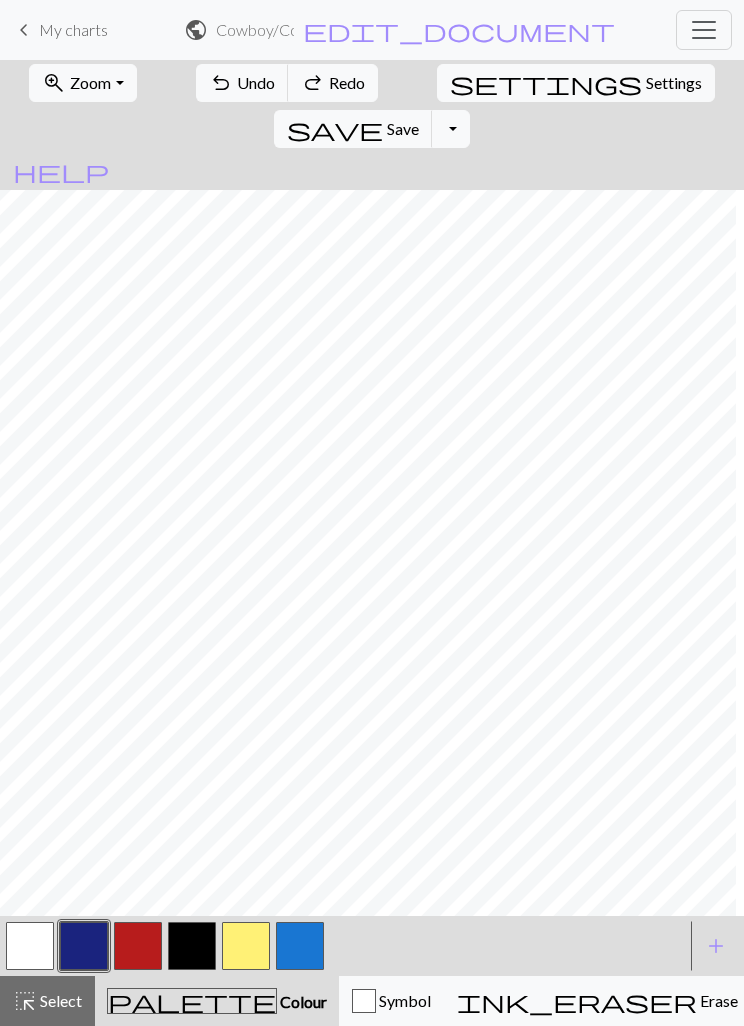 scroll, scrollTop: 0, scrollLeft: 0, axis: both 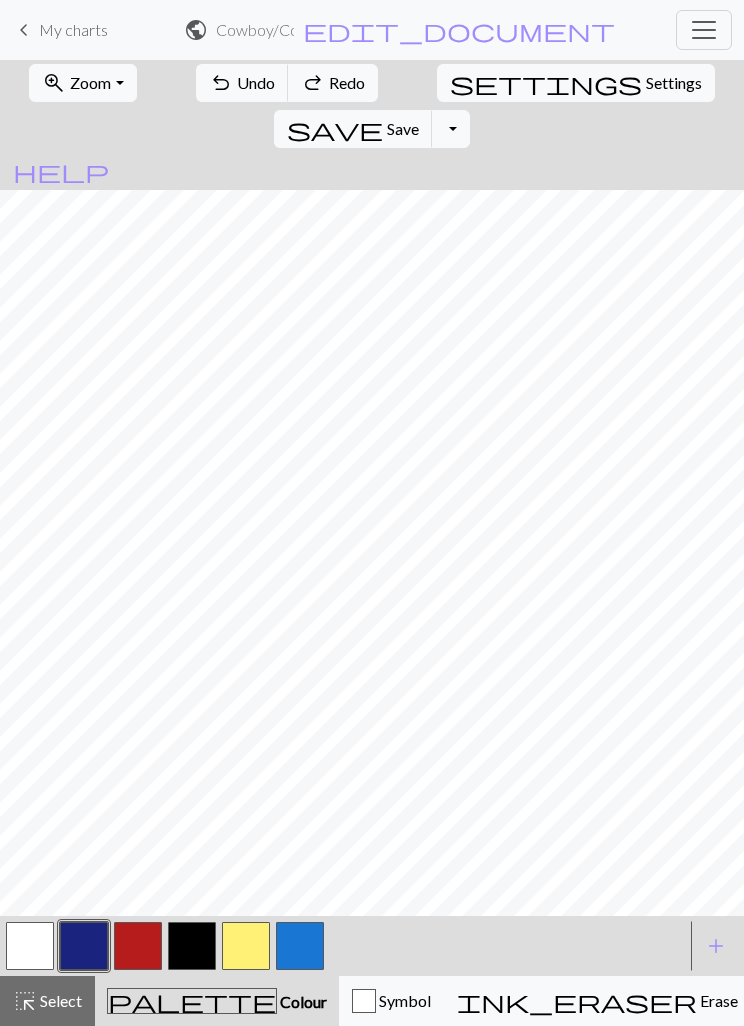 click on "Zoom" at bounding box center (90, 82) 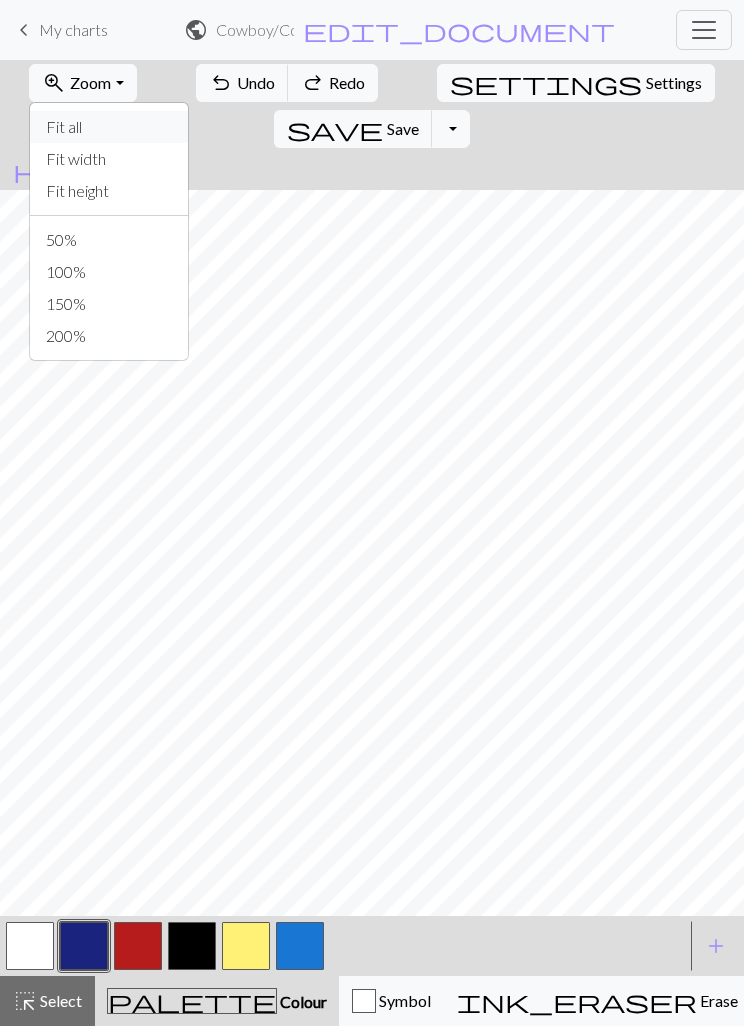 click on "Fit all" at bounding box center [109, 127] 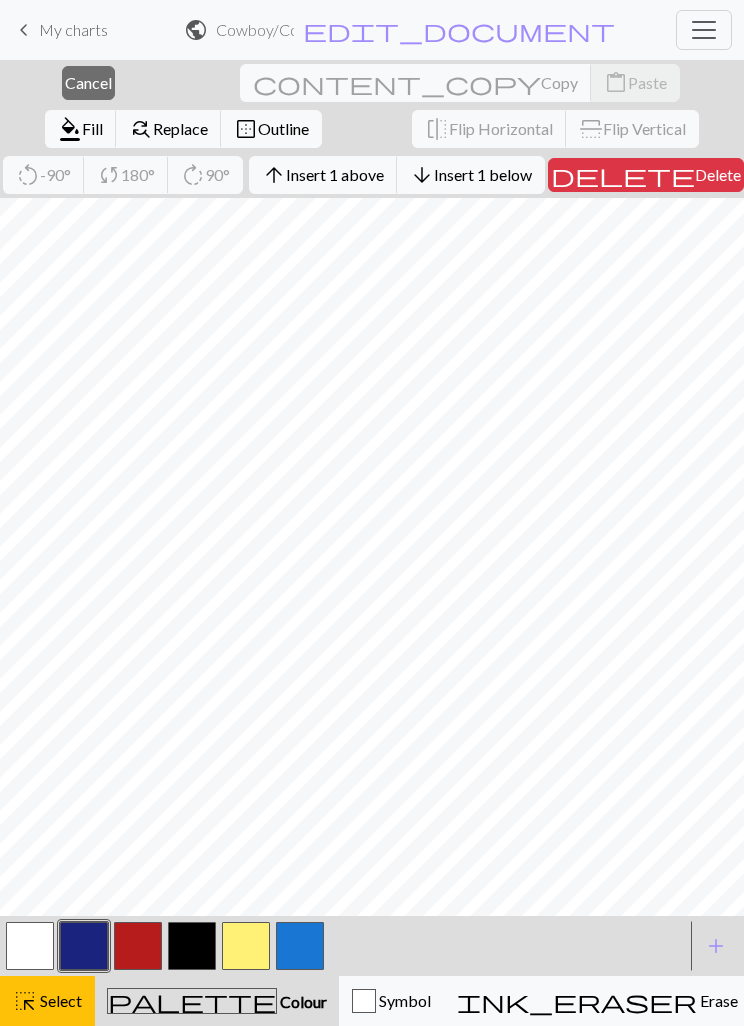 click on "Insert 1 above" at bounding box center [335, 174] 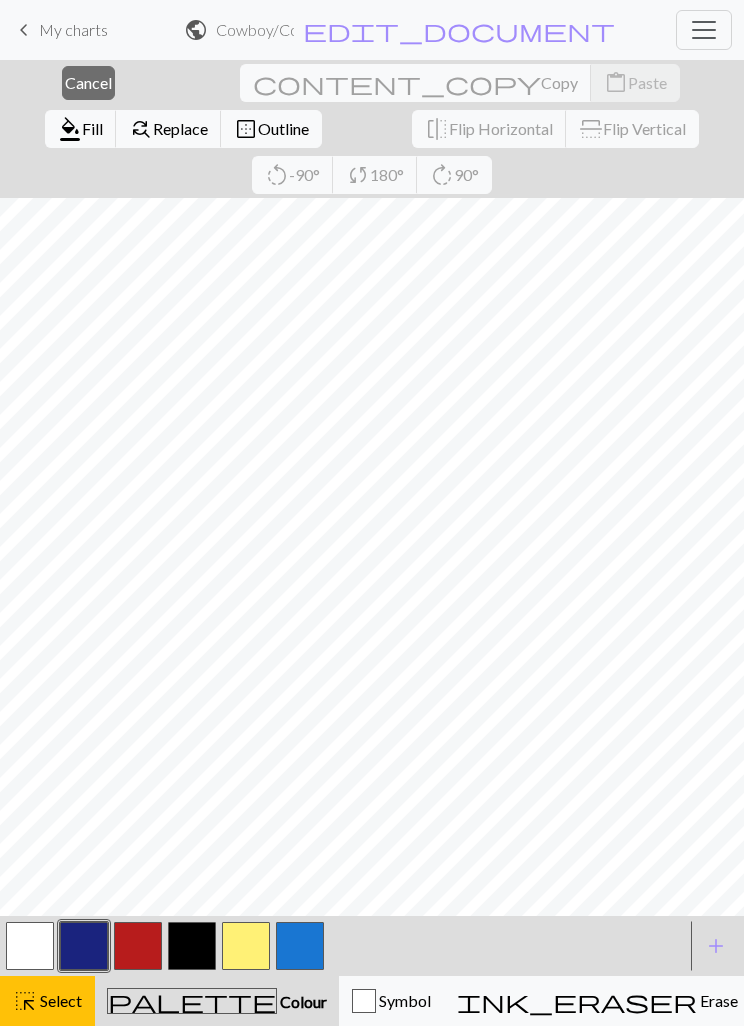 click on "close Cancel" at bounding box center [88, 83] 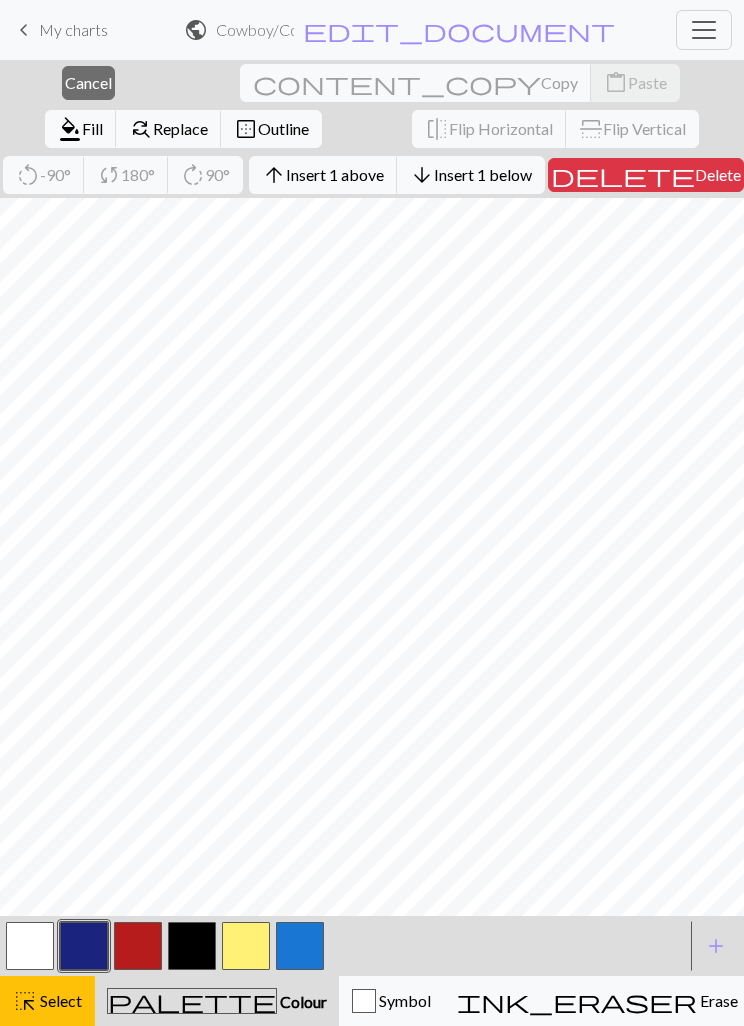 click on "Insert 1 above" at bounding box center (335, 174) 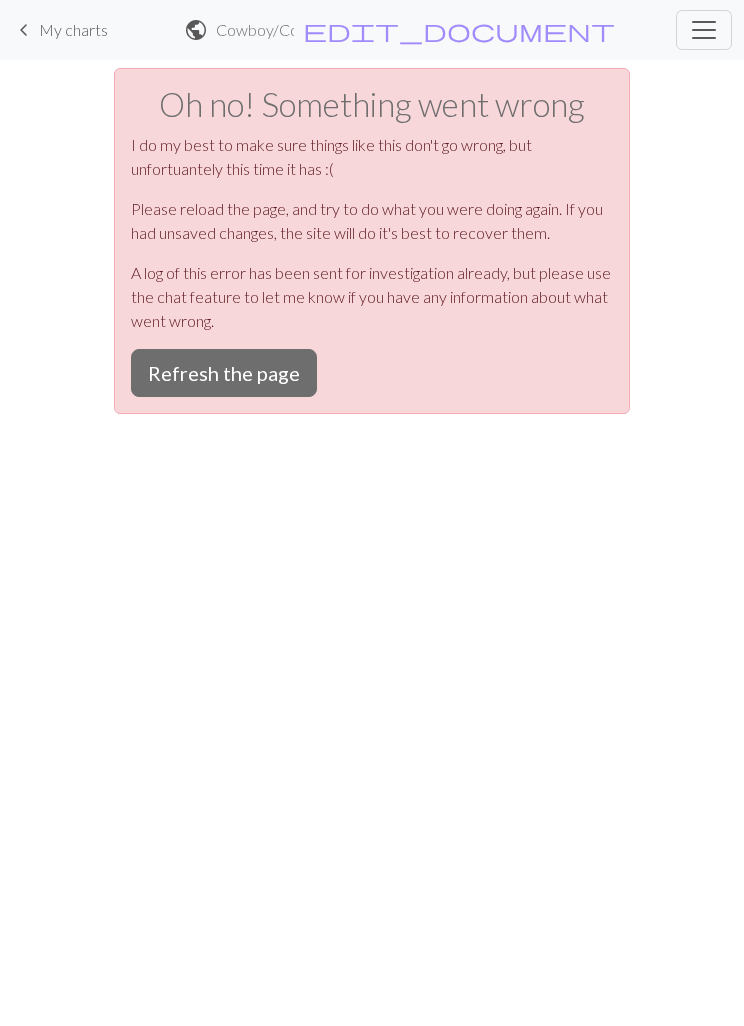 click on "Refresh the page" at bounding box center (224, 373) 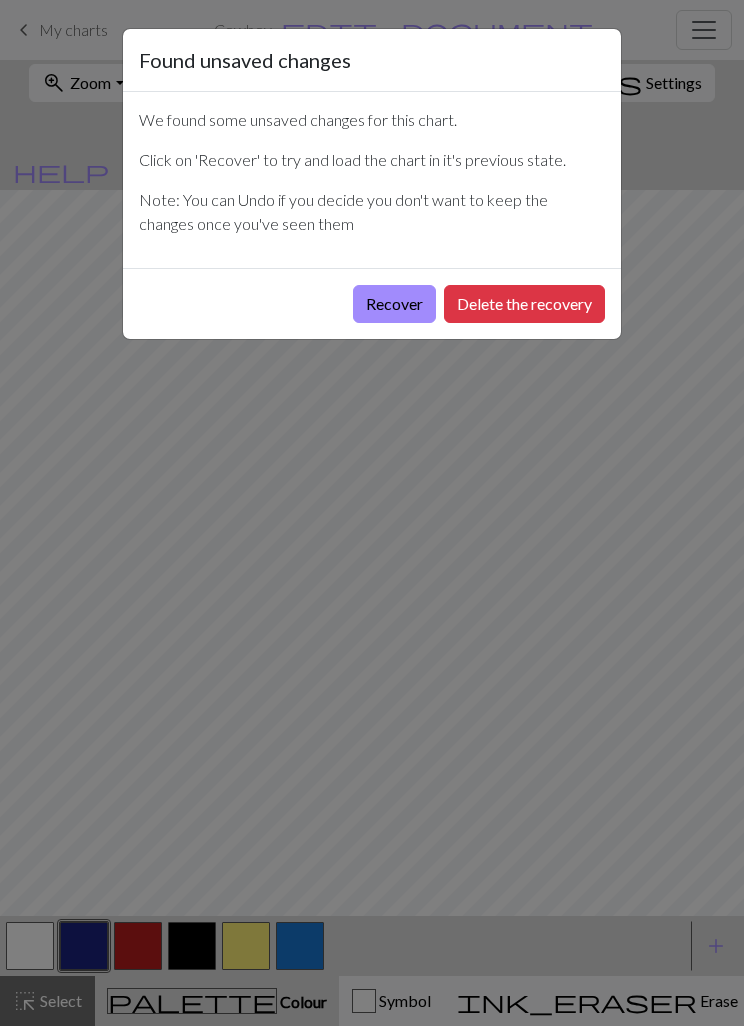 scroll, scrollTop: 0, scrollLeft: 0, axis: both 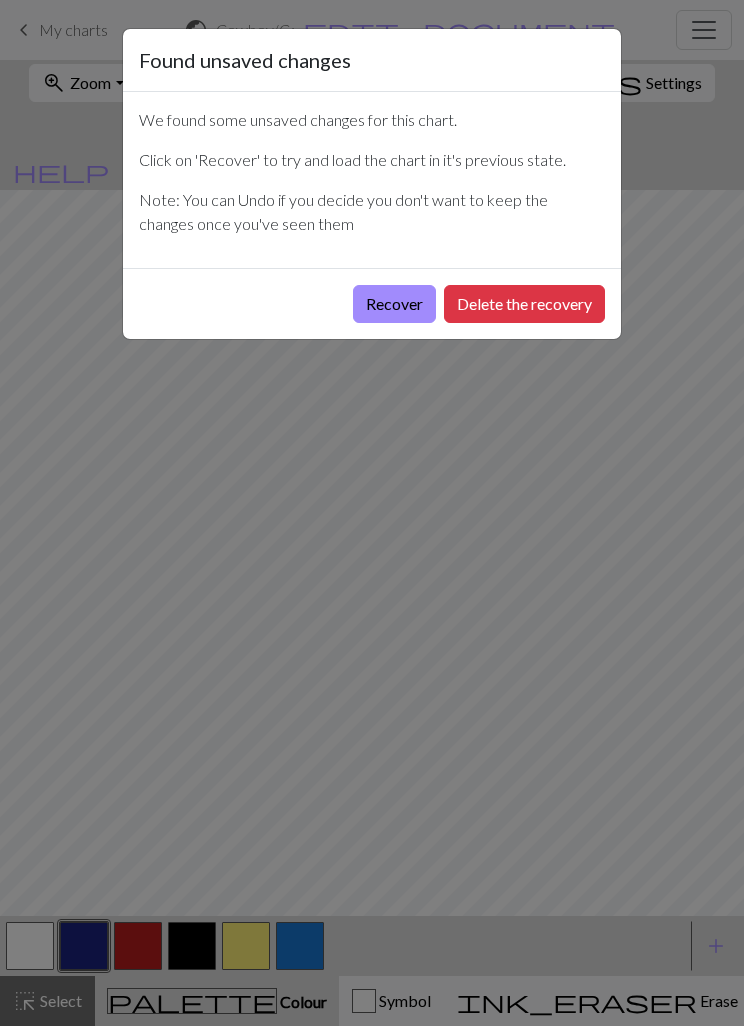 click on "Recover" at bounding box center [394, 304] 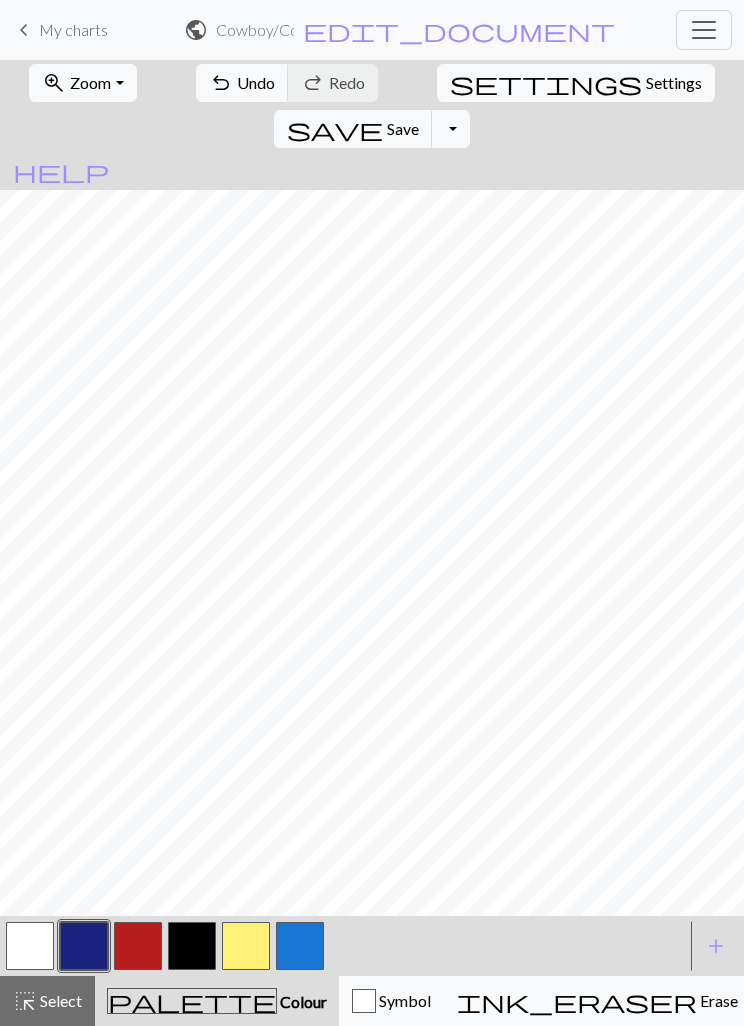 scroll, scrollTop: 0, scrollLeft: 326, axis: horizontal 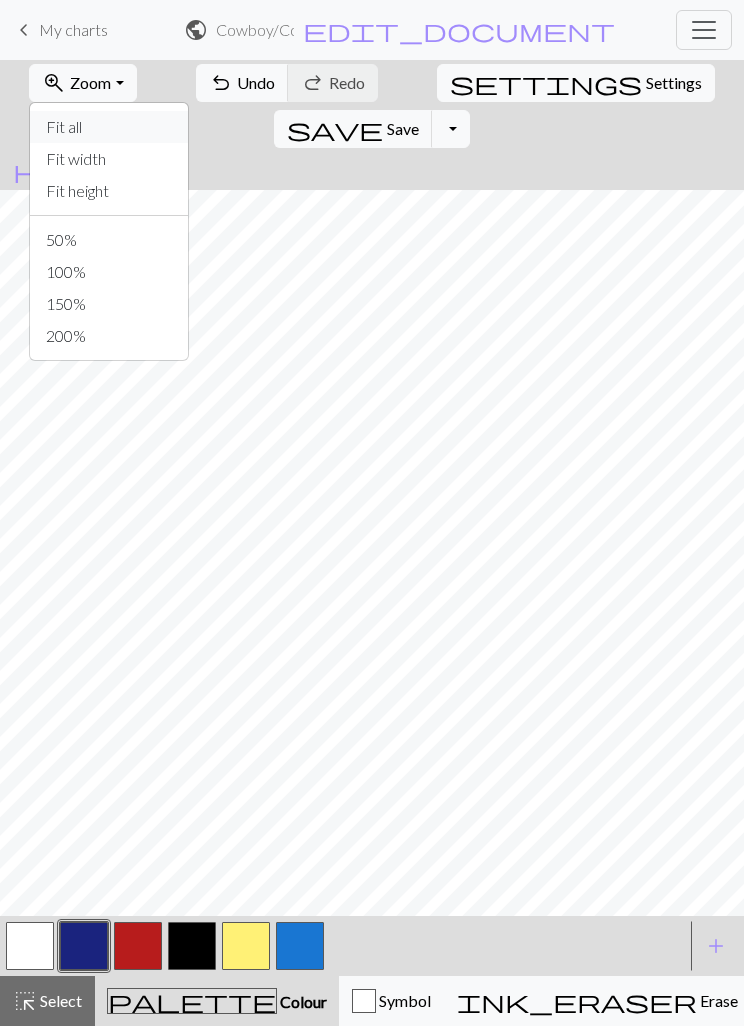 click on "Fit all" at bounding box center (109, 127) 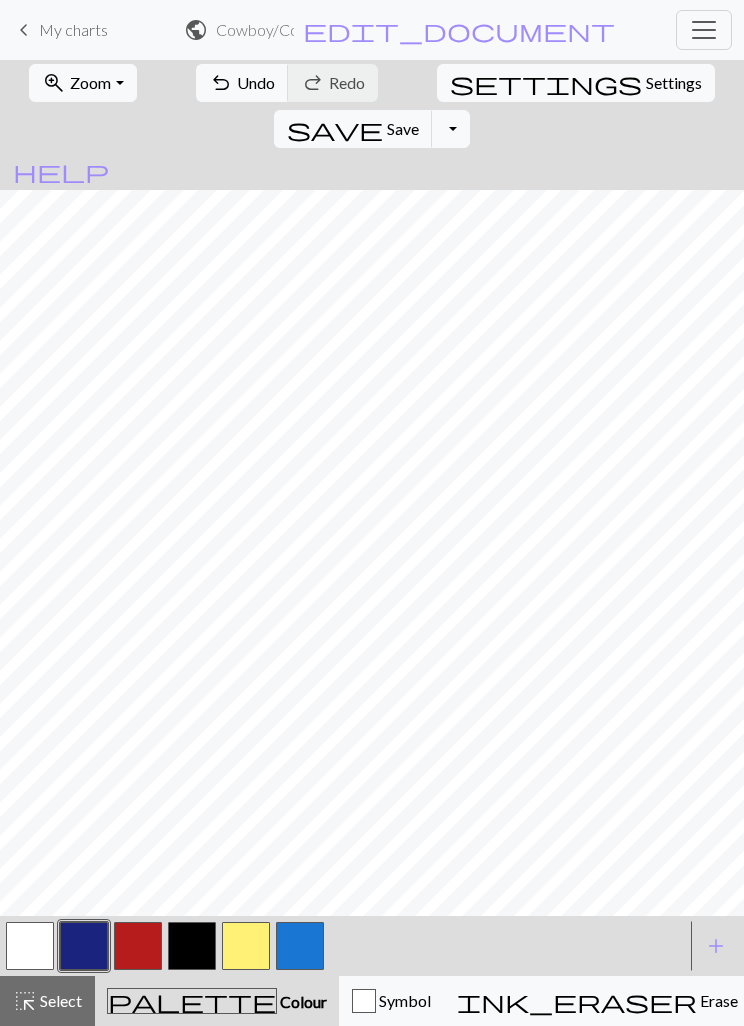 click on "Undo" at bounding box center (256, 82) 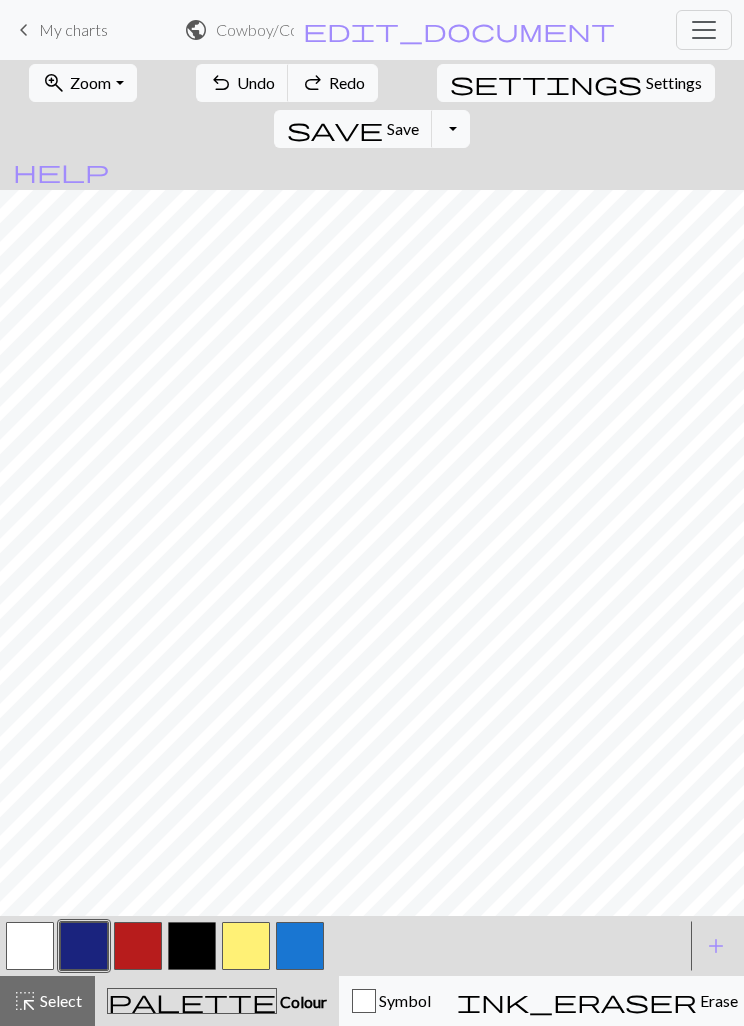 click on "Undo" at bounding box center (256, 82) 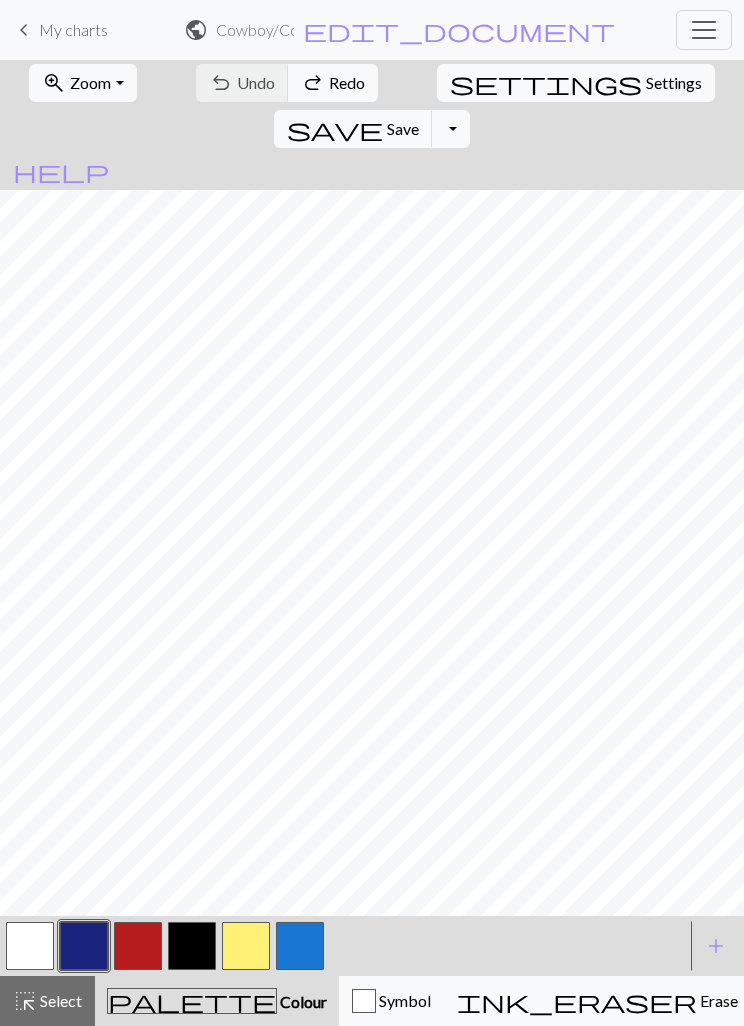 scroll, scrollTop: 0, scrollLeft: 0, axis: both 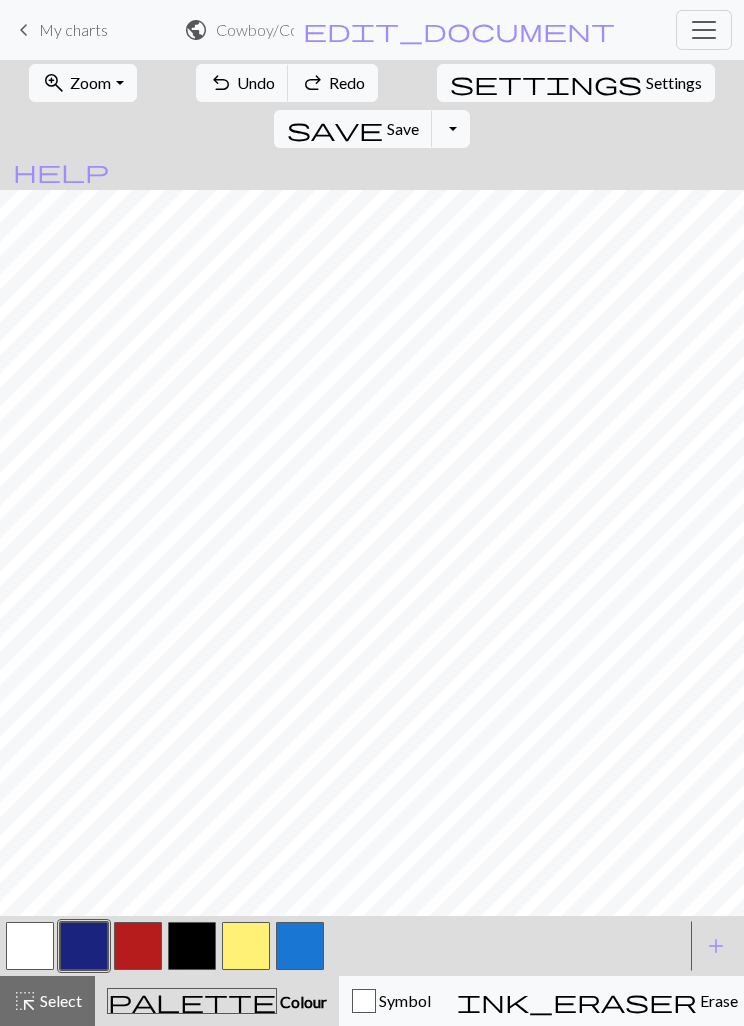 click on "zoom_in Zoom Zoom" at bounding box center [82, 83] 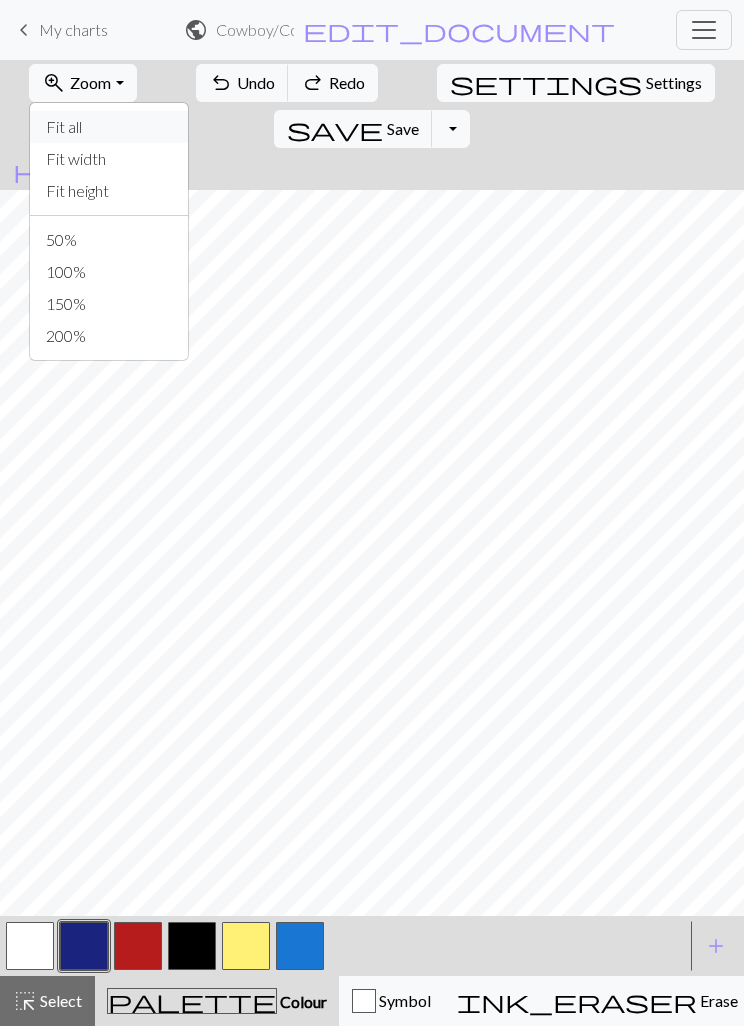 click on "Fit all" at bounding box center [109, 127] 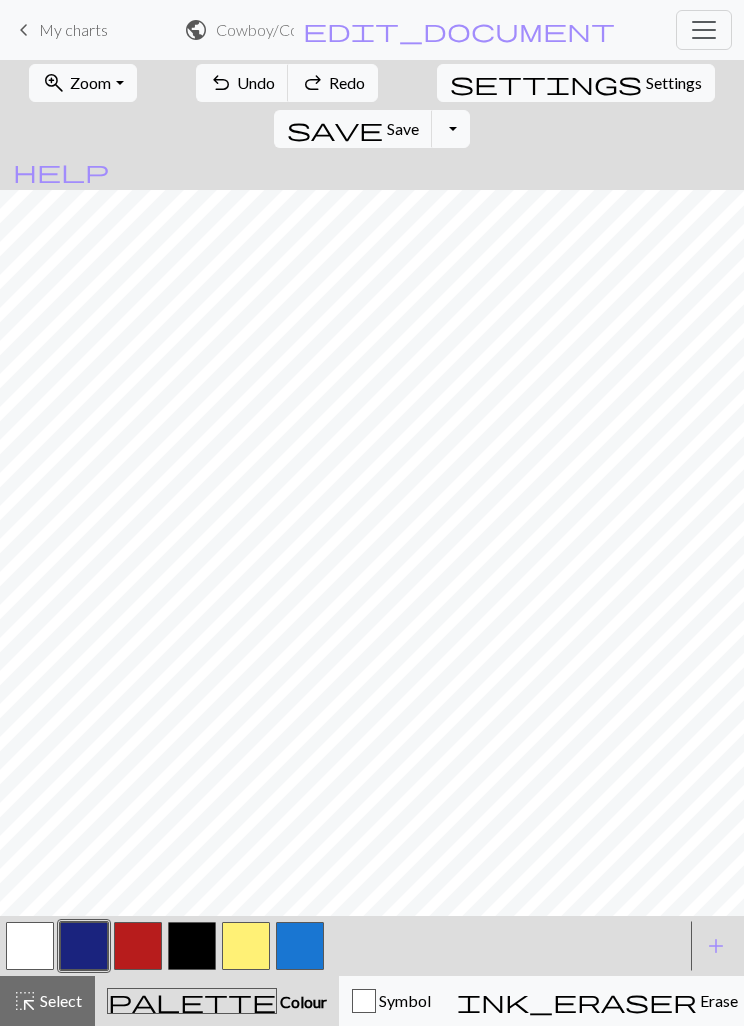 click on "Save" at bounding box center (403, 128) 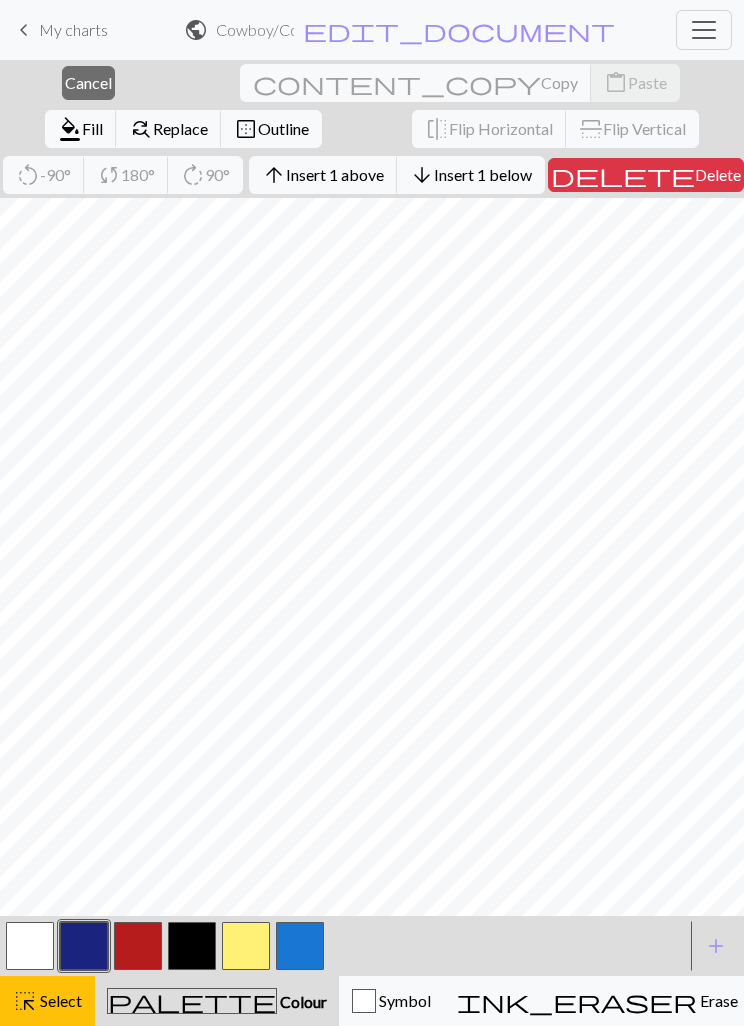 click on "Insert 1 above" at bounding box center (335, 174) 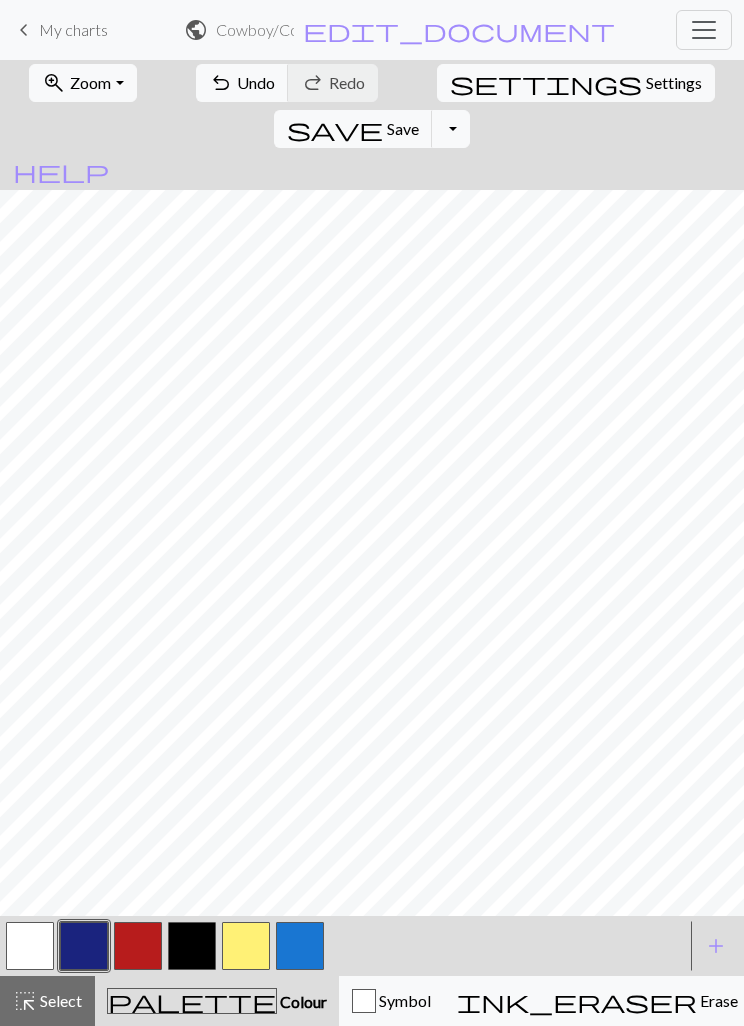 click on "Undo" at bounding box center (256, 82) 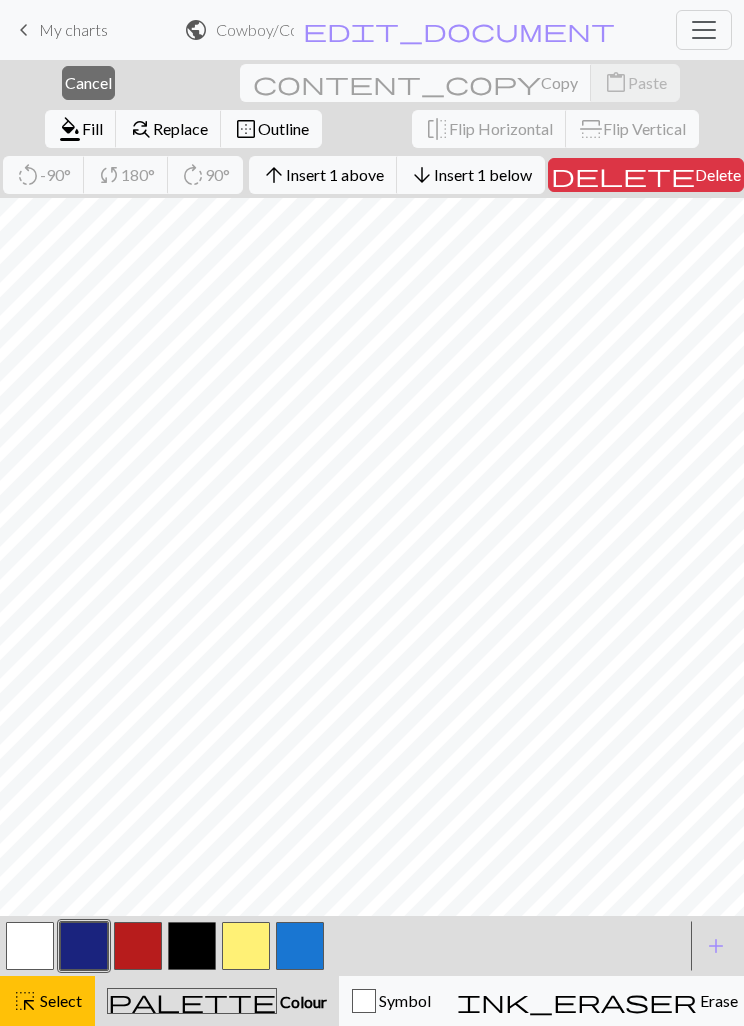 click on "Insert 1 above" at bounding box center [335, 174] 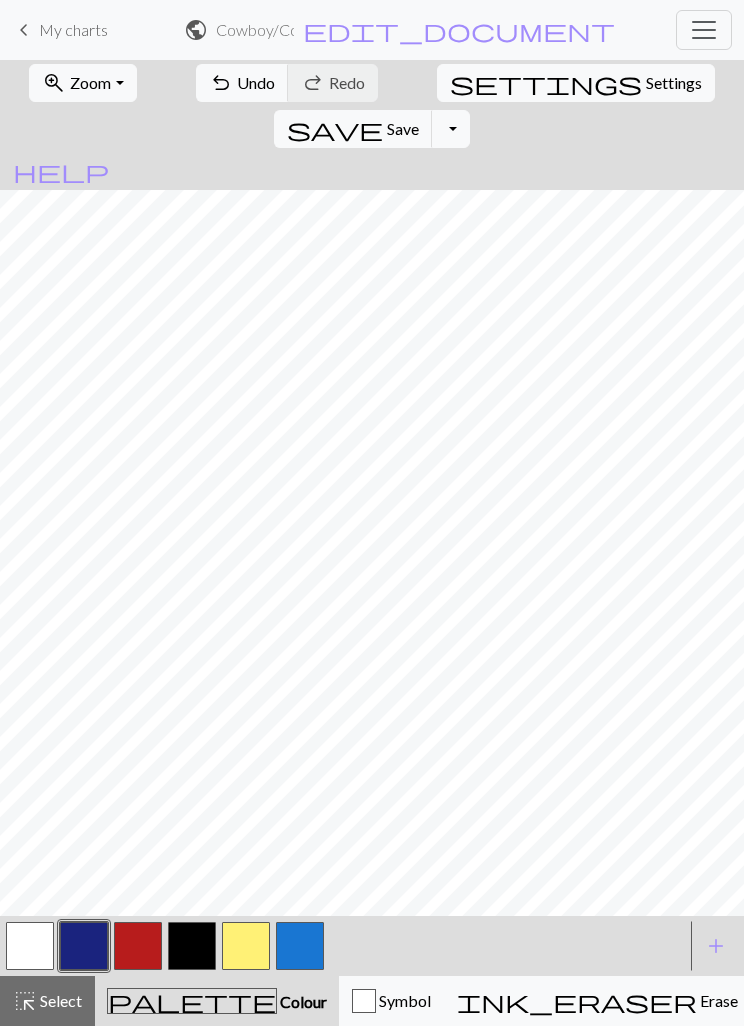 click on "Save" at bounding box center [403, 128] 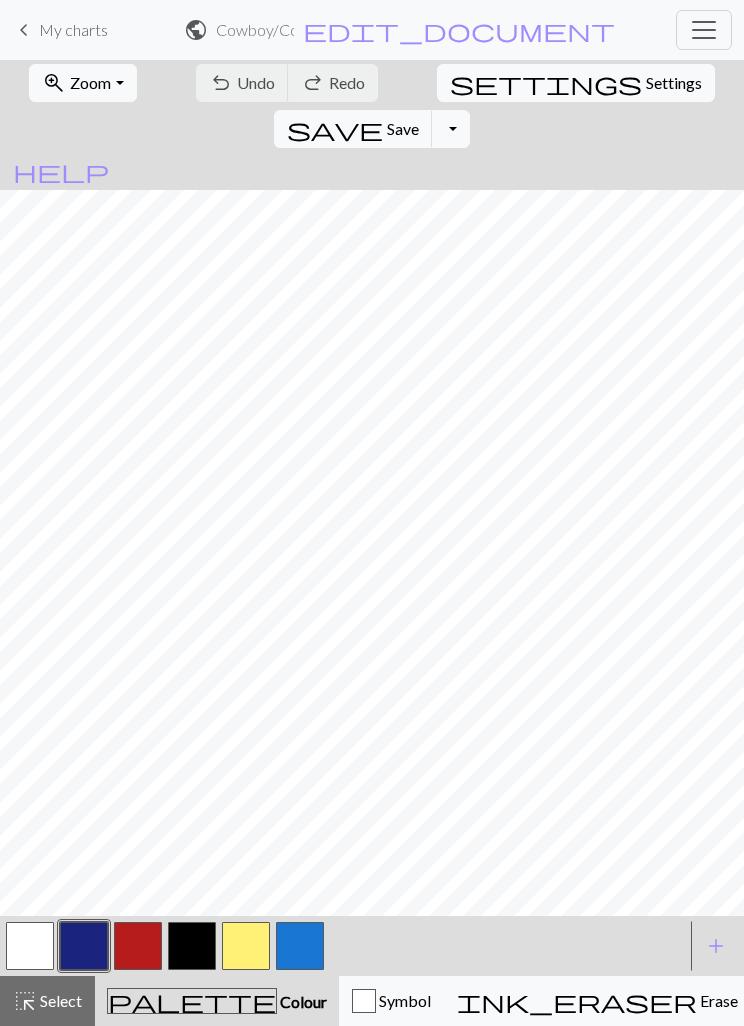 click on "save" at bounding box center (335, 129) 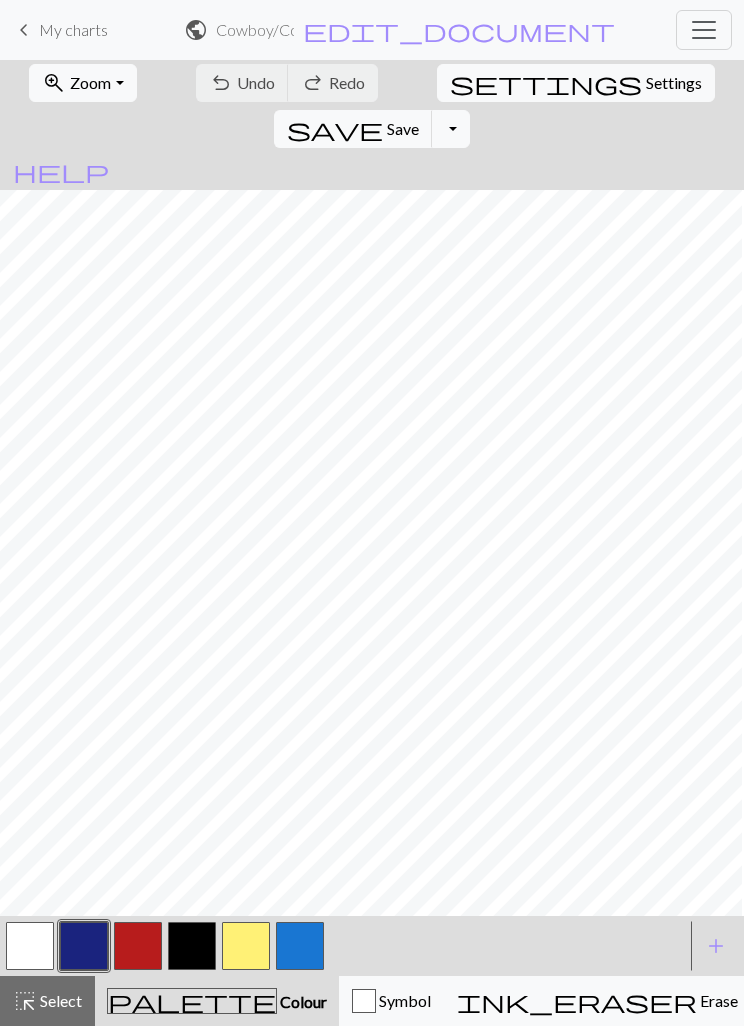 scroll, scrollTop: 0, scrollLeft: 118, axis: horizontal 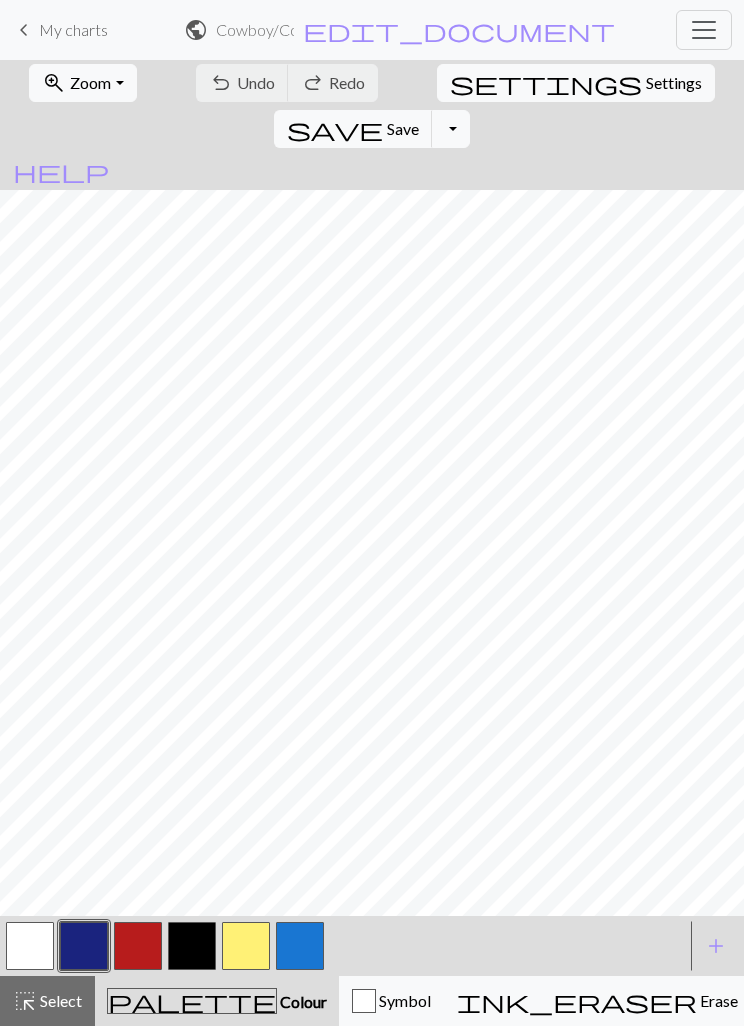 click on "zoom_in Zoom Zoom" at bounding box center (82, 83) 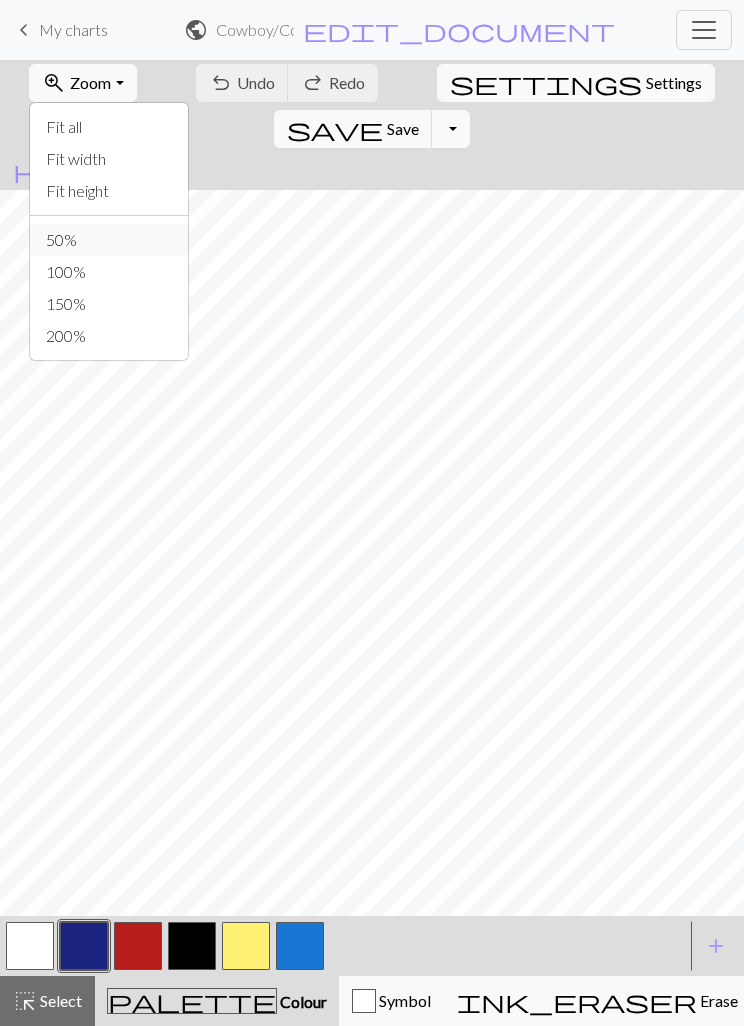click on "50%" at bounding box center (109, 240) 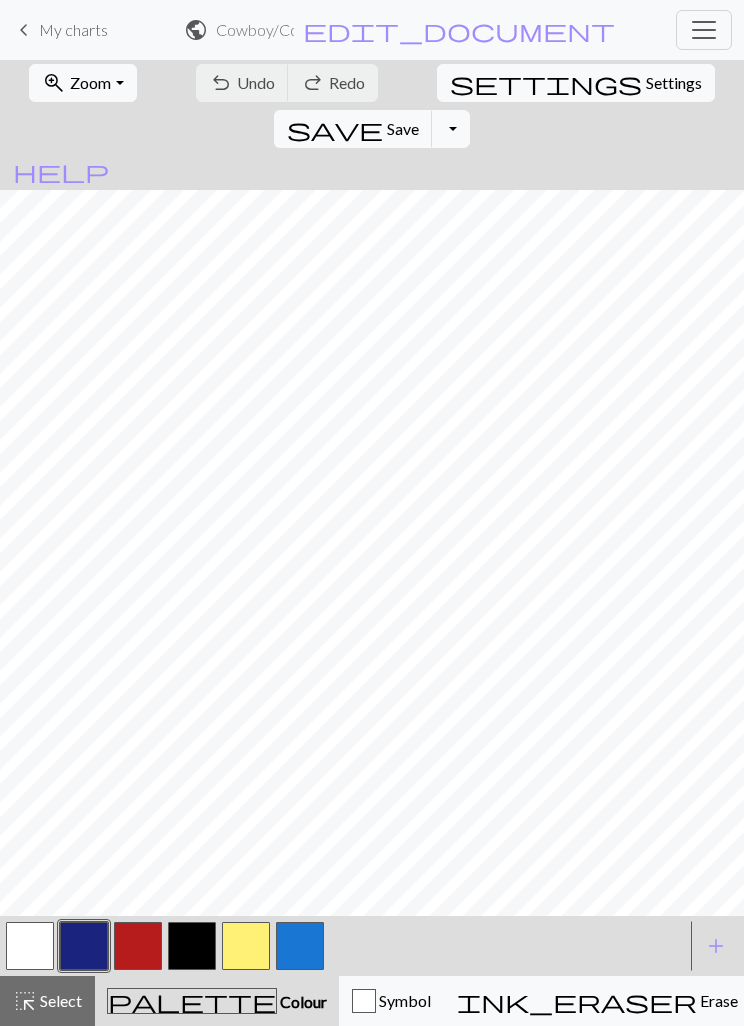 click on "zoom_in Zoom Zoom" at bounding box center (82, 83) 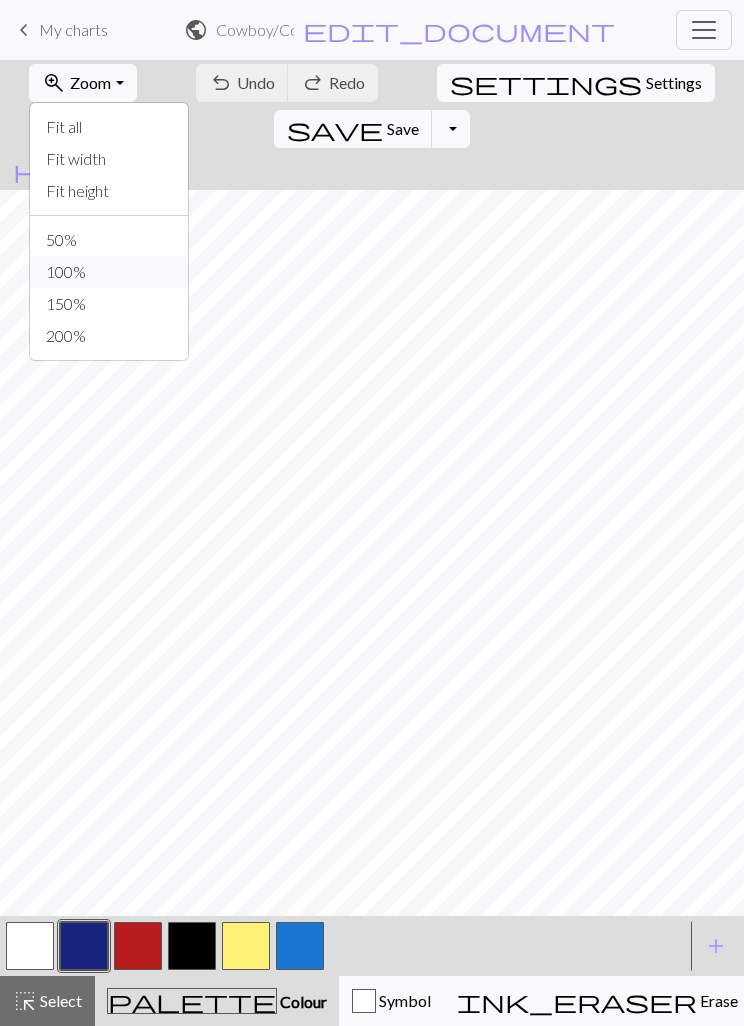 click on "100%" at bounding box center (109, 272) 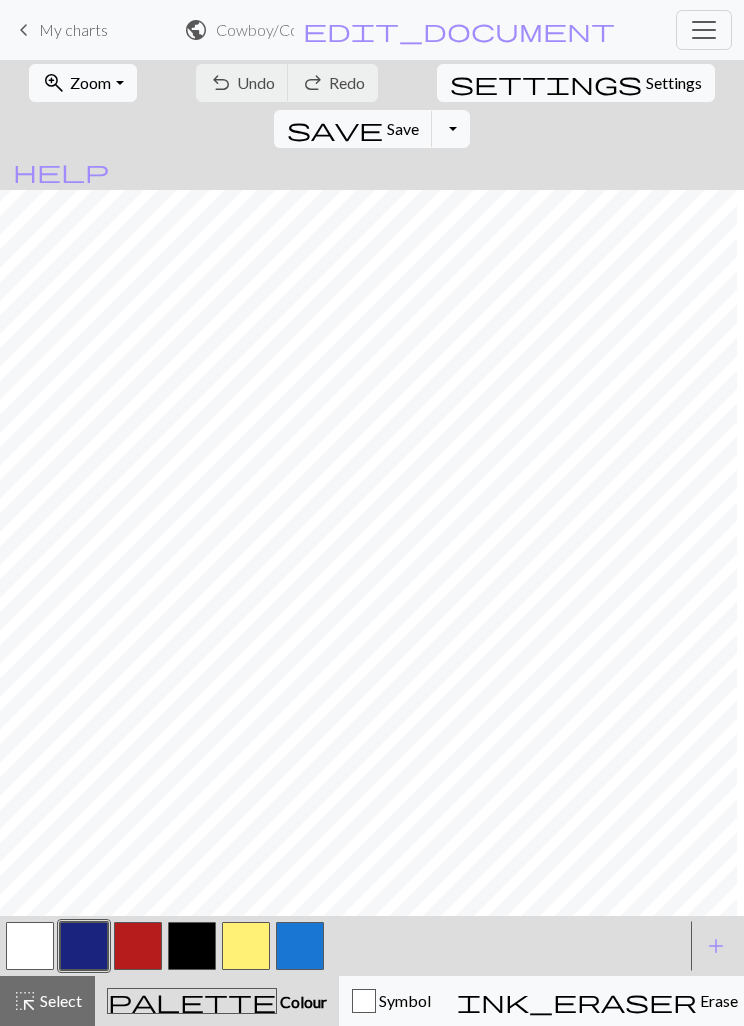 scroll, scrollTop: 0, scrollLeft: 684, axis: horizontal 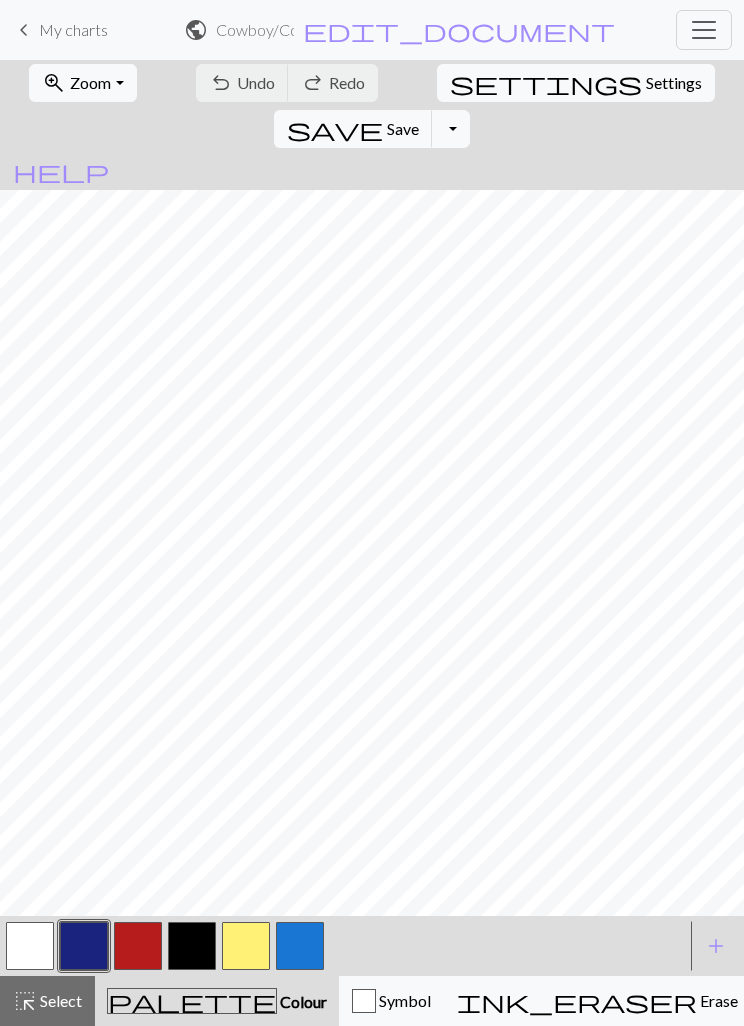 click at bounding box center (138, 946) 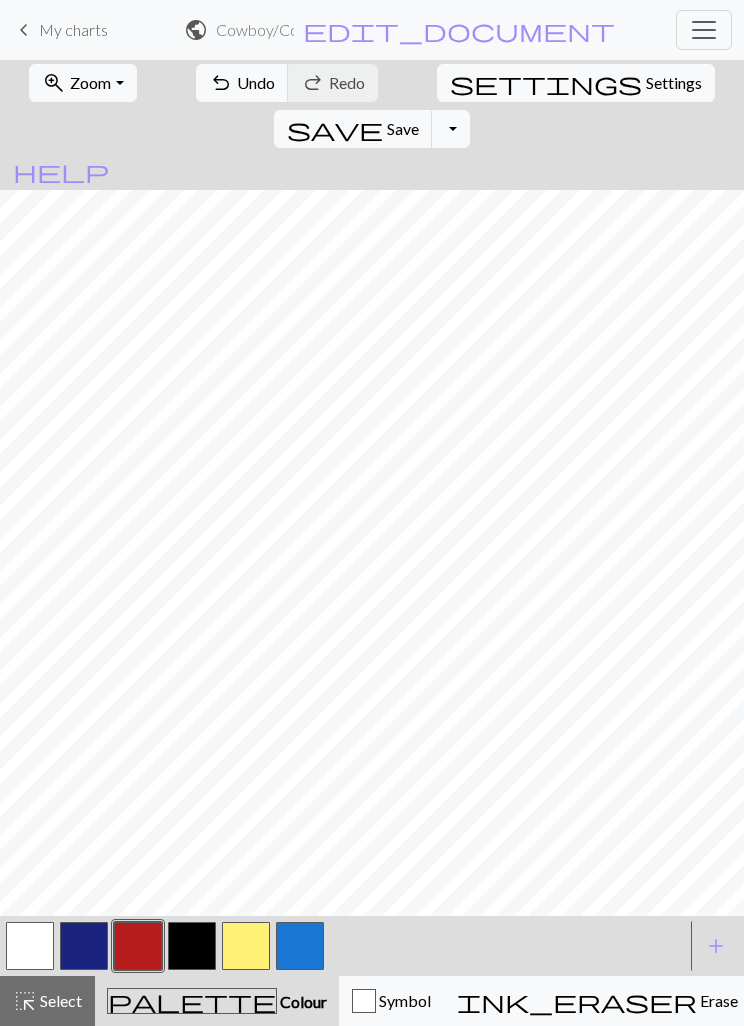 click at bounding box center [300, 946] 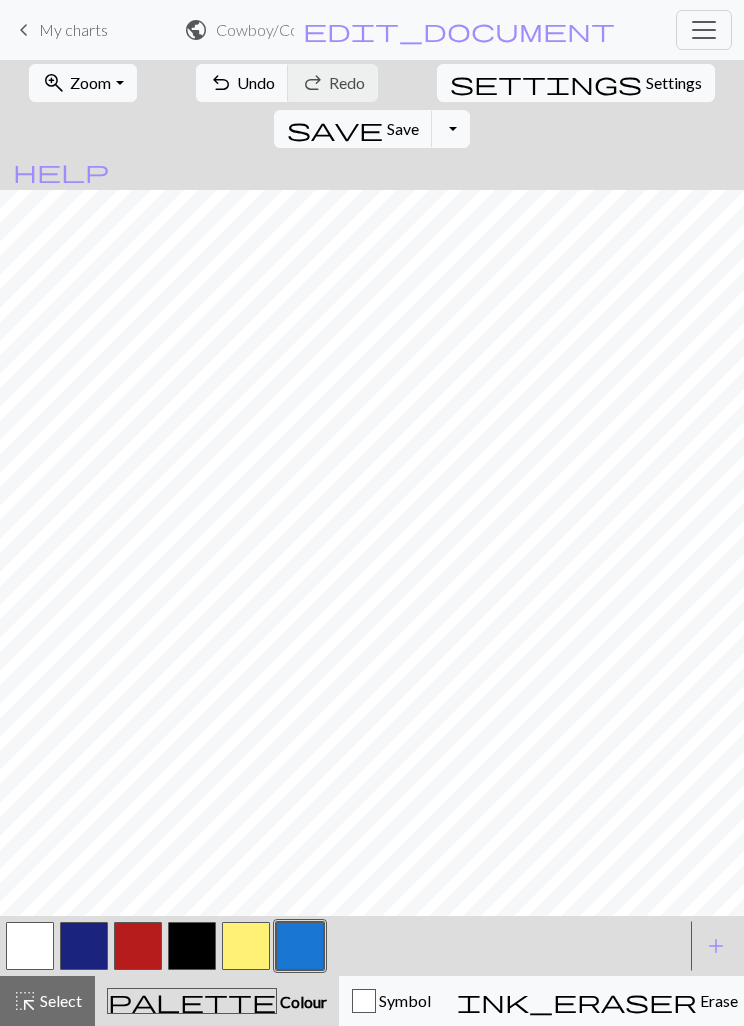 click at bounding box center [192, 946] 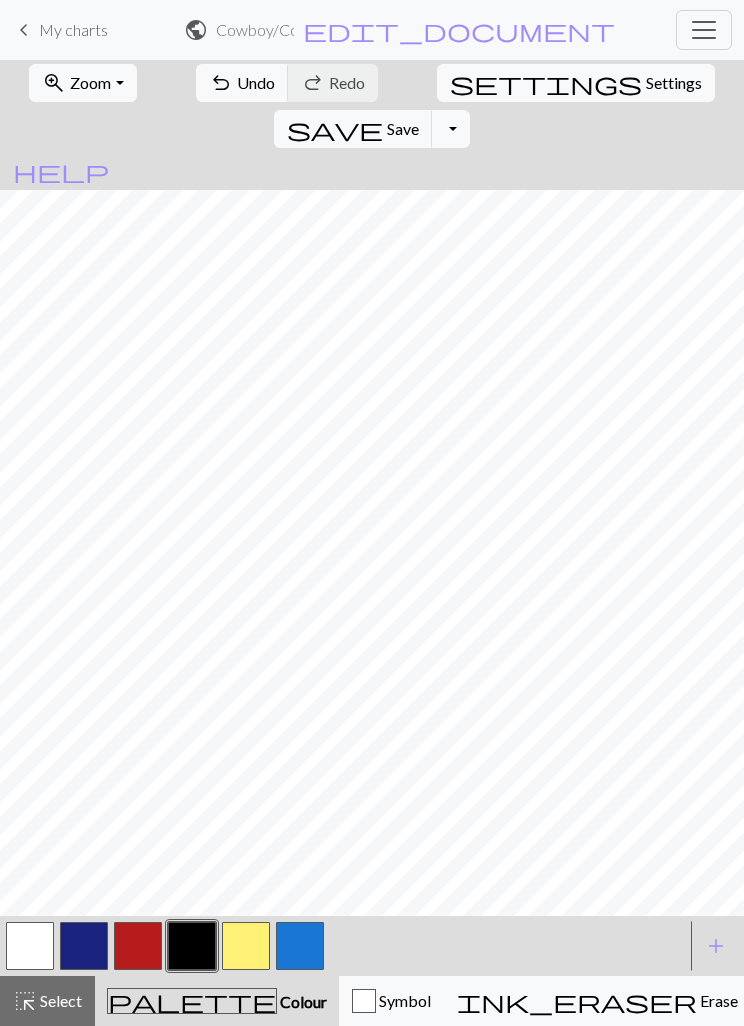 click on "Save" at bounding box center [403, 128] 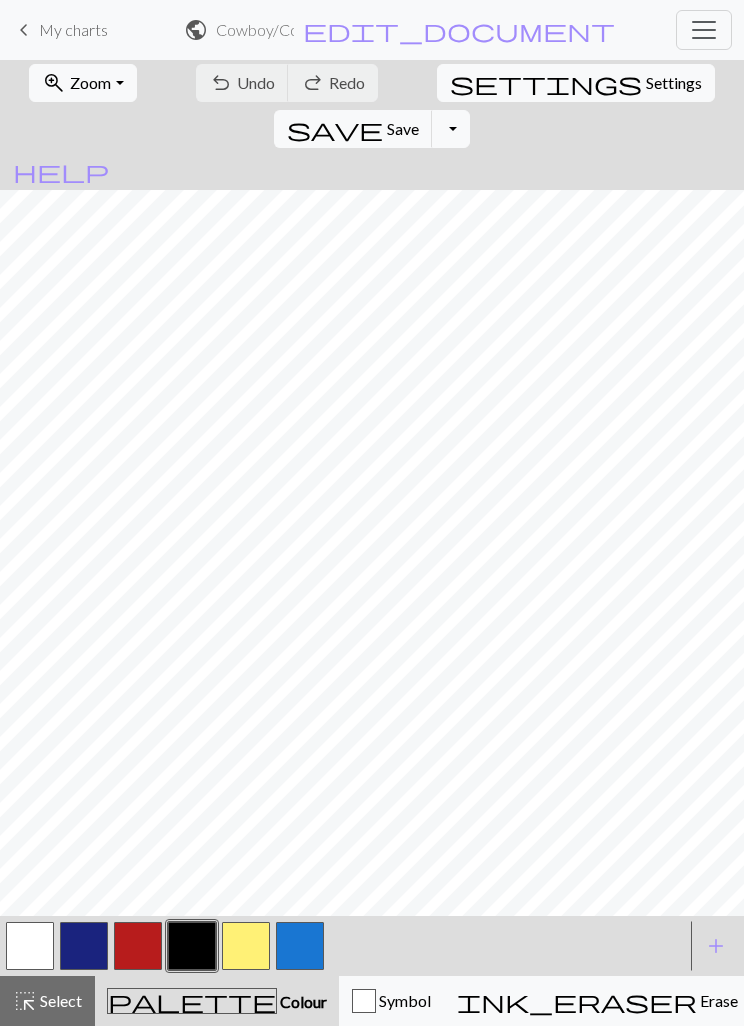 click at bounding box center (192, 946) 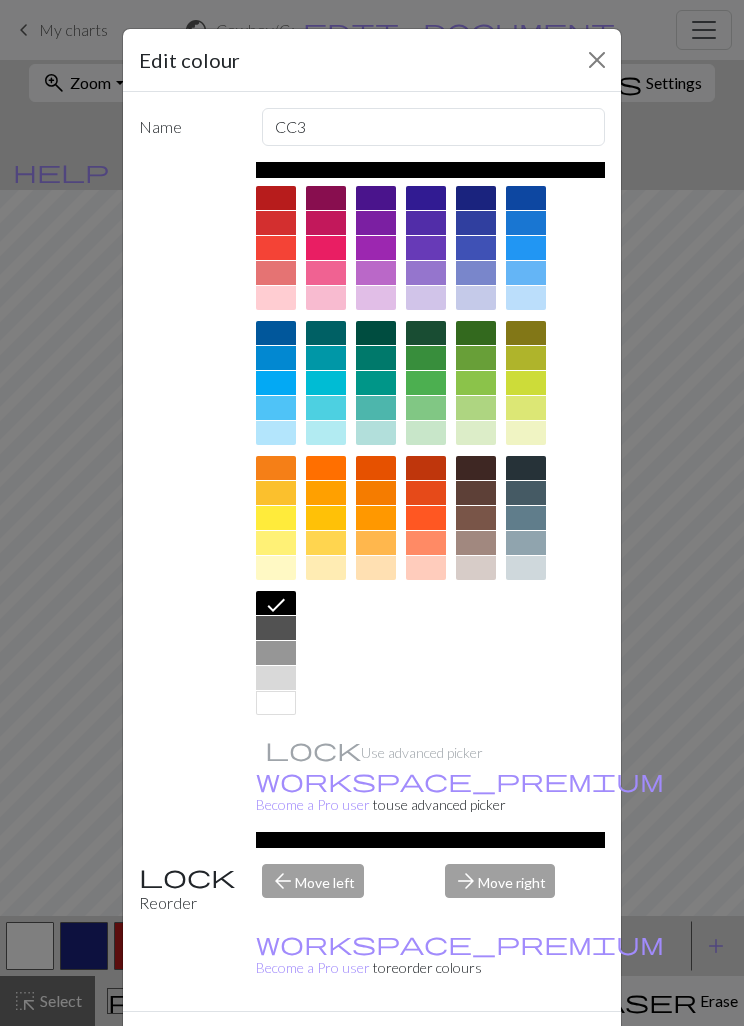 click at bounding box center (597, 60) 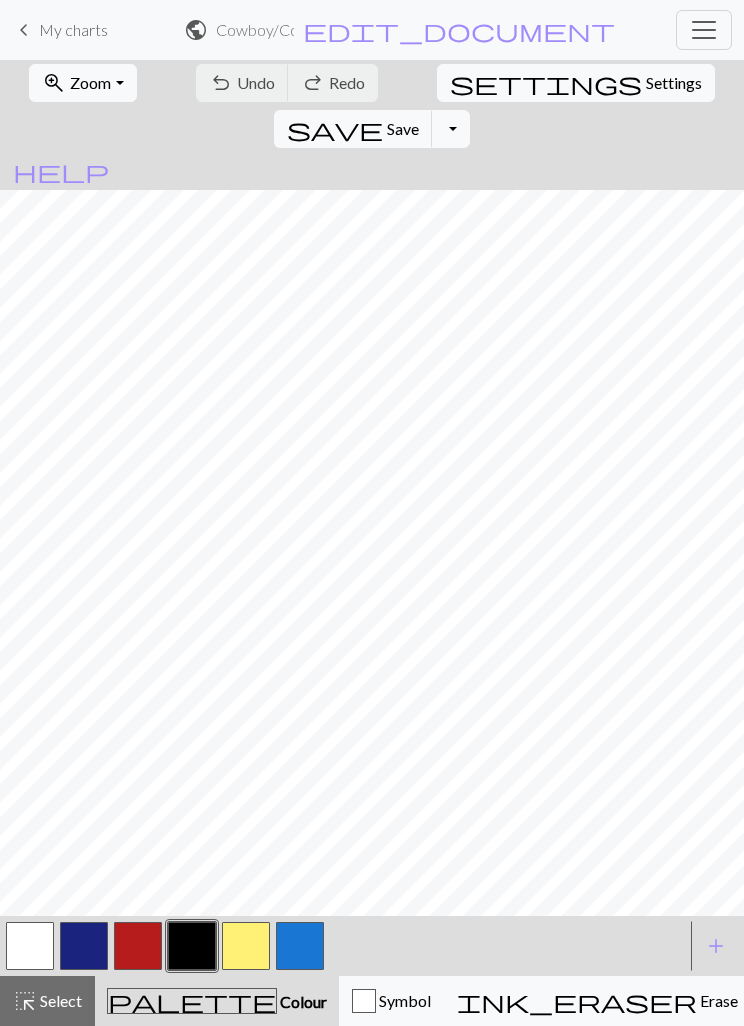 click at bounding box center (192, 946) 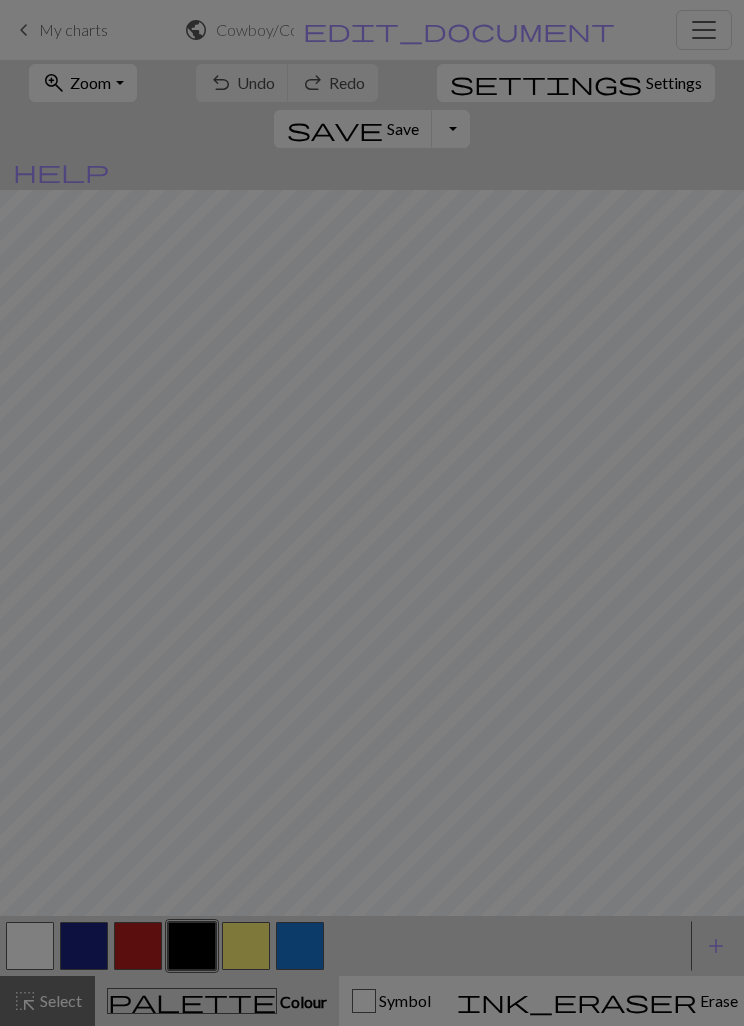 click on "Delete" at bounding box center [175, 997] 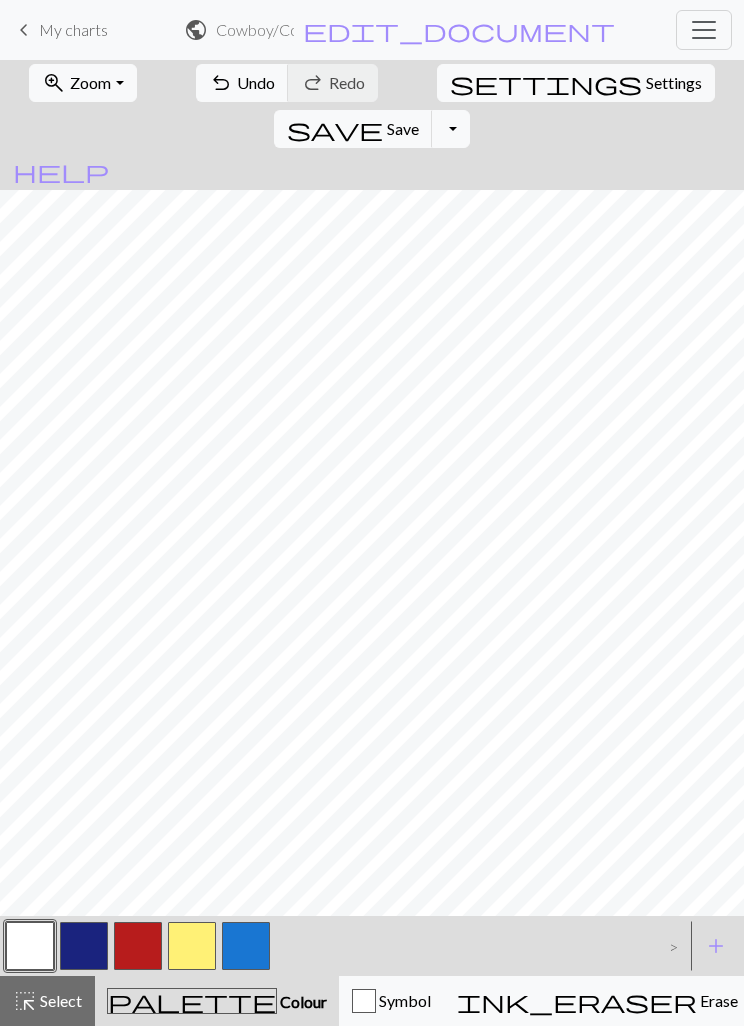 click on "Undo" at bounding box center (256, 82) 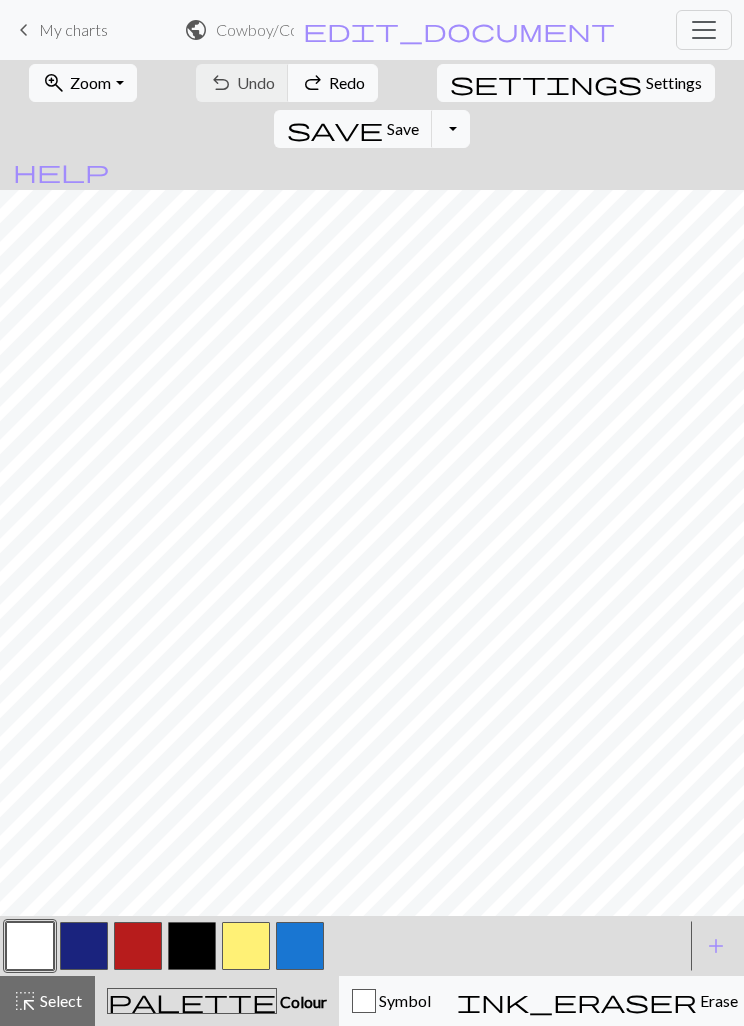 click at bounding box center [192, 946] 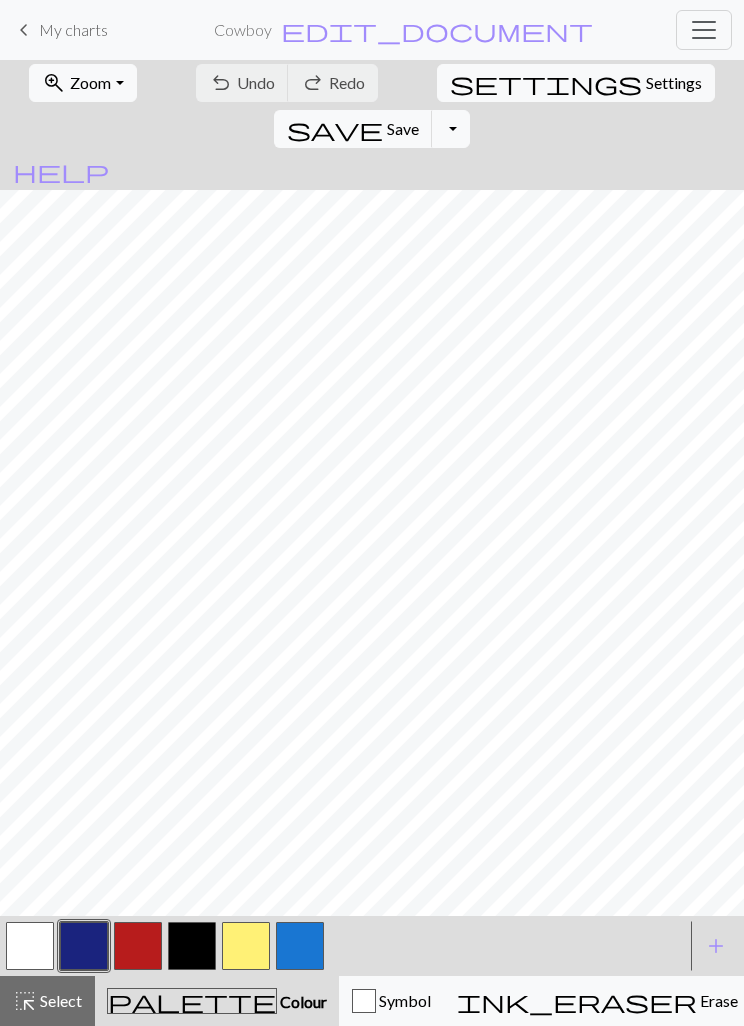 scroll, scrollTop: 0, scrollLeft: 0, axis: both 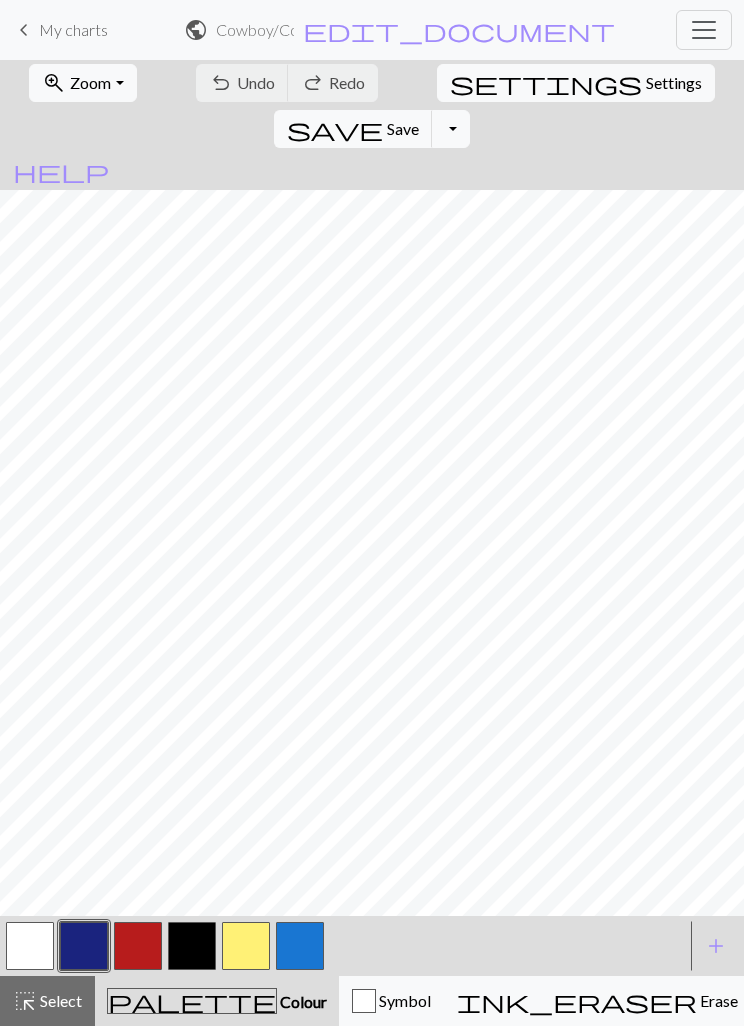 click on "zoom_in Zoom Zoom" at bounding box center [82, 83] 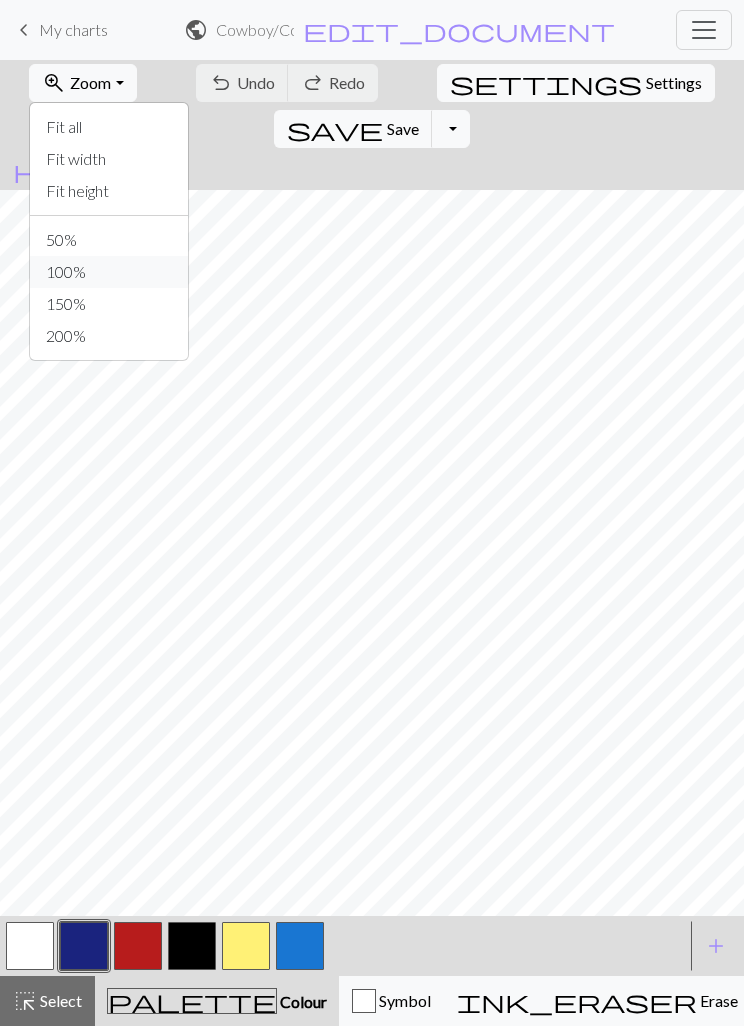 click on "100%" at bounding box center [109, 272] 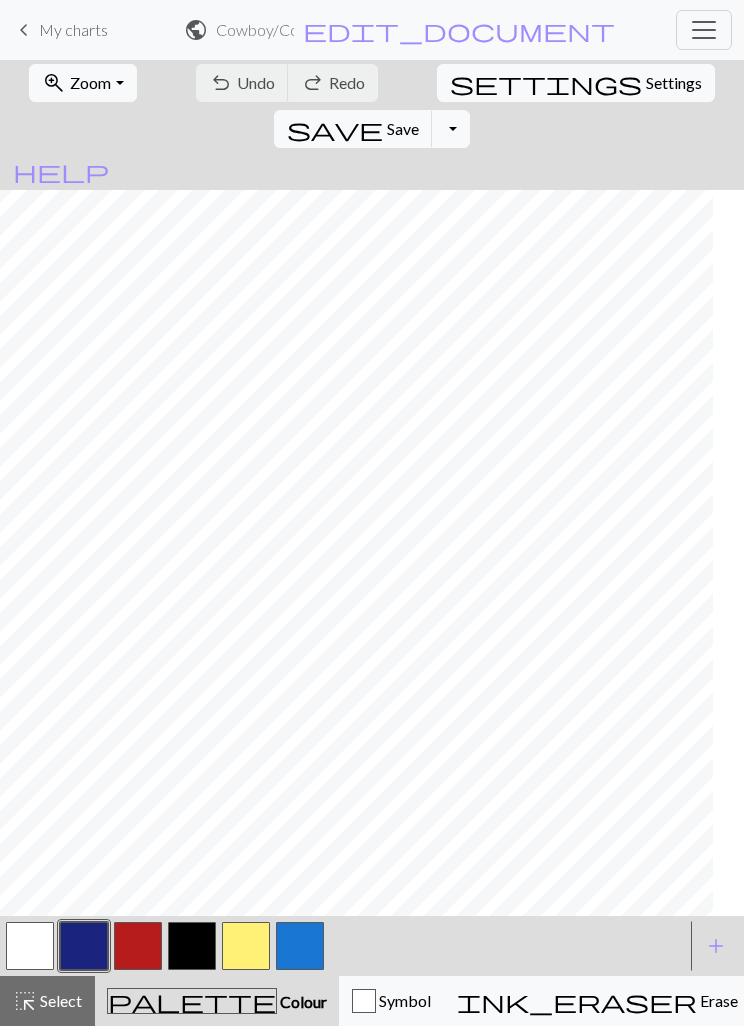 scroll, scrollTop: 4, scrollLeft: 738, axis: both 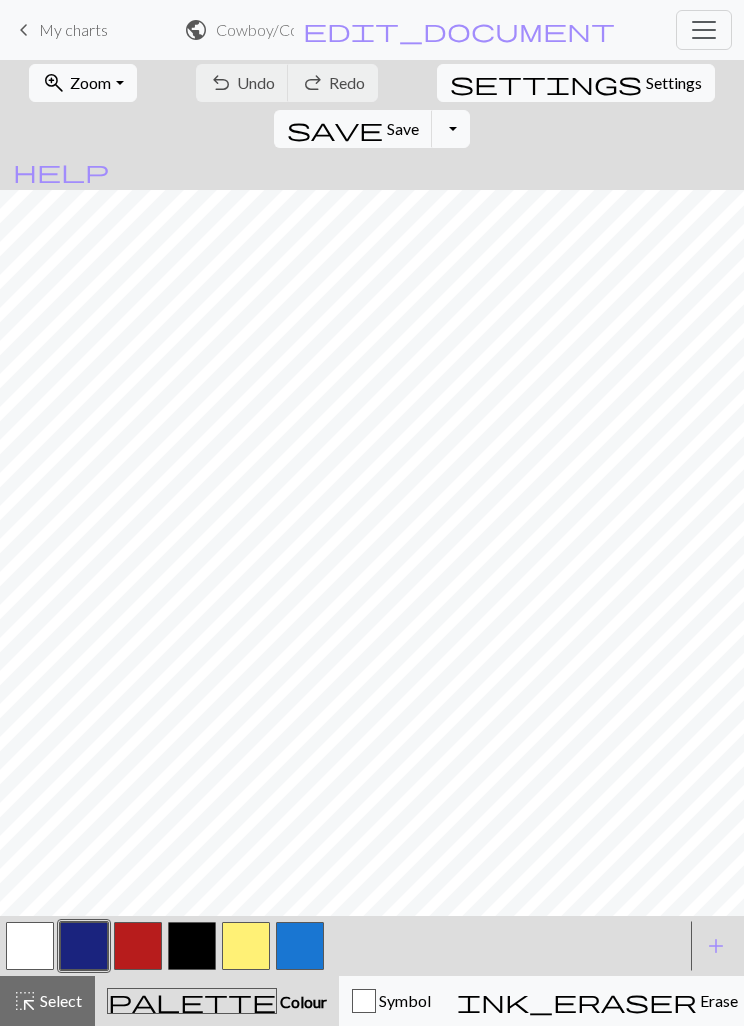 click at bounding box center [192, 946] 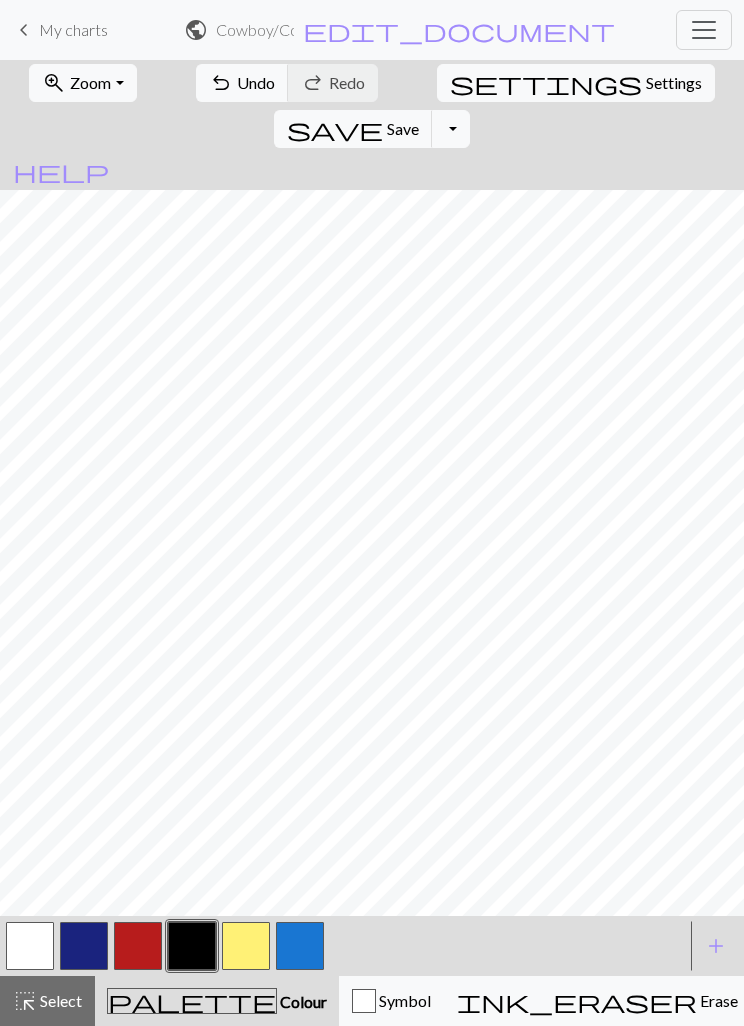 click on "undo Undo Undo" at bounding box center (242, 83) 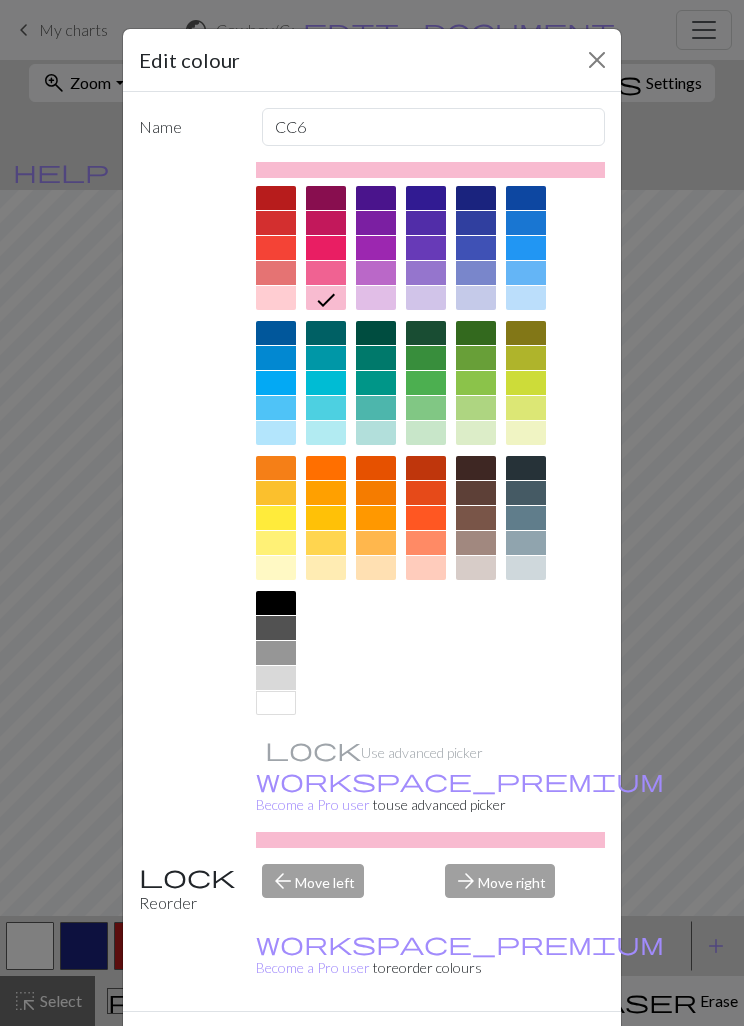 click on "Delete" at bounding box center (175, 1047) 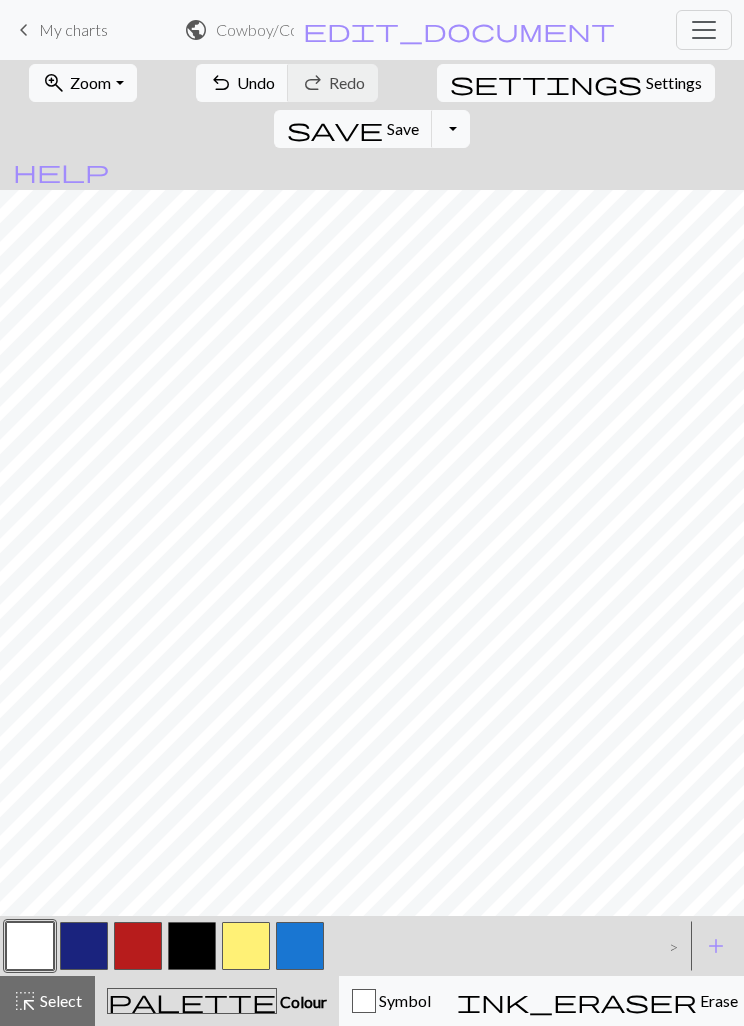 click at bounding box center [84, 946] 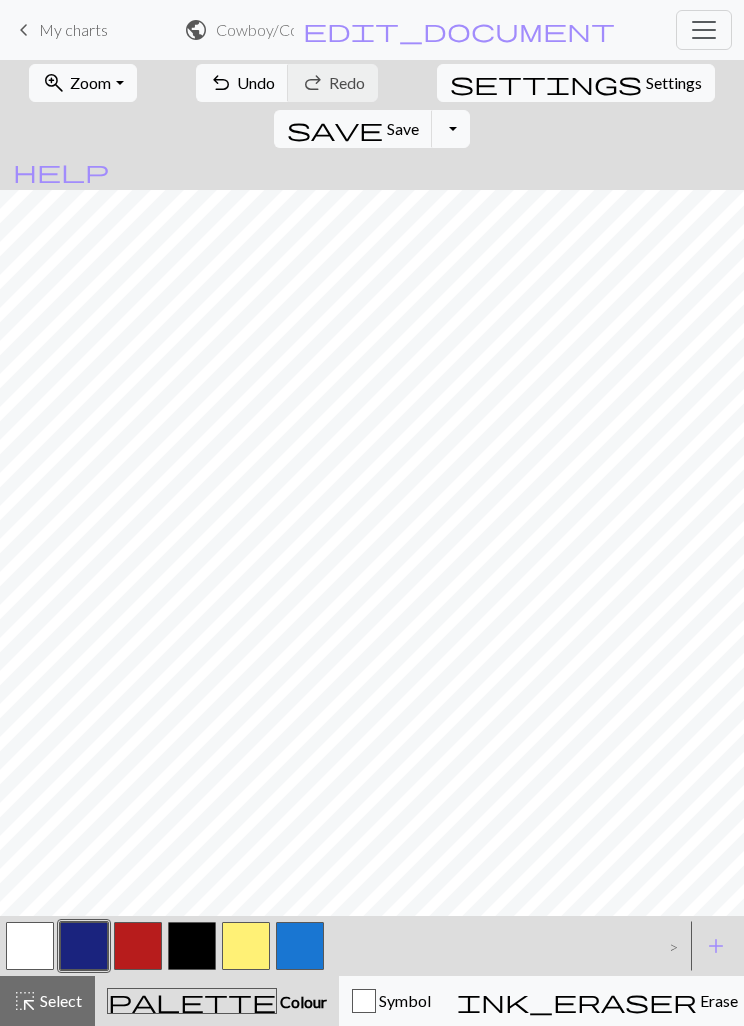 click on "Save" at bounding box center (403, 128) 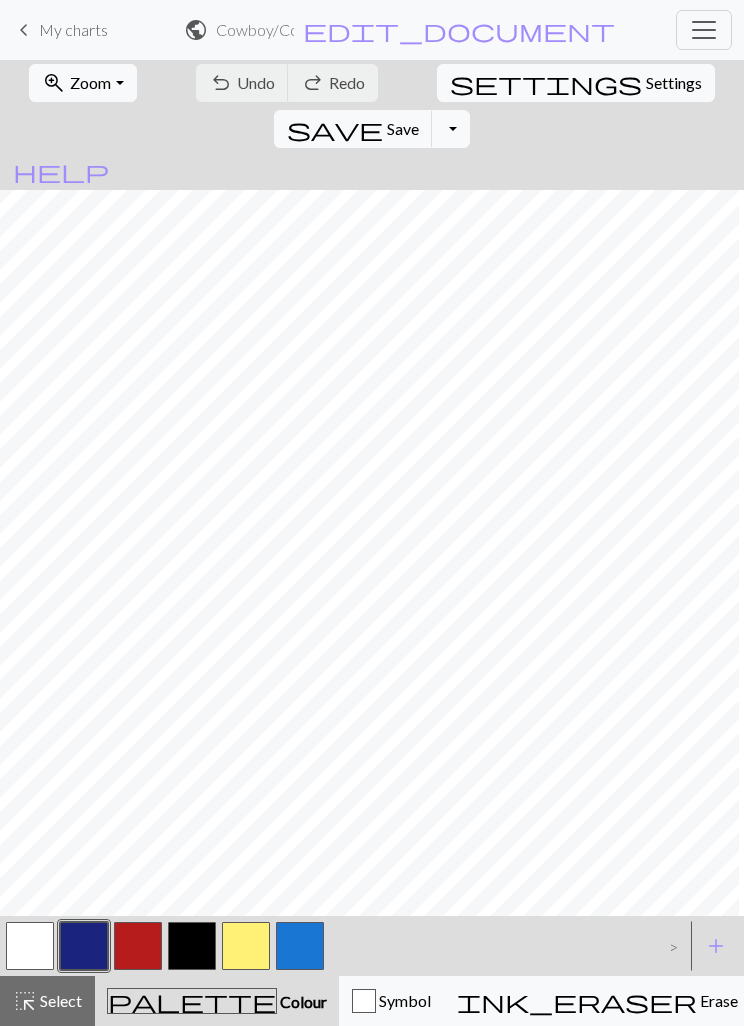 scroll, scrollTop: 0, scrollLeft: 231, axis: horizontal 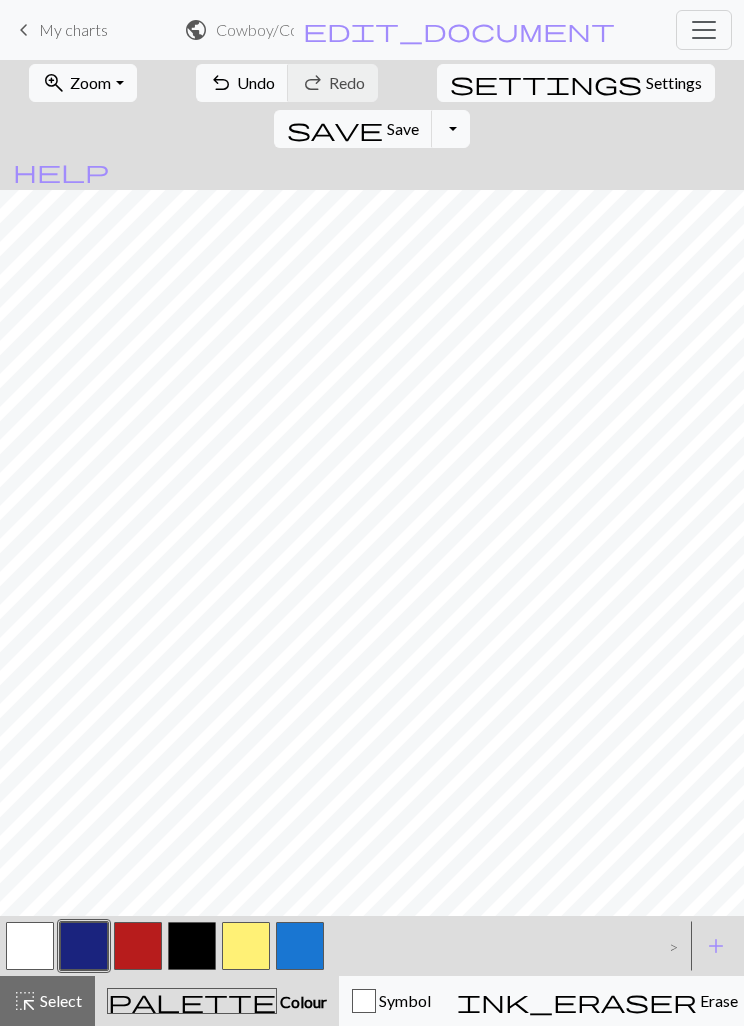 click at bounding box center (300, 946) 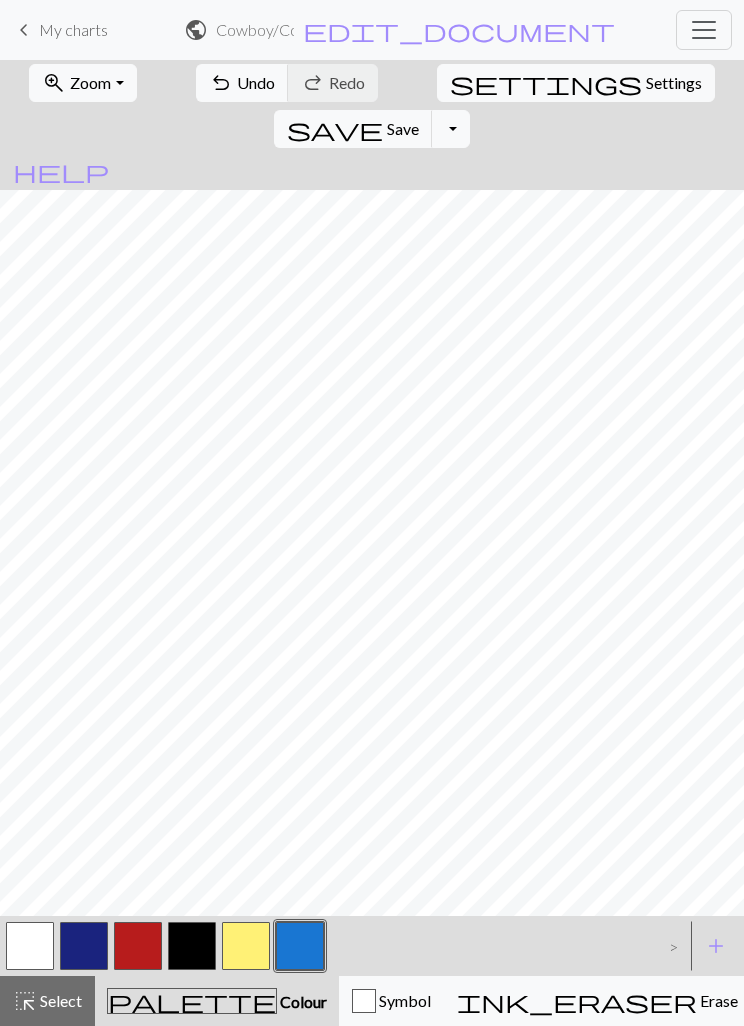click at bounding box center [192, 946] 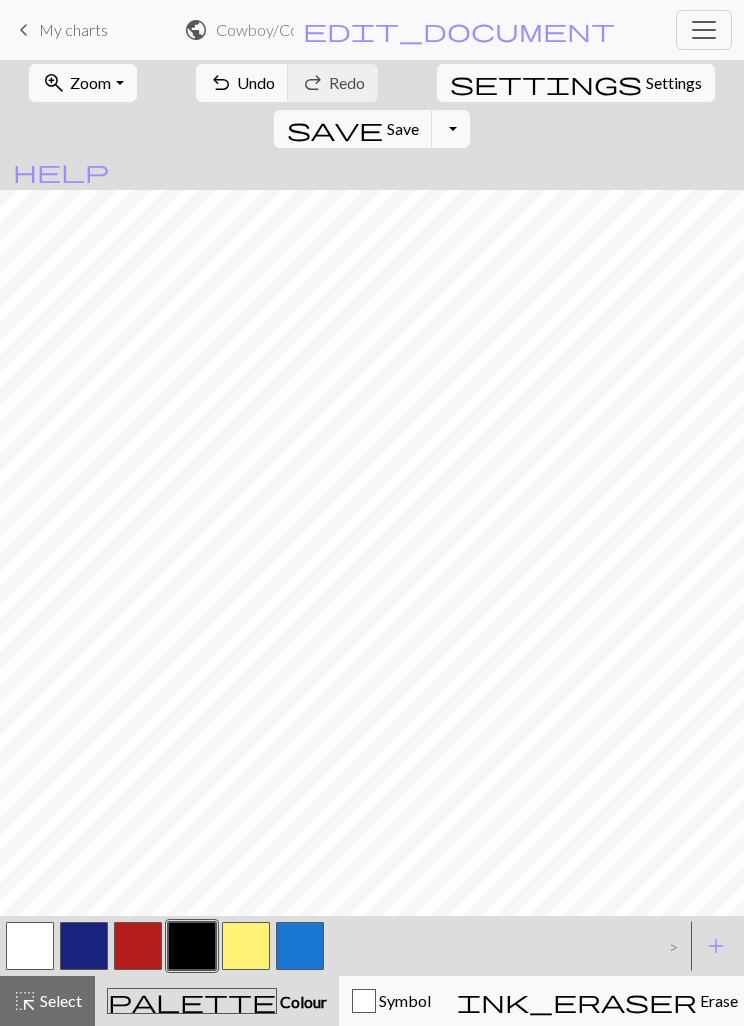 click at bounding box center [30, 946] 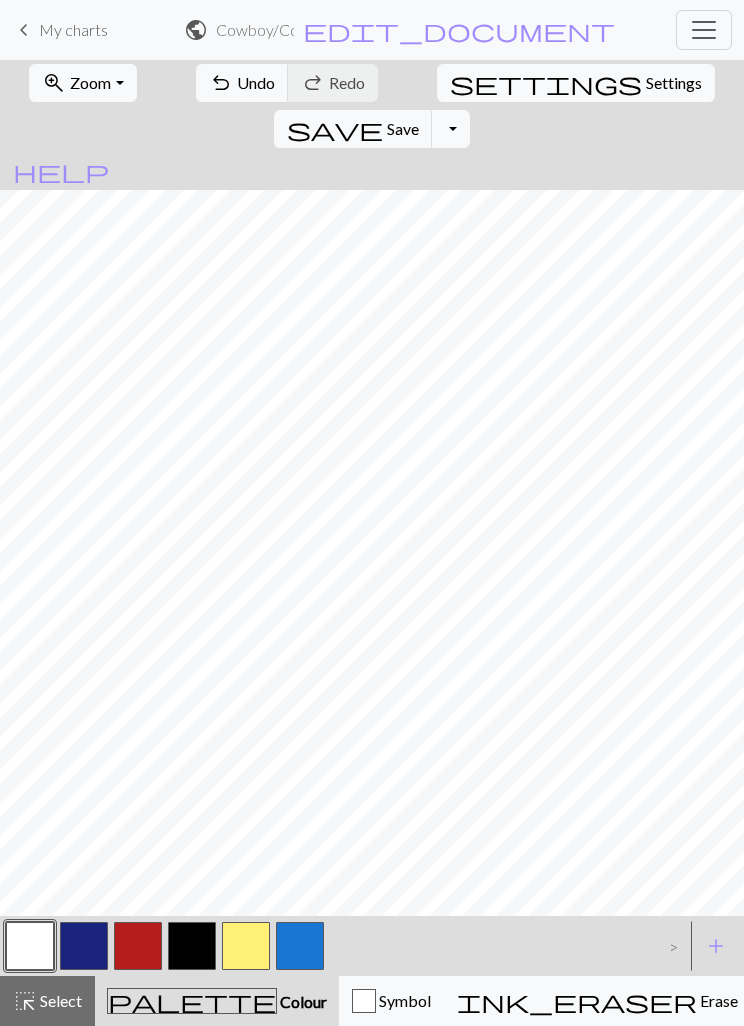 click on "save" at bounding box center (335, 129) 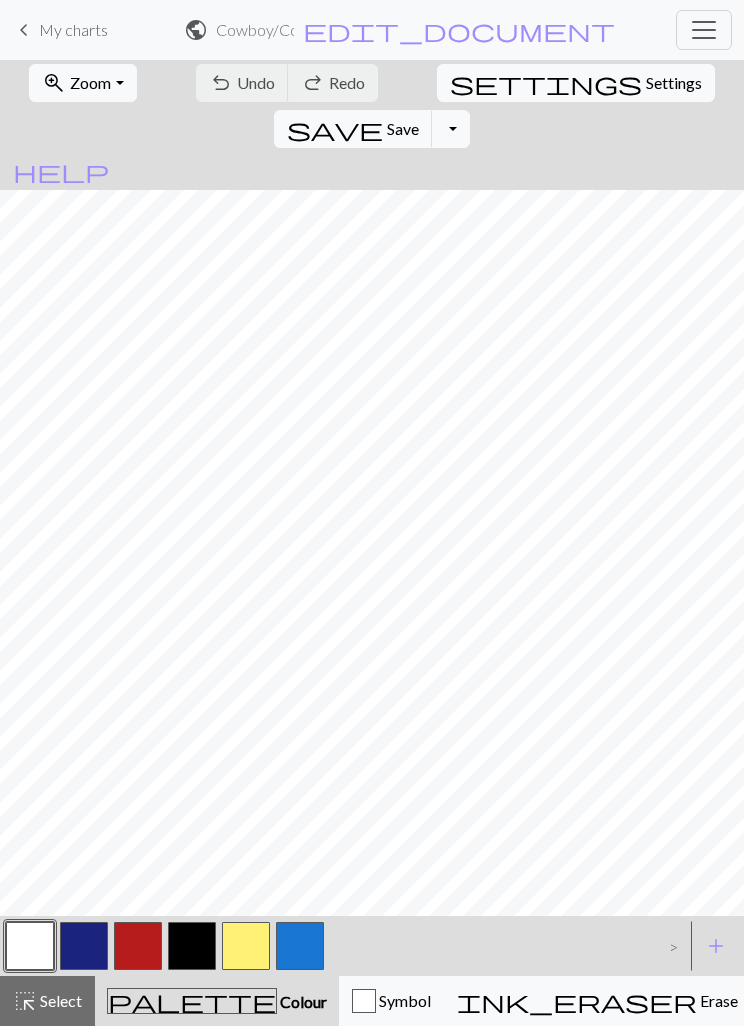click on "Zoom" at bounding box center (90, 82) 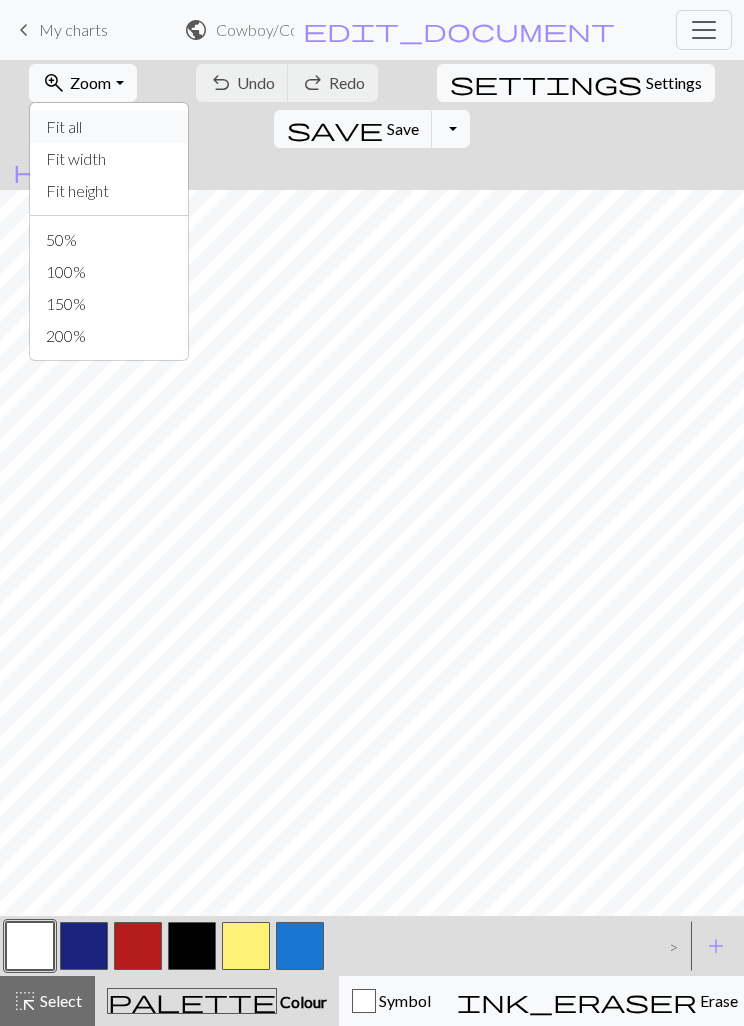 click on "Fit all" at bounding box center [109, 127] 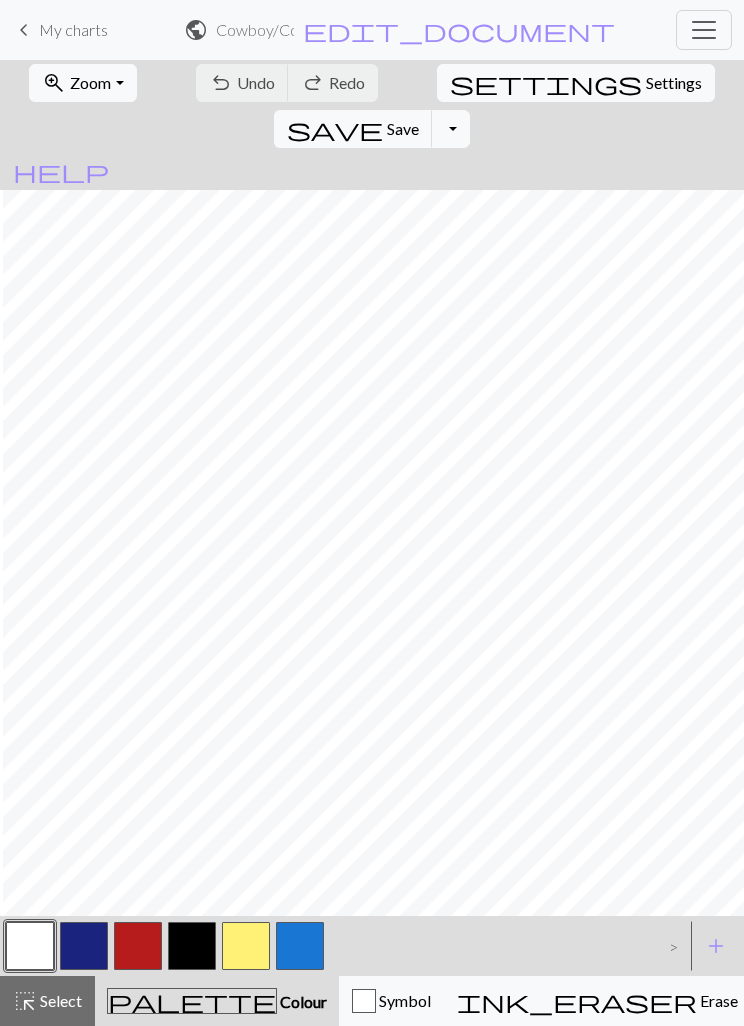scroll, scrollTop: 0, scrollLeft: 813, axis: horizontal 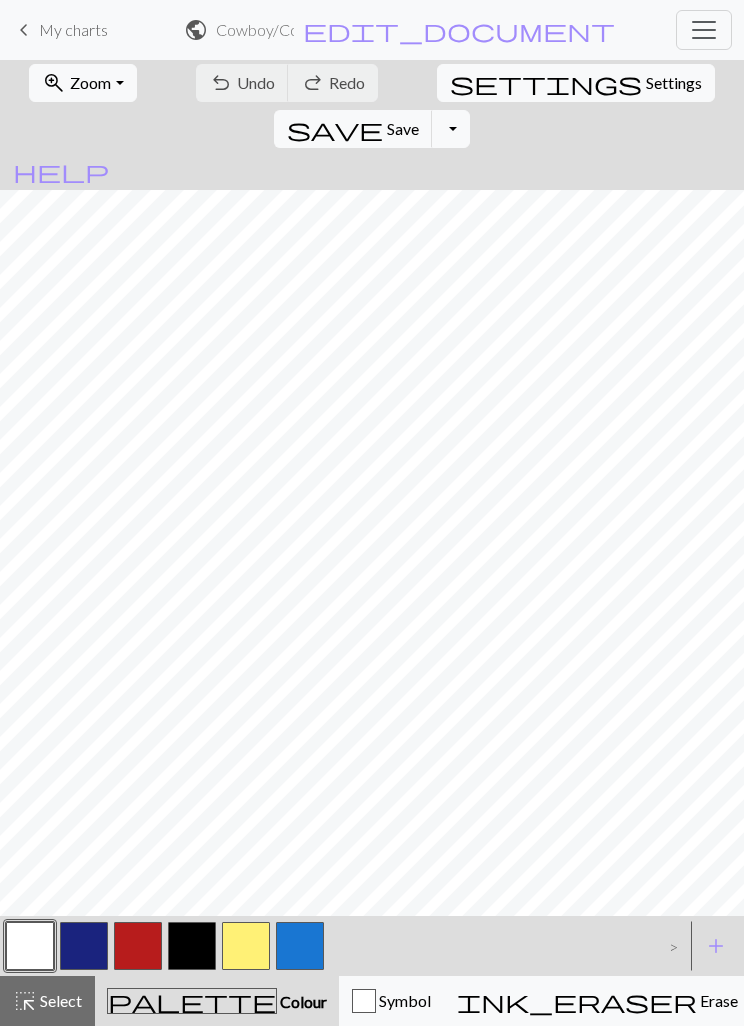 click on "Select" at bounding box center [59, 1000] 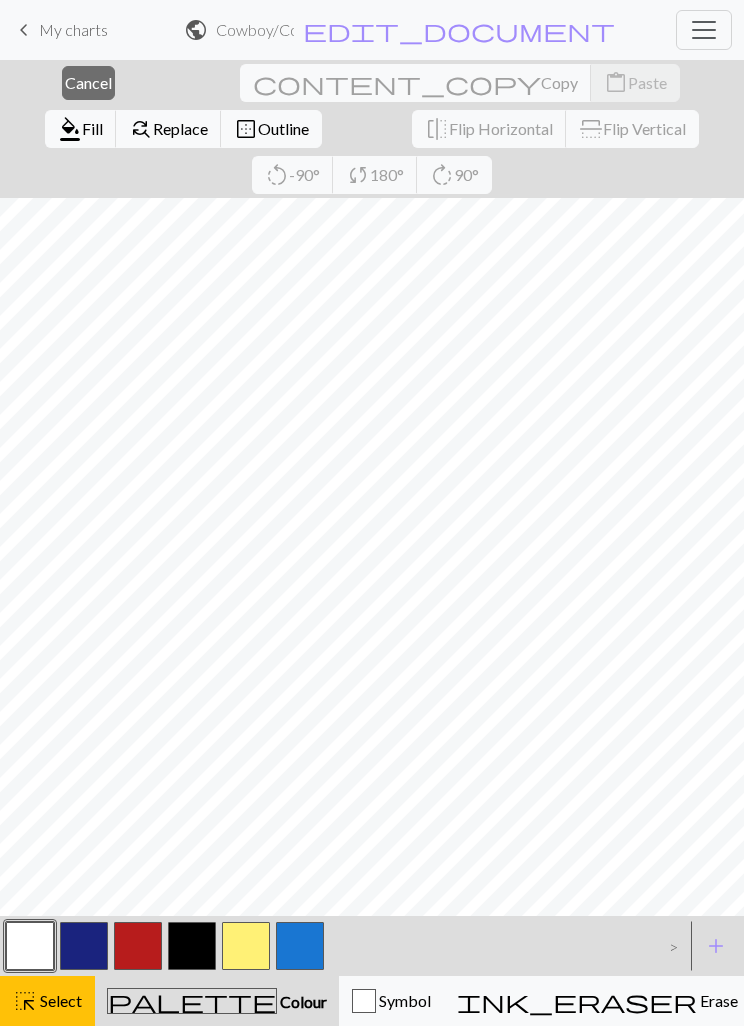 click on "Cancel" at bounding box center (88, 82) 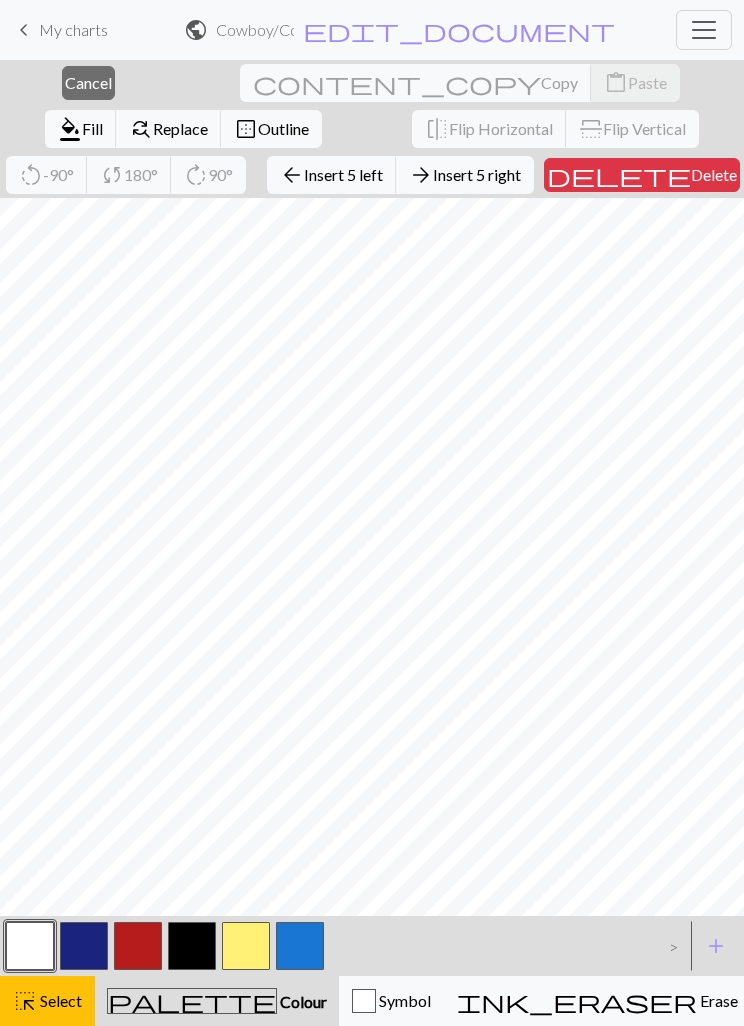 click on "Delete" at bounding box center [714, 174] 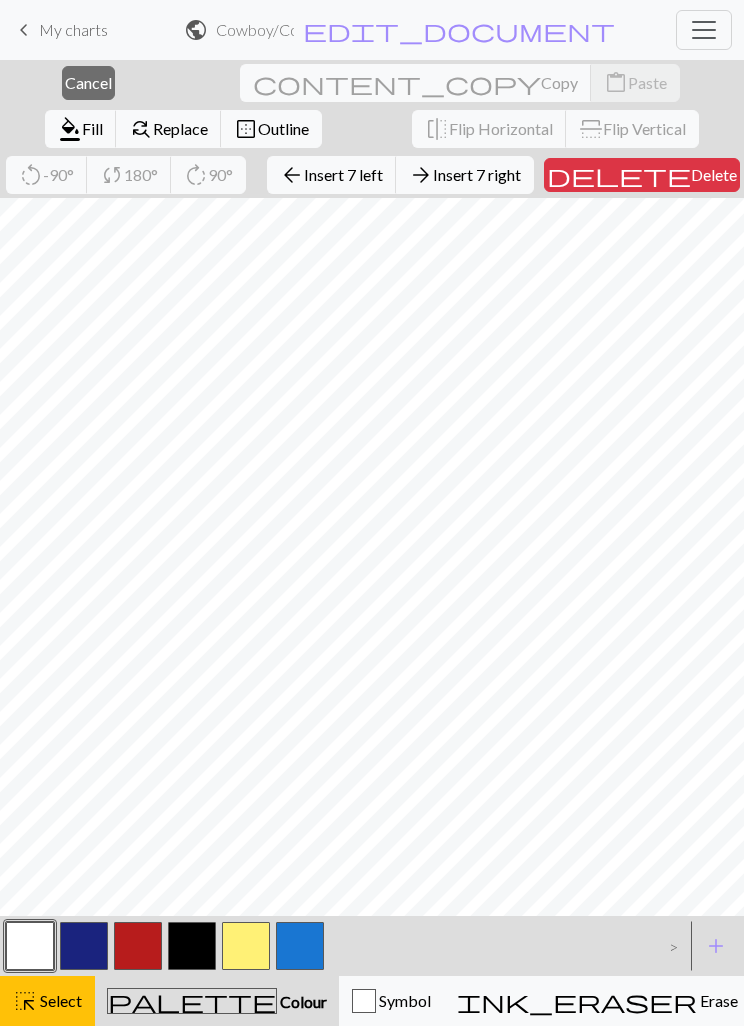 click on "Delete" at bounding box center [714, 174] 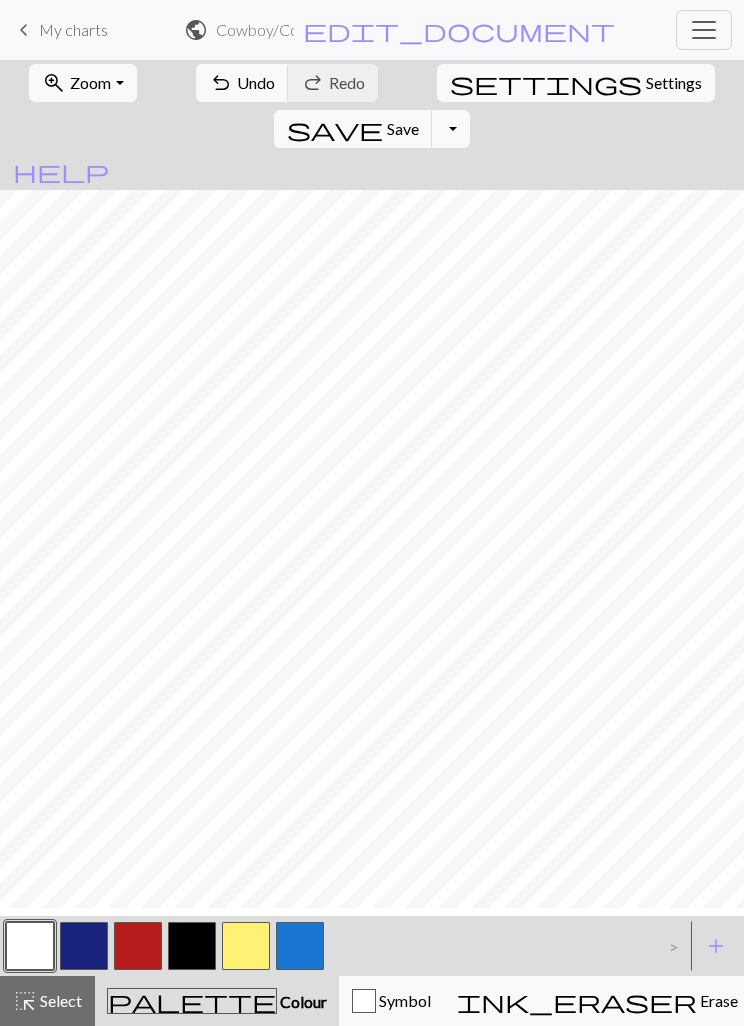 scroll, scrollTop: 0, scrollLeft: 653, axis: horizontal 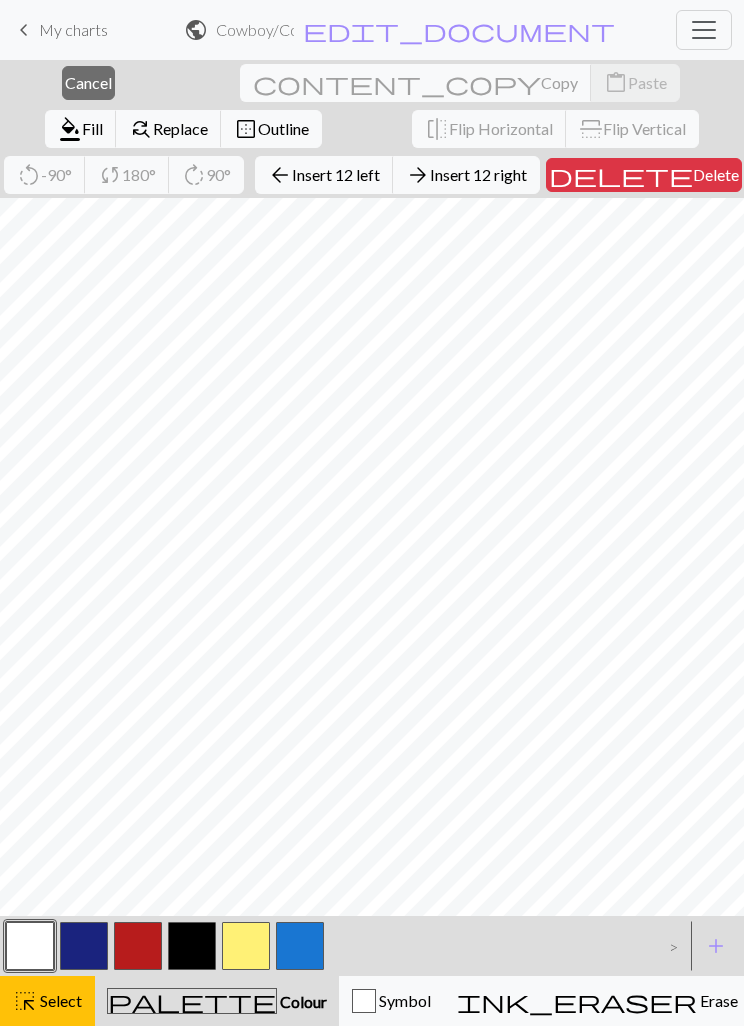 click on "Delete" at bounding box center (716, 174) 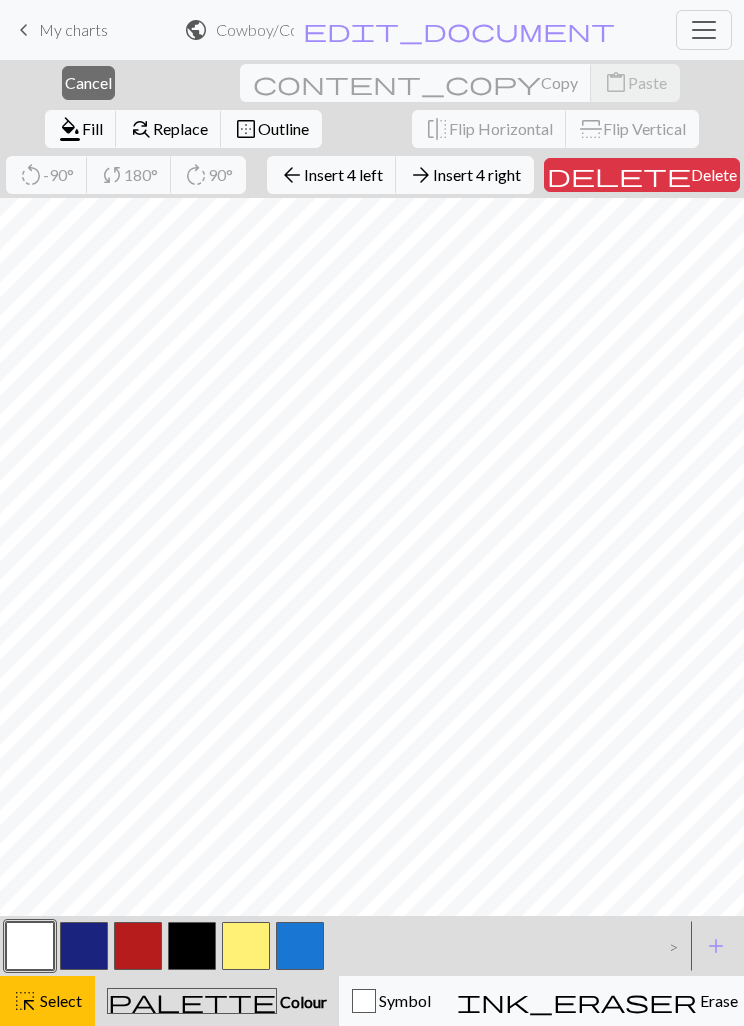 click on "Delete" at bounding box center [714, 174] 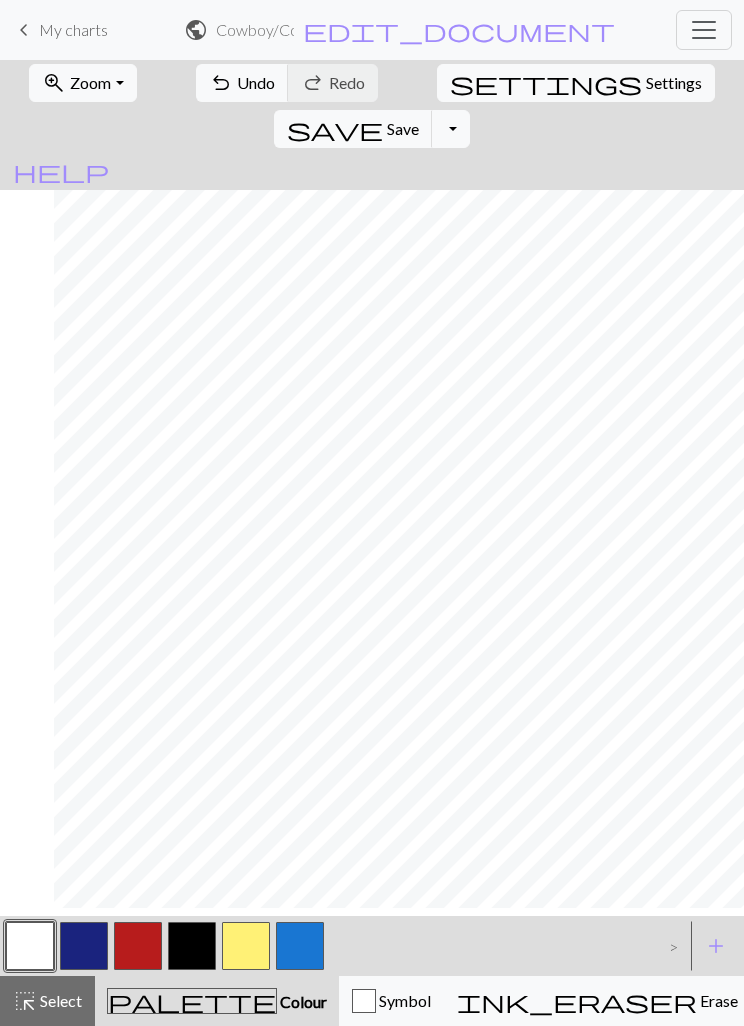 scroll, scrollTop: 0, scrollLeft: 439, axis: horizontal 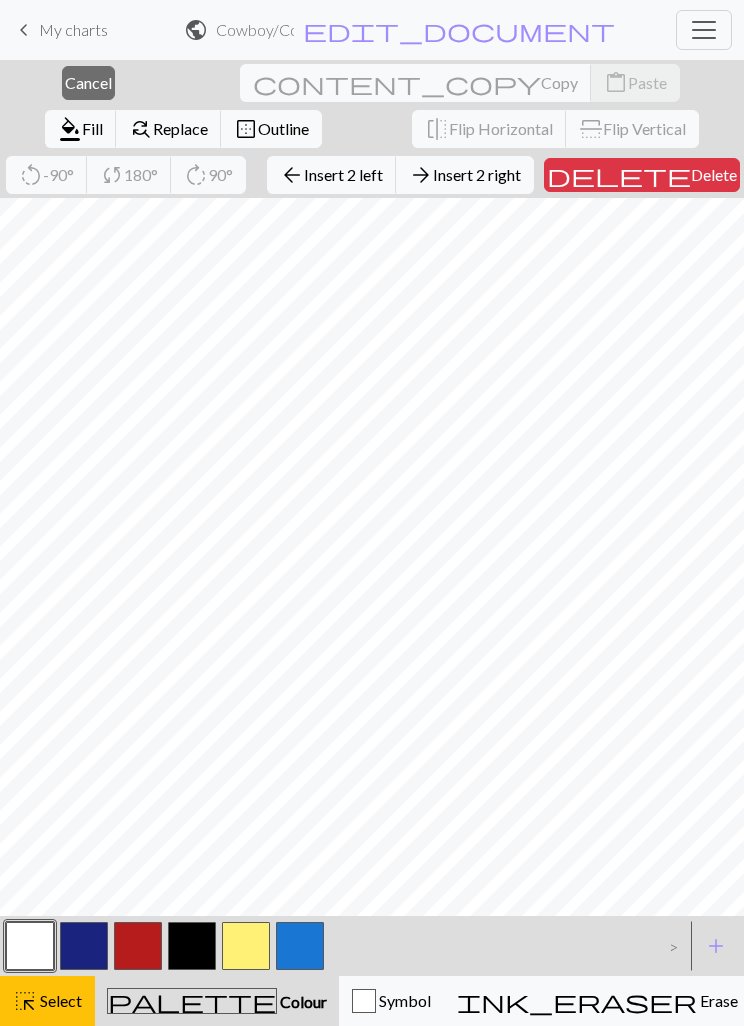 click on "Delete" at bounding box center [714, 174] 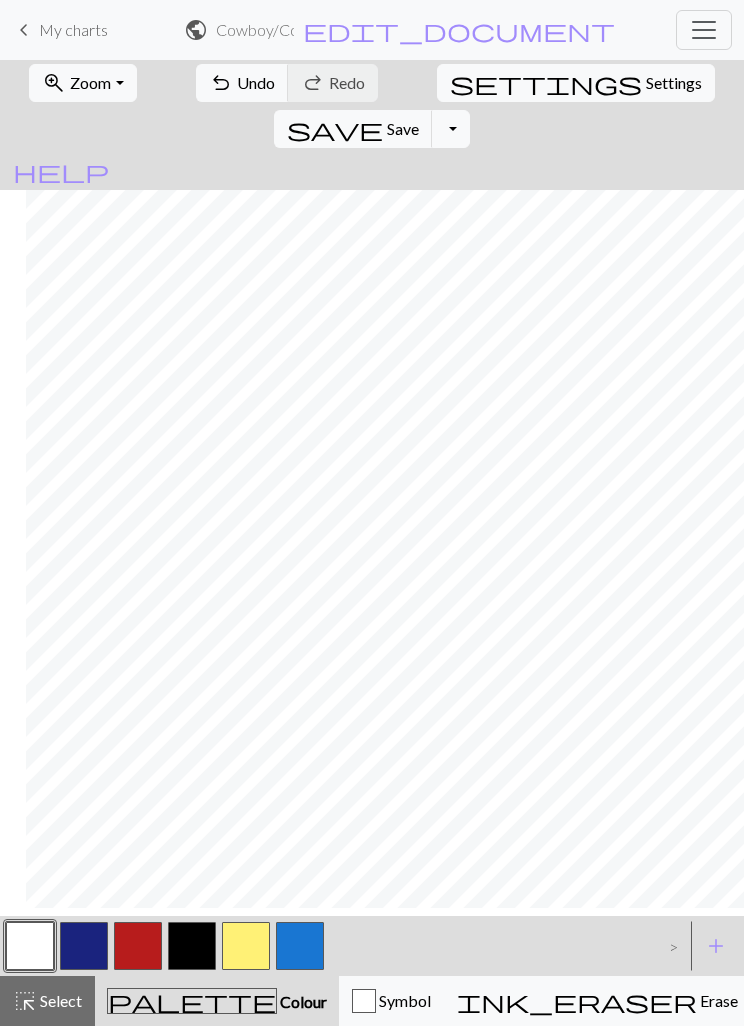scroll, scrollTop: 0, scrollLeft: 413, axis: horizontal 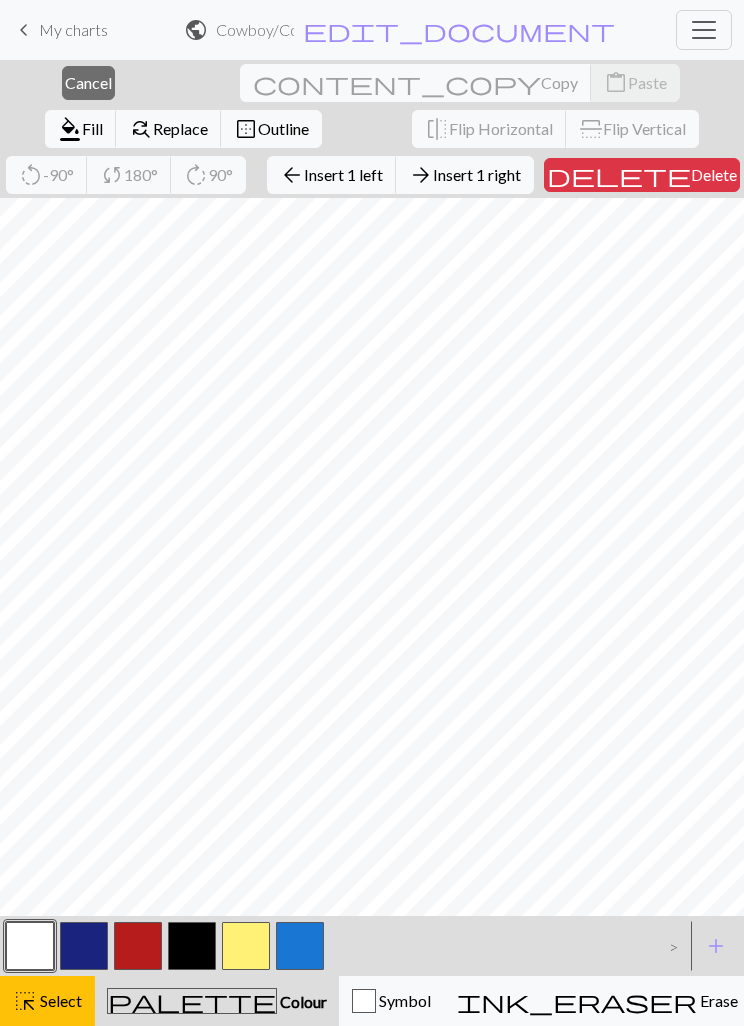 click on "Delete" at bounding box center (714, 174) 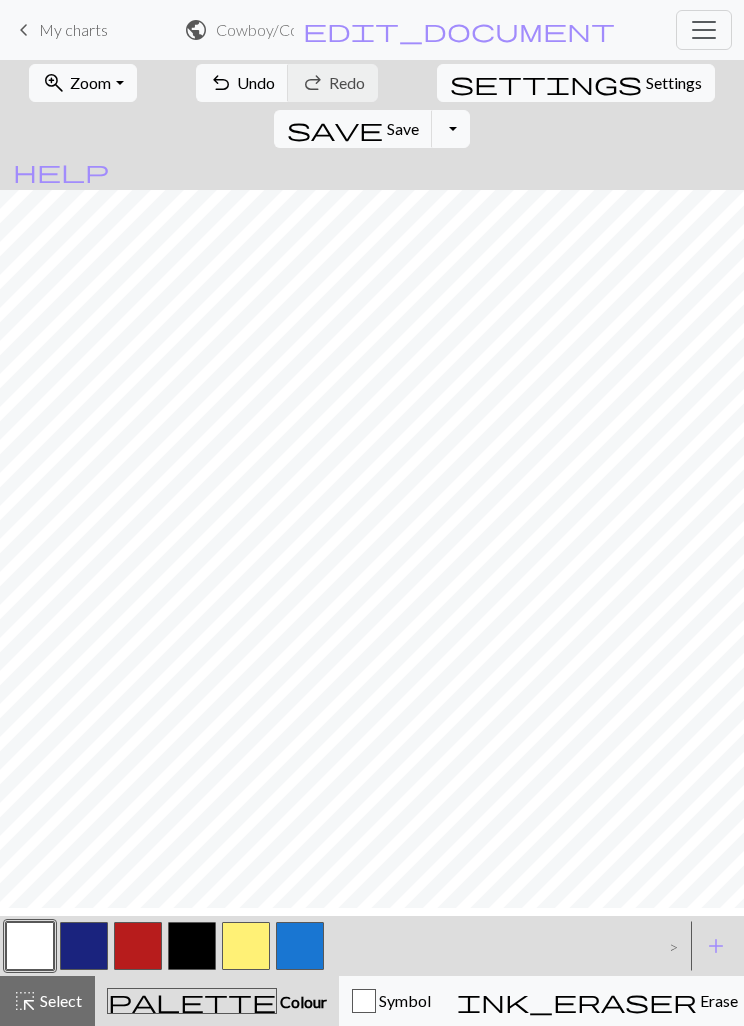 scroll, scrollTop: 0, scrollLeft: 399, axis: horizontal 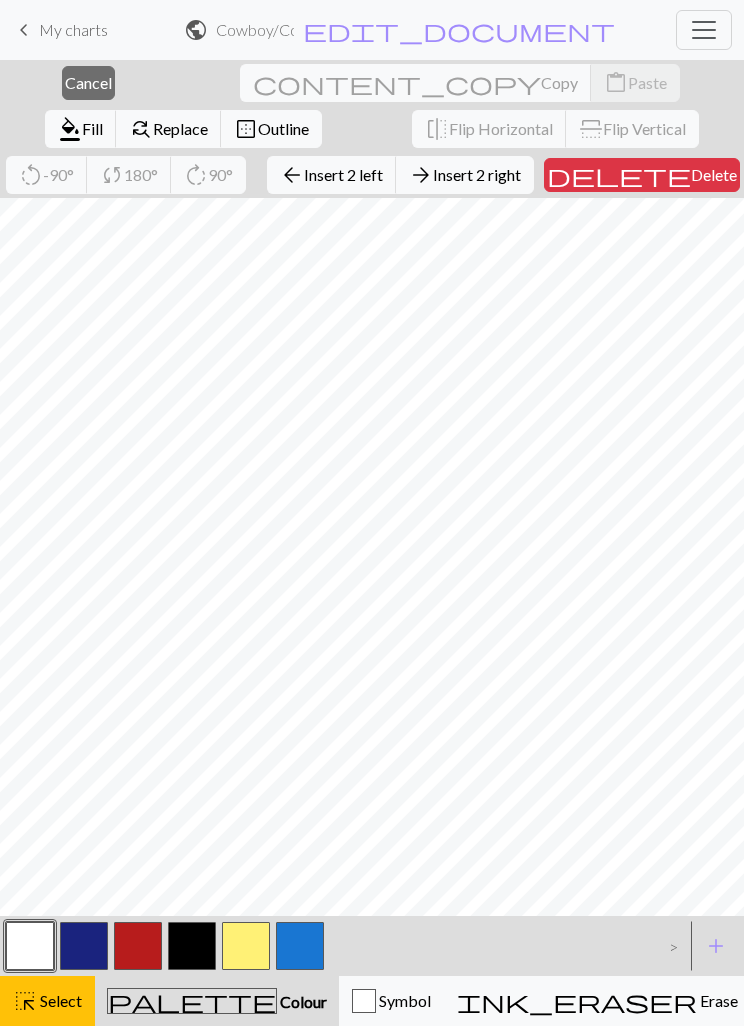 click on "Delete" at bounding box center (714, 174) 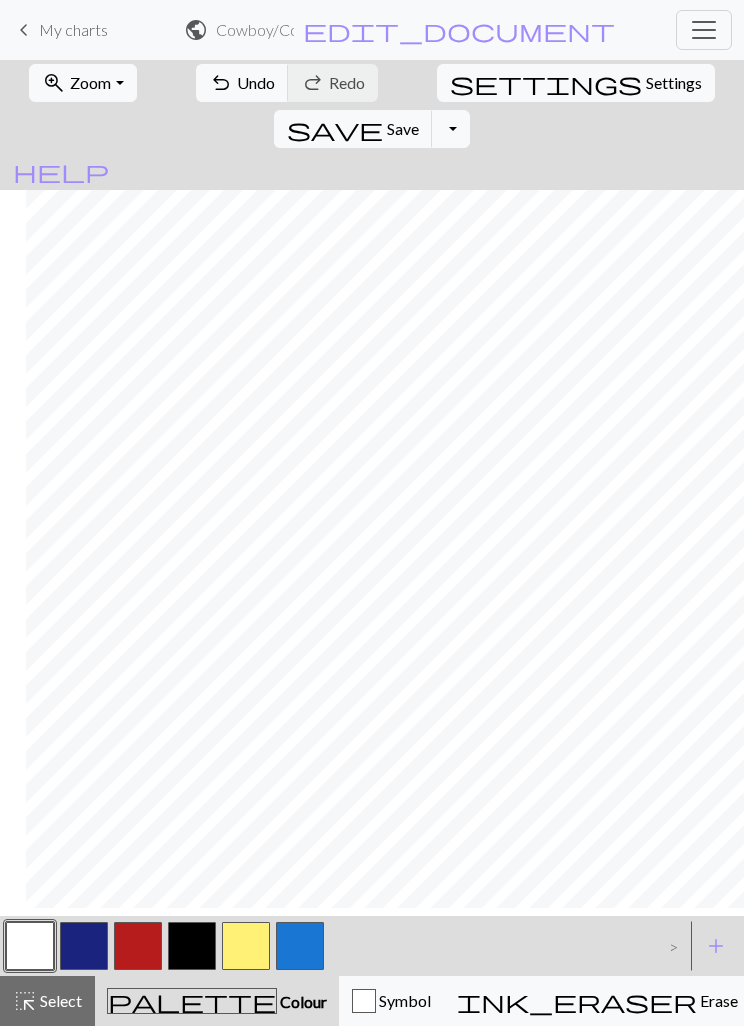 scroll, scrollTop: 0, scrollLeft: 373, axis: horizontal 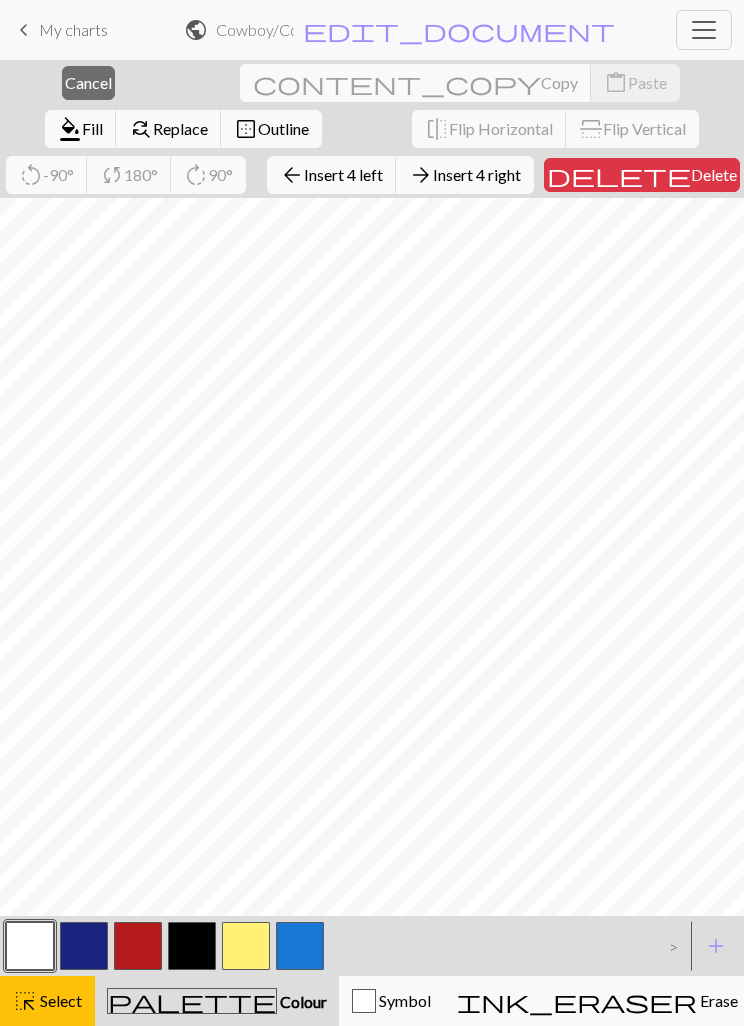click on "Delete" at bounding box center (714, 174) 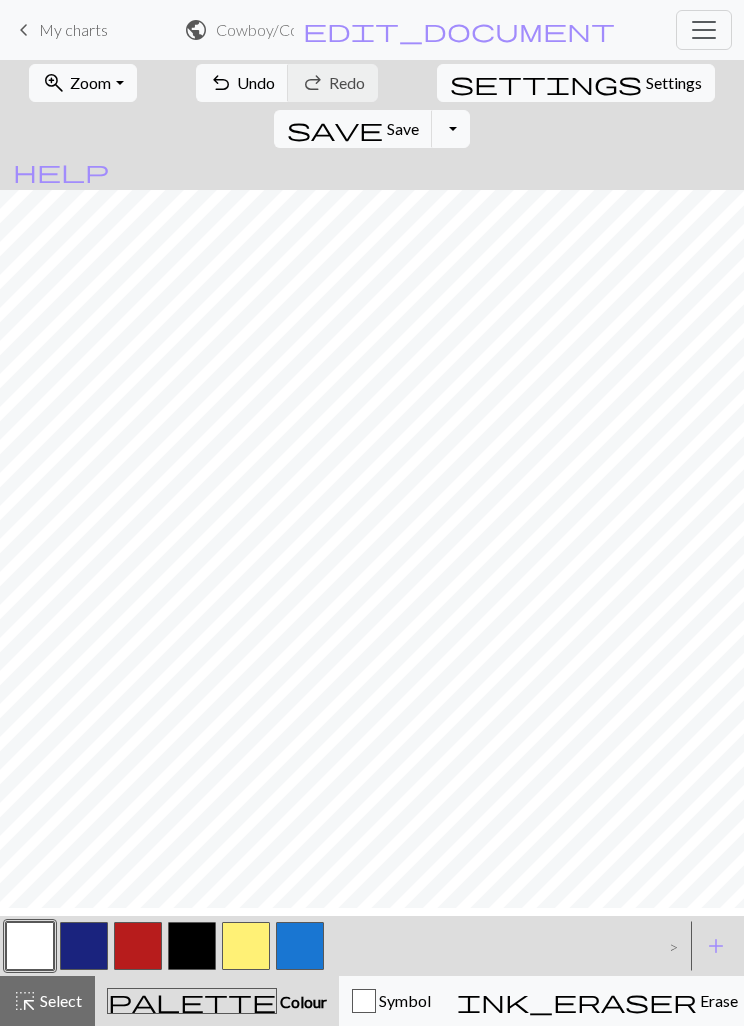 scroll, scrollTop: 0, scrollLeft: 319, axis: horizontal 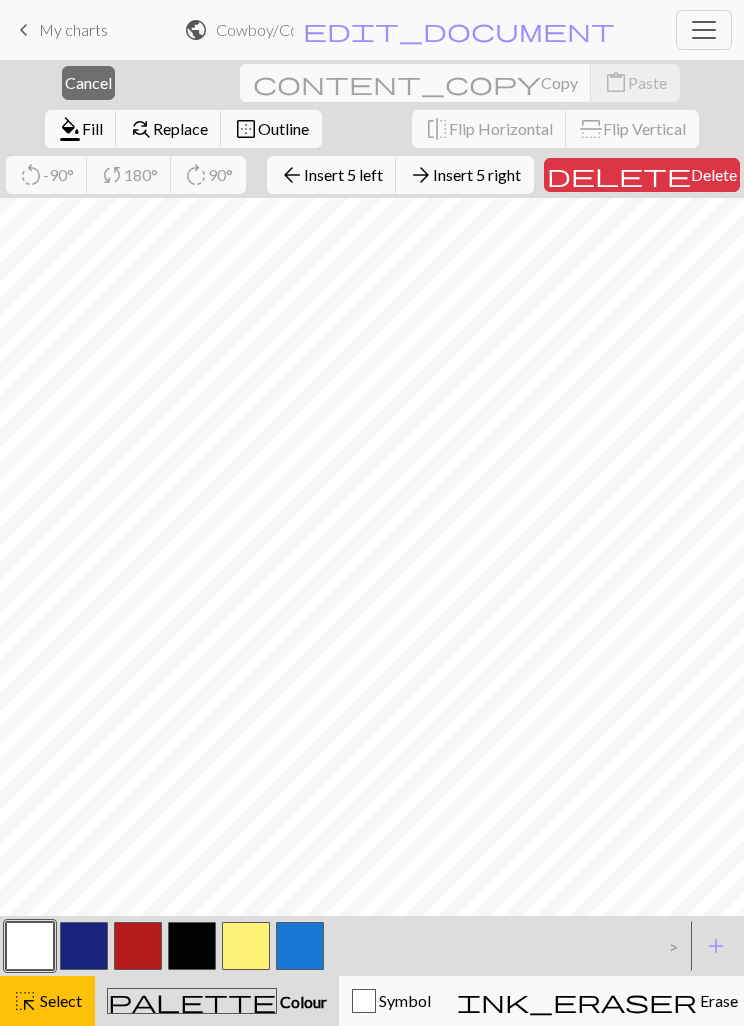click on "Delete" at bounding box center [714, 174] 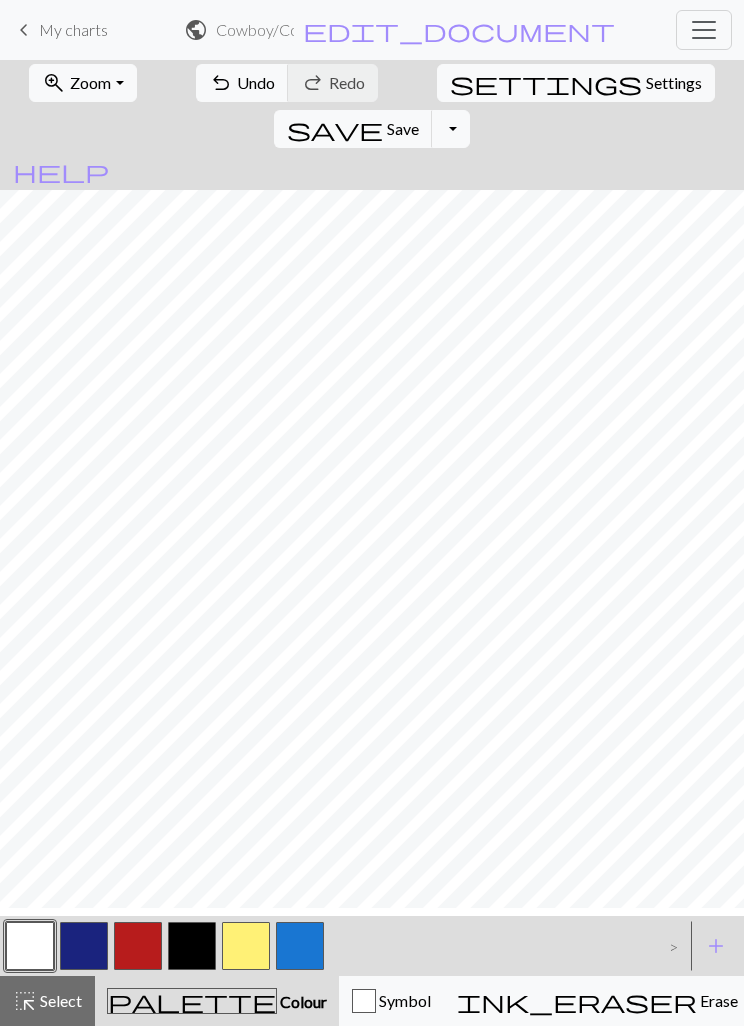 scroll, scrollTop: 0, scrollLeft: 186, axis: horizontal 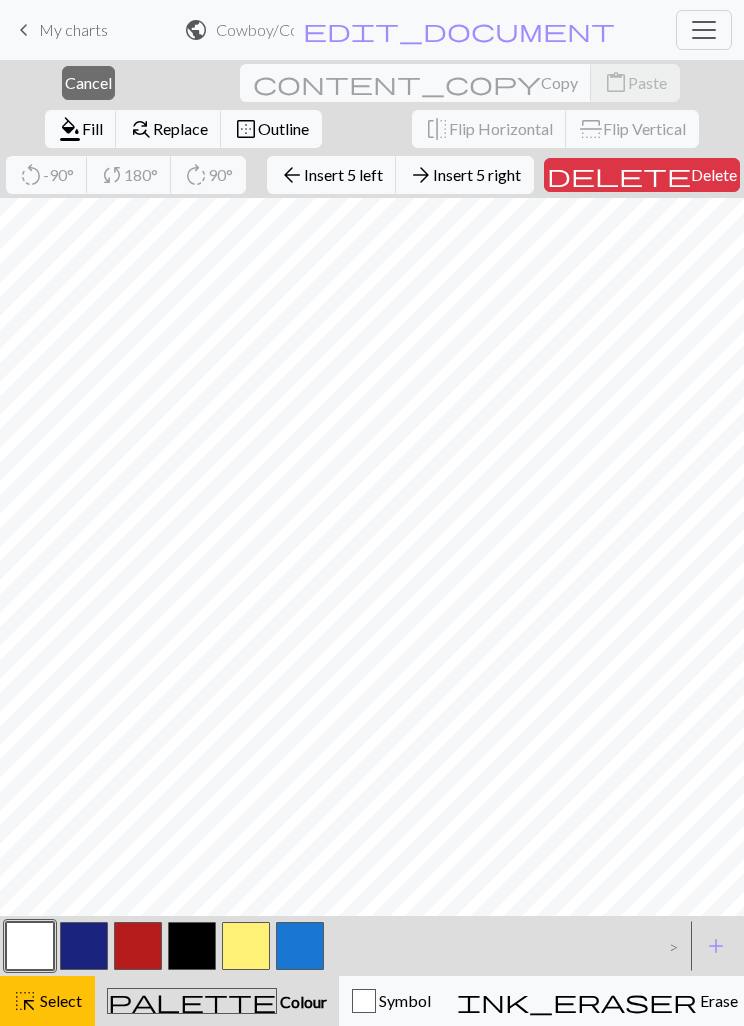 click on "Delete" at bounding box center (714, 174) 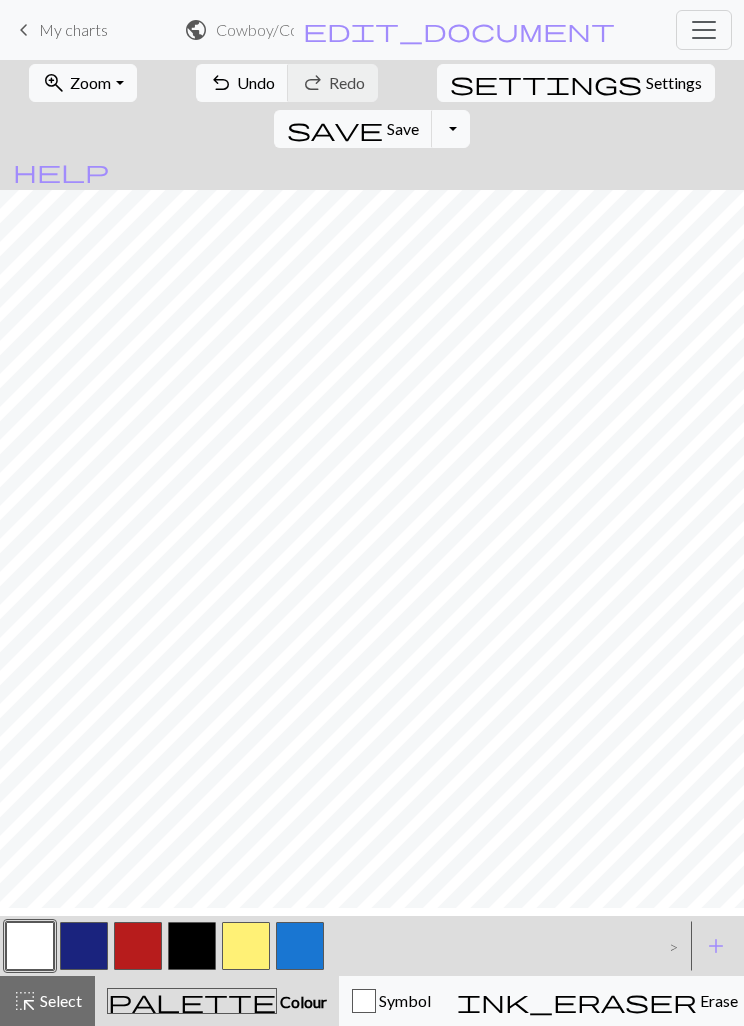 scroll, scrollTop: 0, scrollLeft: 119, axis: horizontal 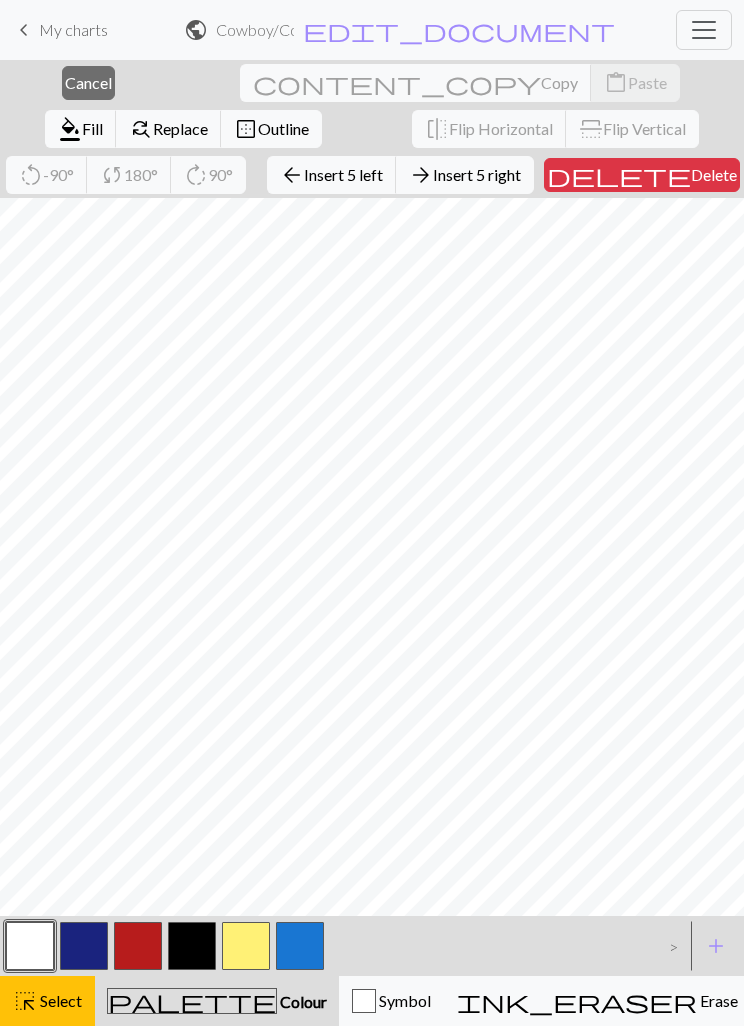 click on "Delete" at bounding box center [714, 174] 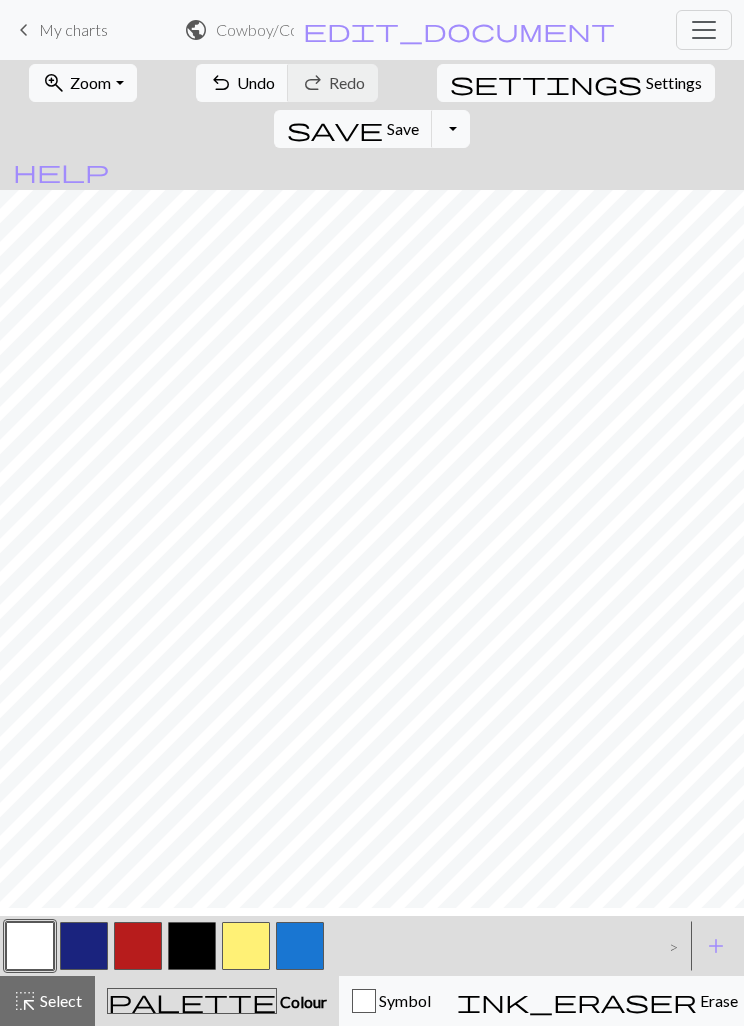 scroll, scrollTop: 0, scrollLeft: 53, axis: horizontal 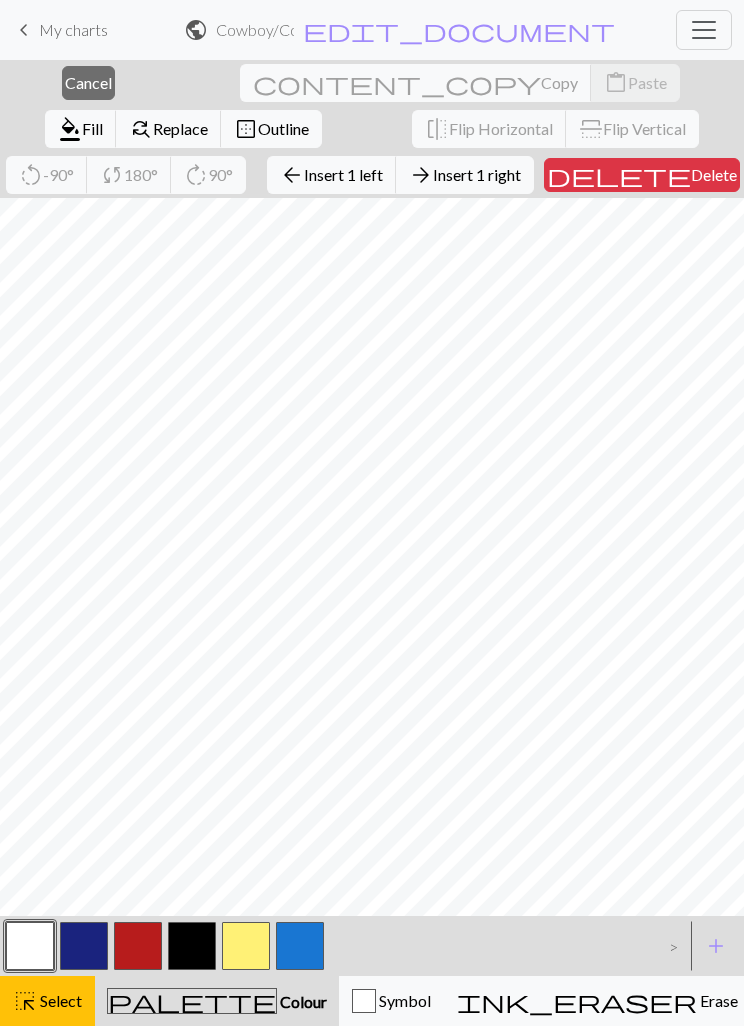 click on "Delete" at bounding box center (714, 174) 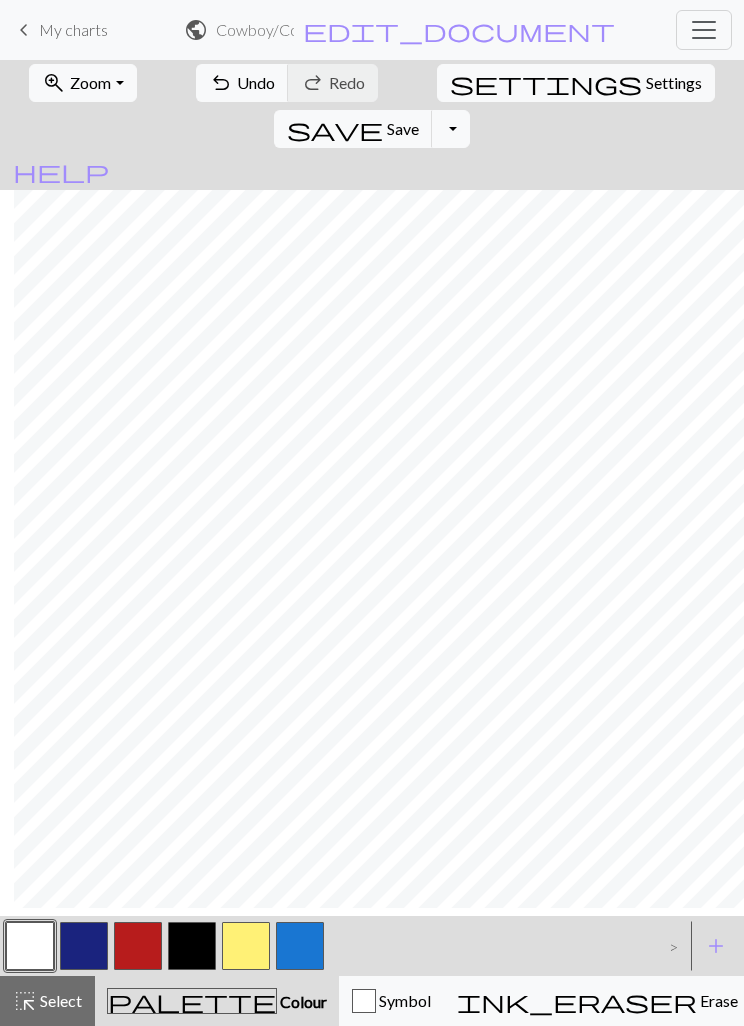 scroll, scrollTop: 0, scrollLeft: 39, axis: horizontal 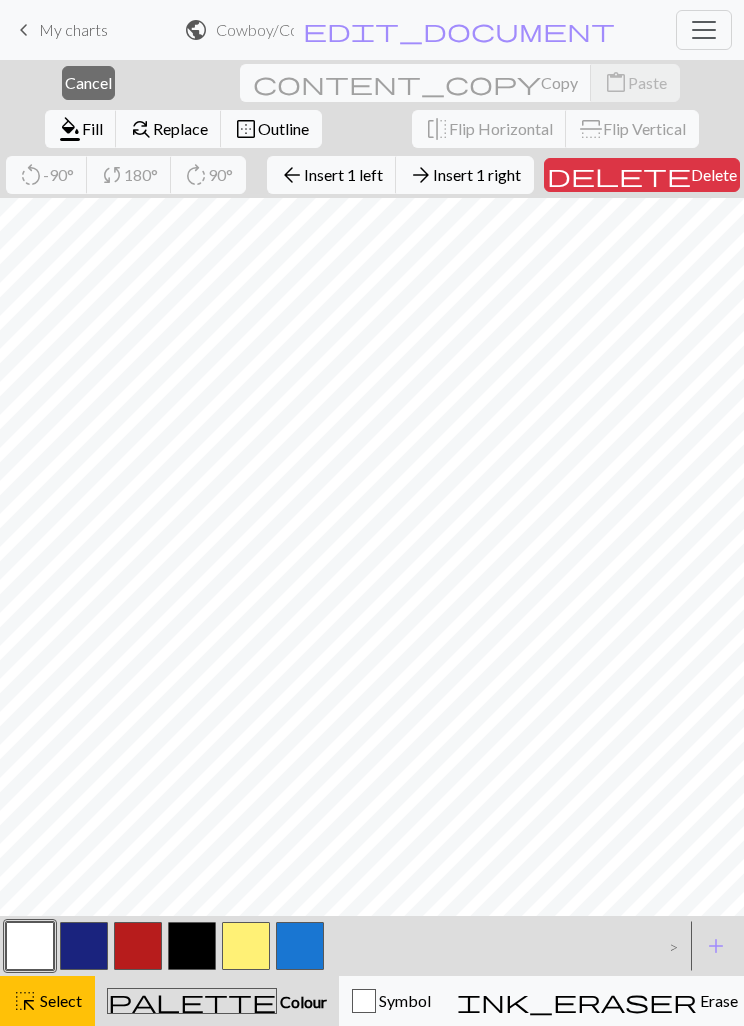 click on "Delete" at bounding box center [714, 174] 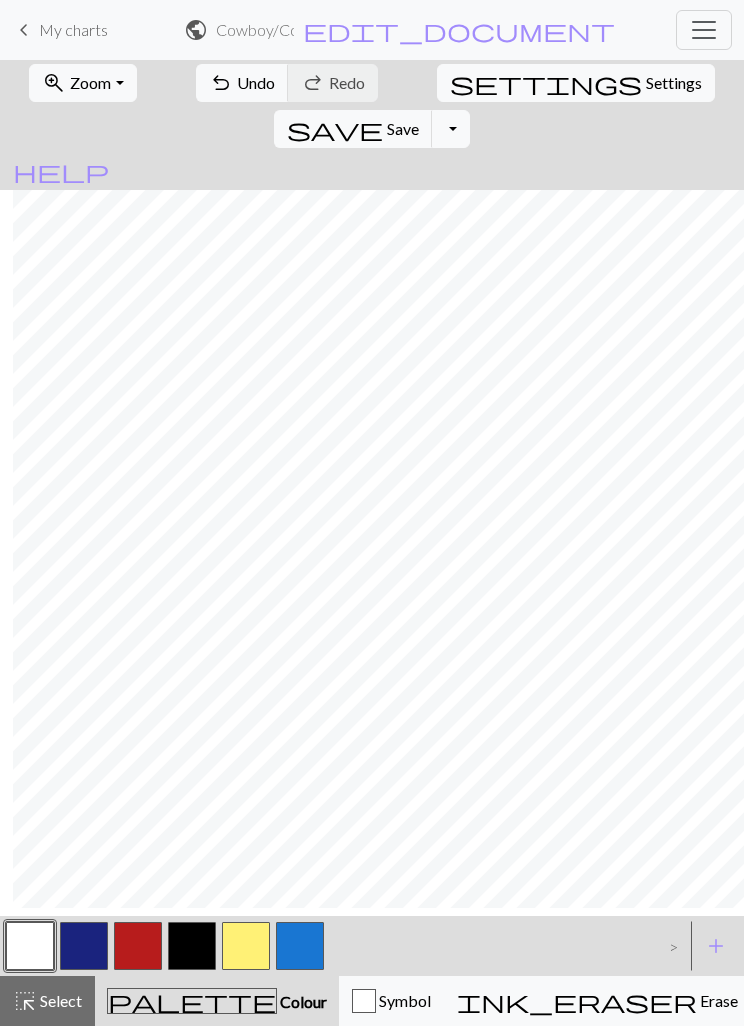 scroll, scrollTop: 0, scrollLeft: 26, axis: horizontal 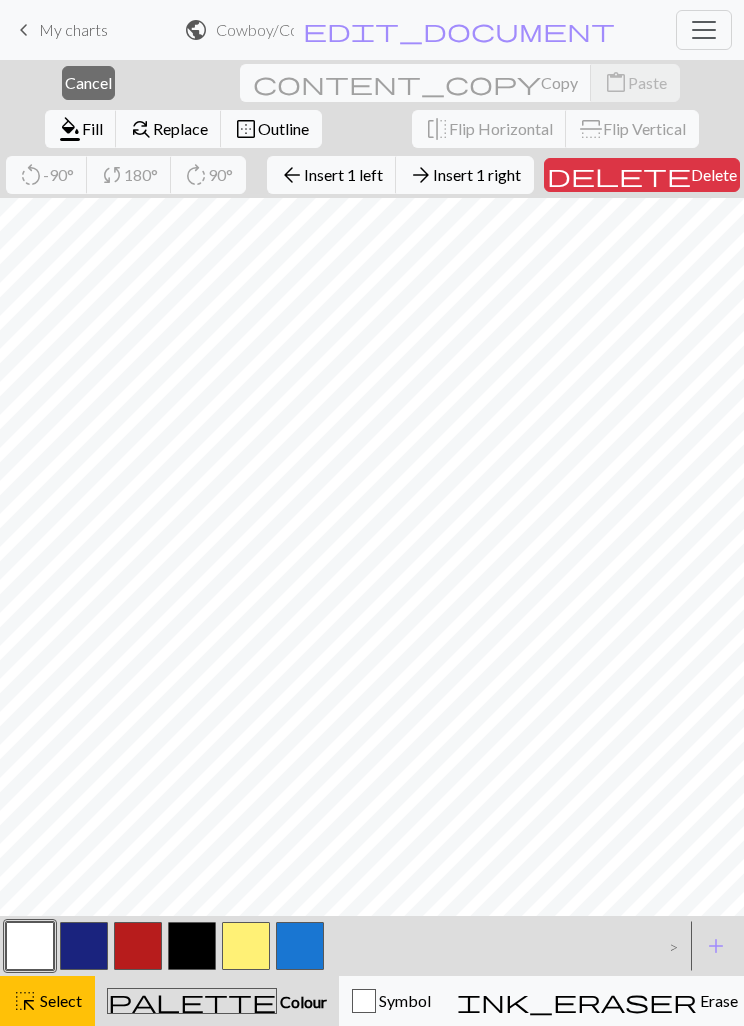 click on "Delete" at bounding box center (714, 174) 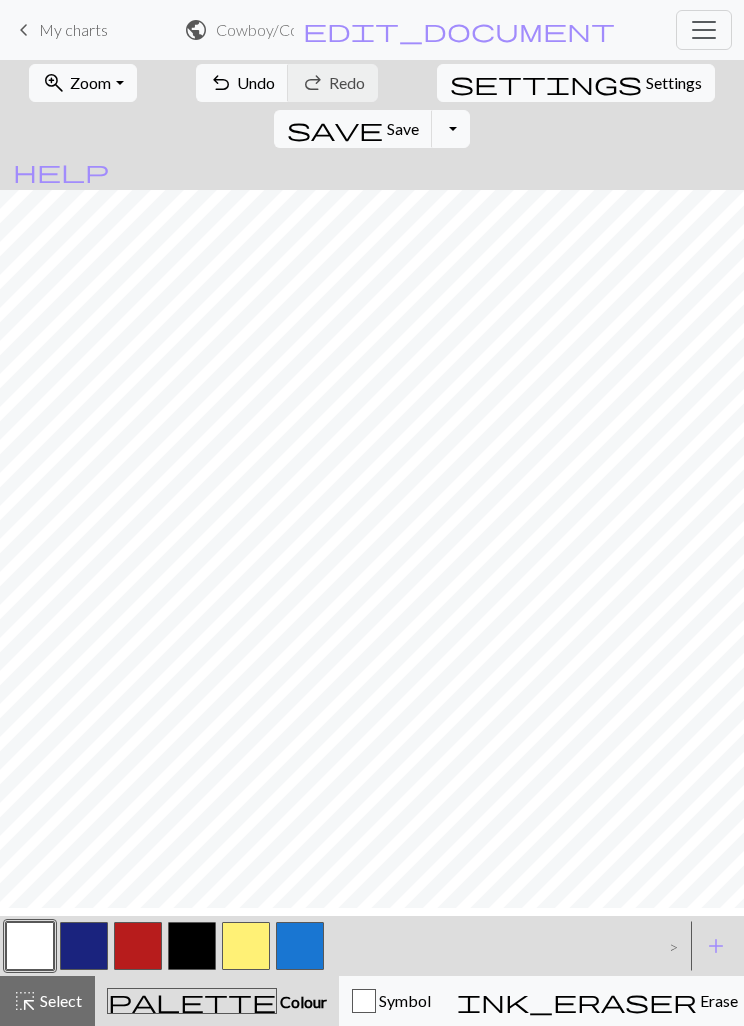 scroll, scrollTop: 0, scrollLeft: 13, axis: horizontal 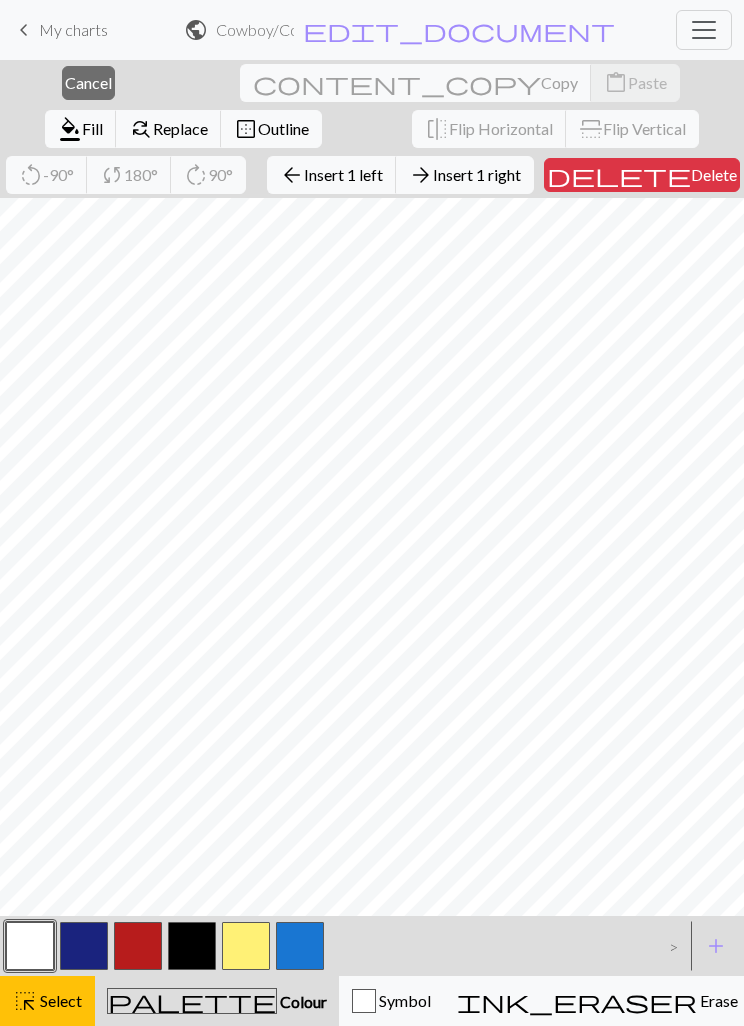 click on "Delete" at bounding box center (714, 174) 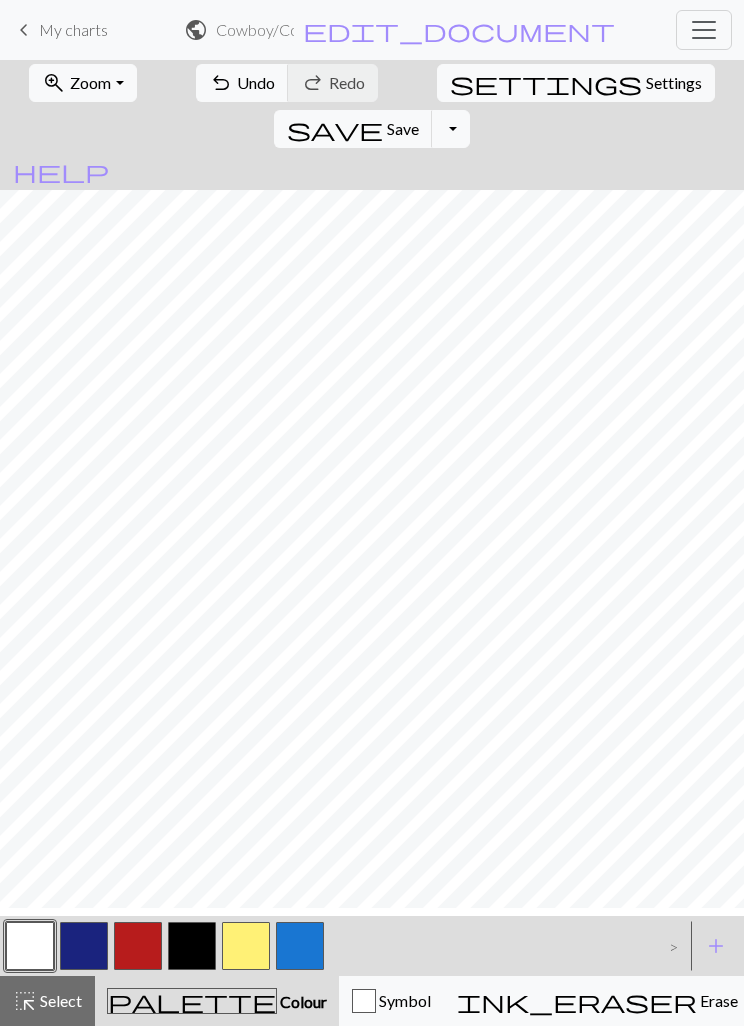 scroll, scrollTop: 0, scrollLeft: 0, axis: both 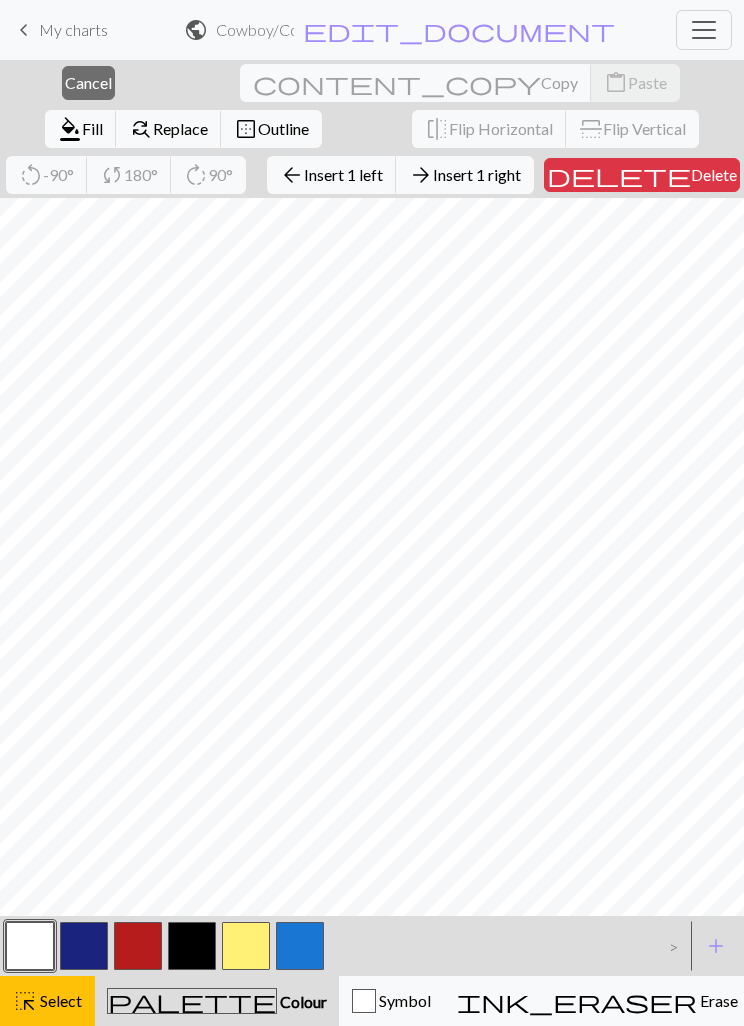 click on "Delete" at bounding box center [714, 174] 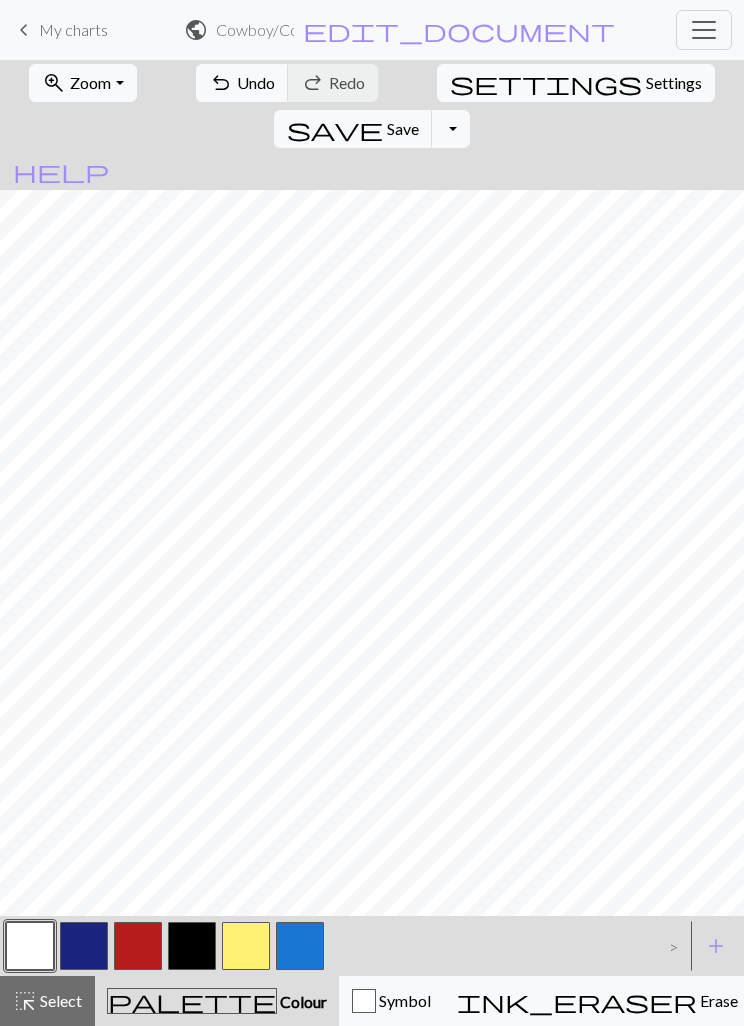 click on "Save" at bounding box center (403, 128) 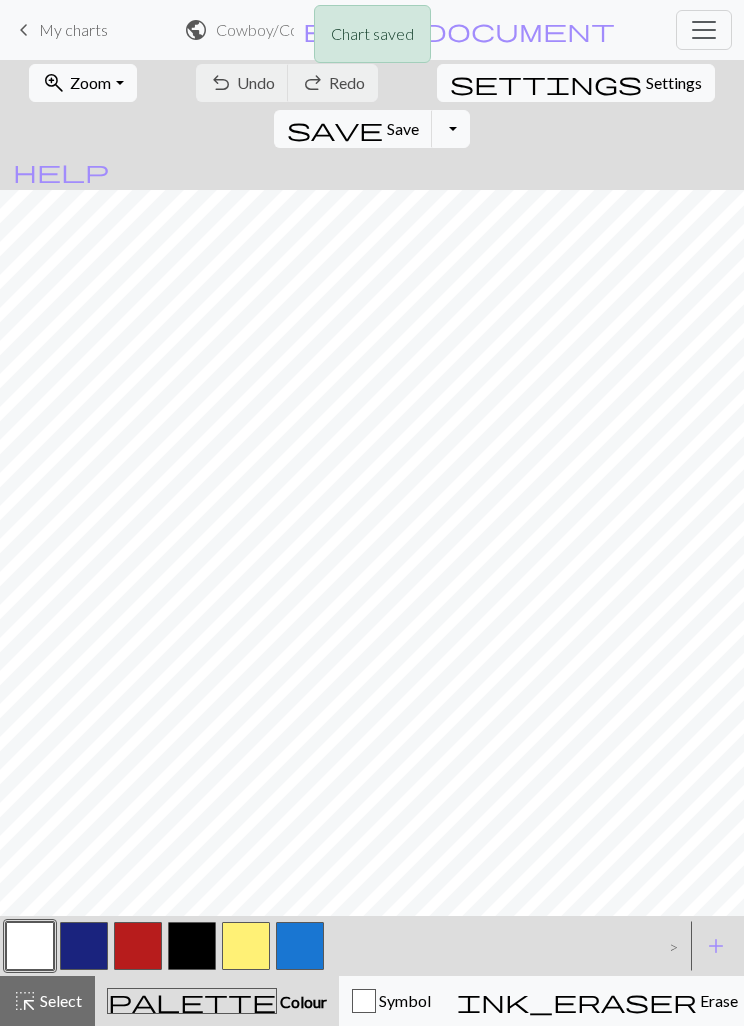 click on "Save" at bounding box center (403, 128) 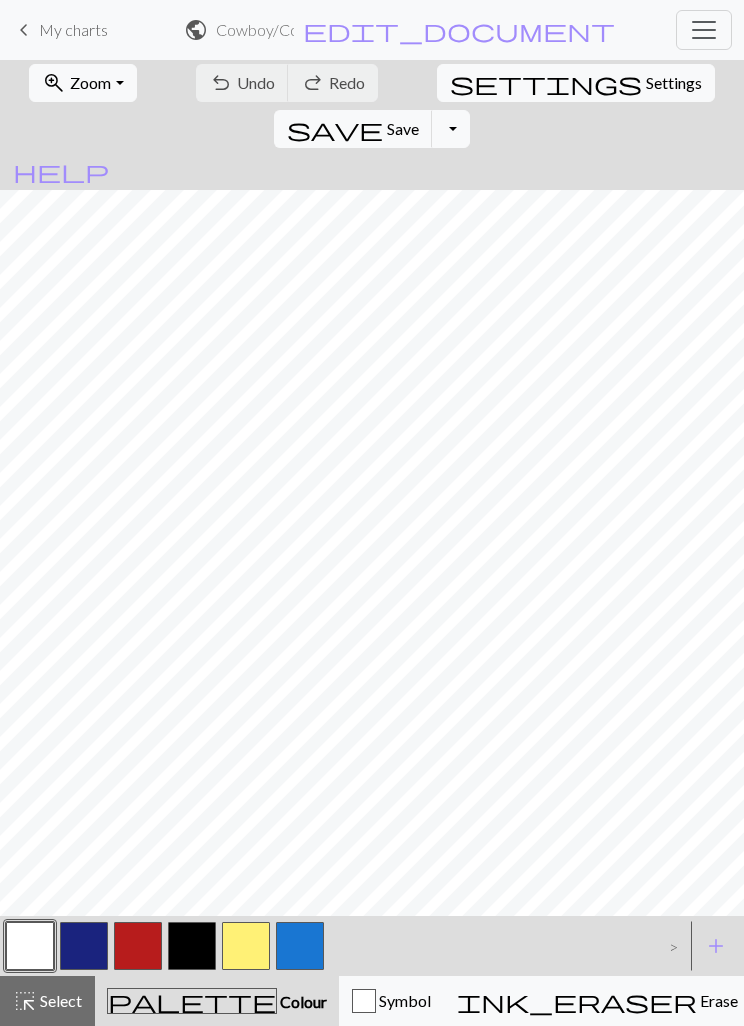 click on "add Add a  colour" at bounding box center (716, 946) 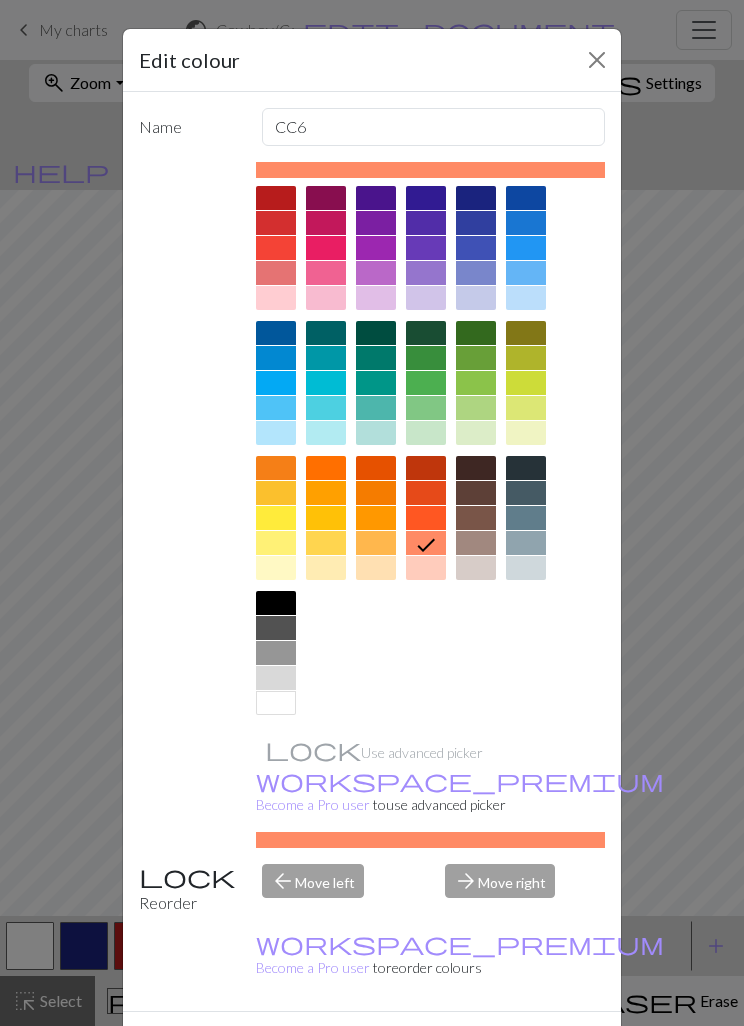 click at bounding box center [476, 493] 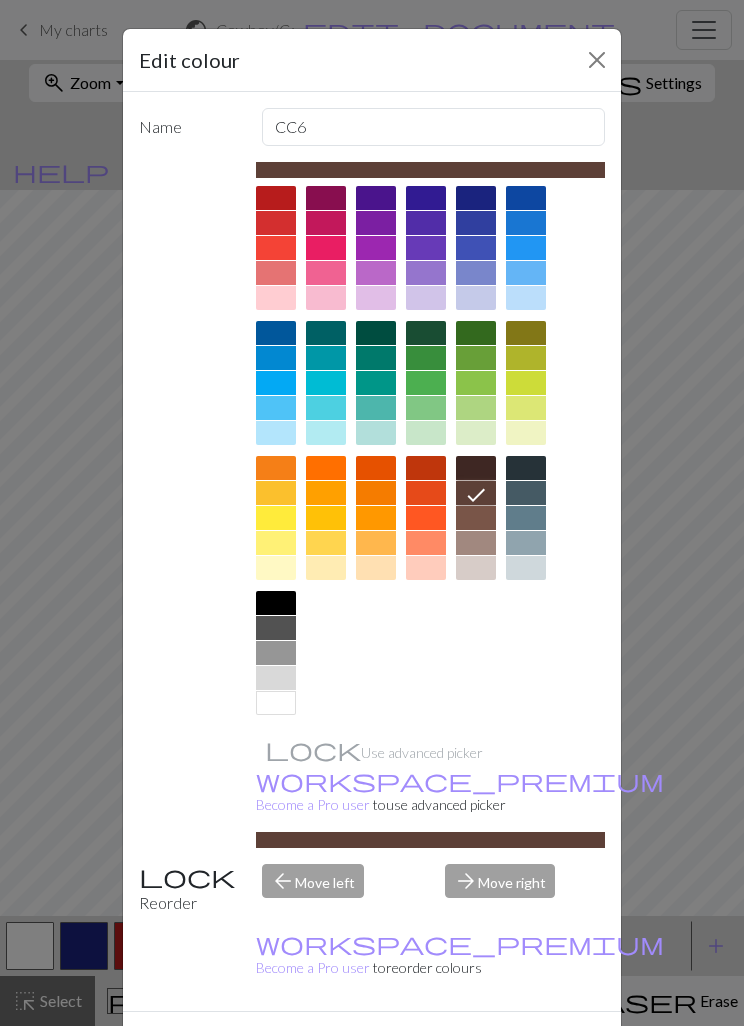 click at bounding box center (476, 518) 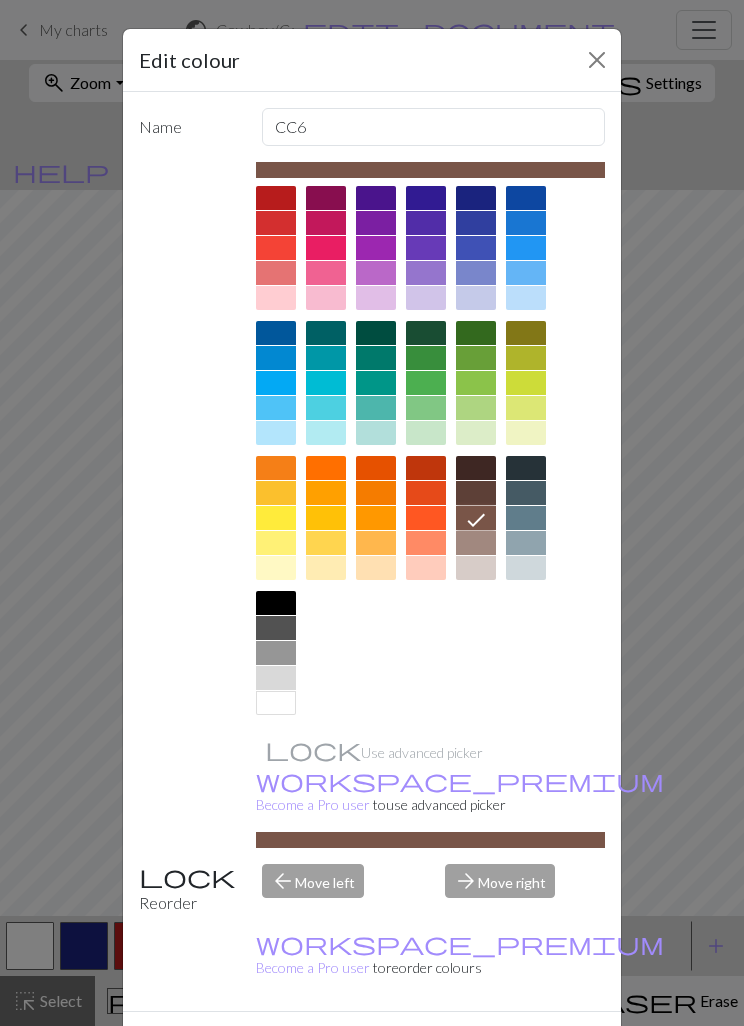 click on "Done" at bounding box center [492, 1047] 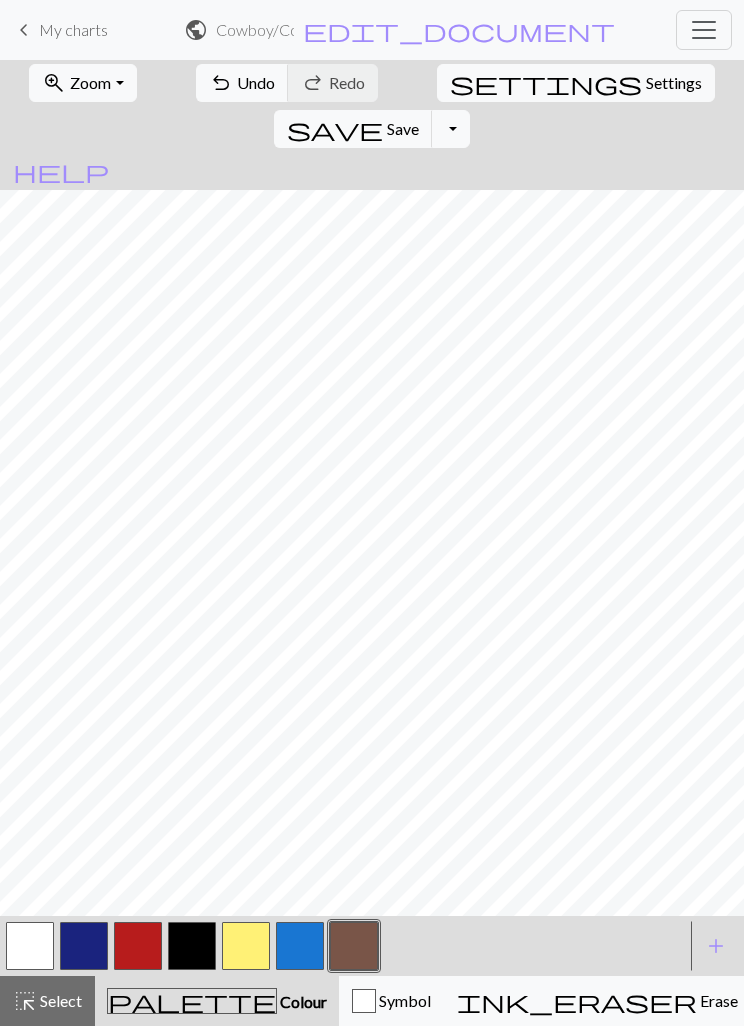 click at bounding box center (192, 946) 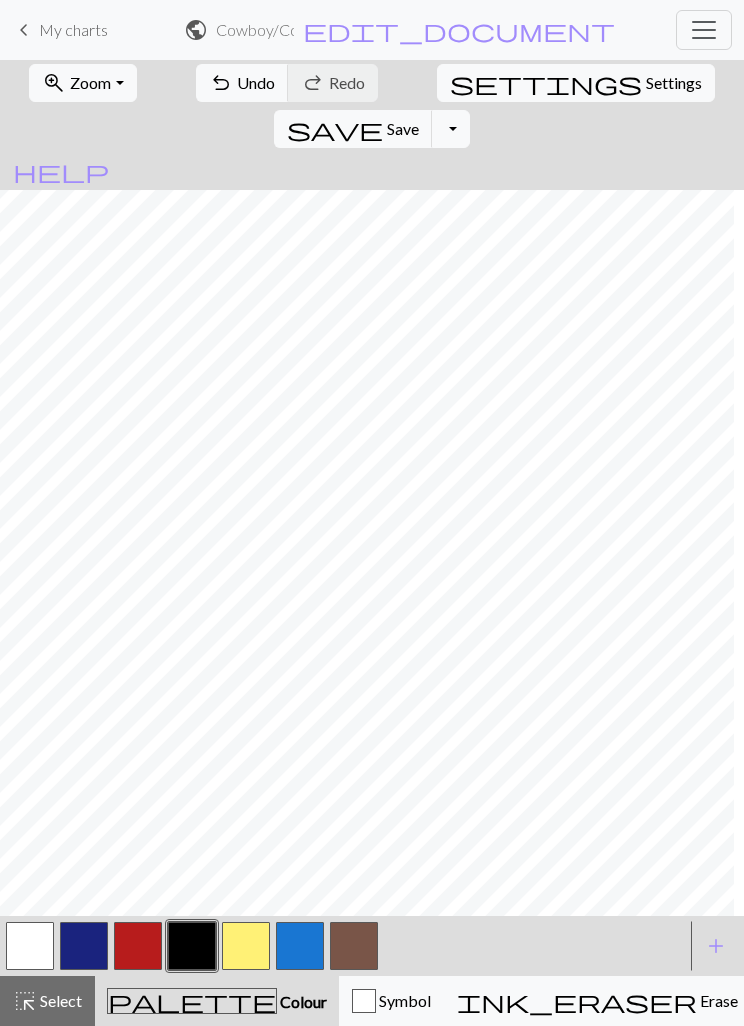scroll, scrollTop: 0, scrollLeft: 0, axis: both 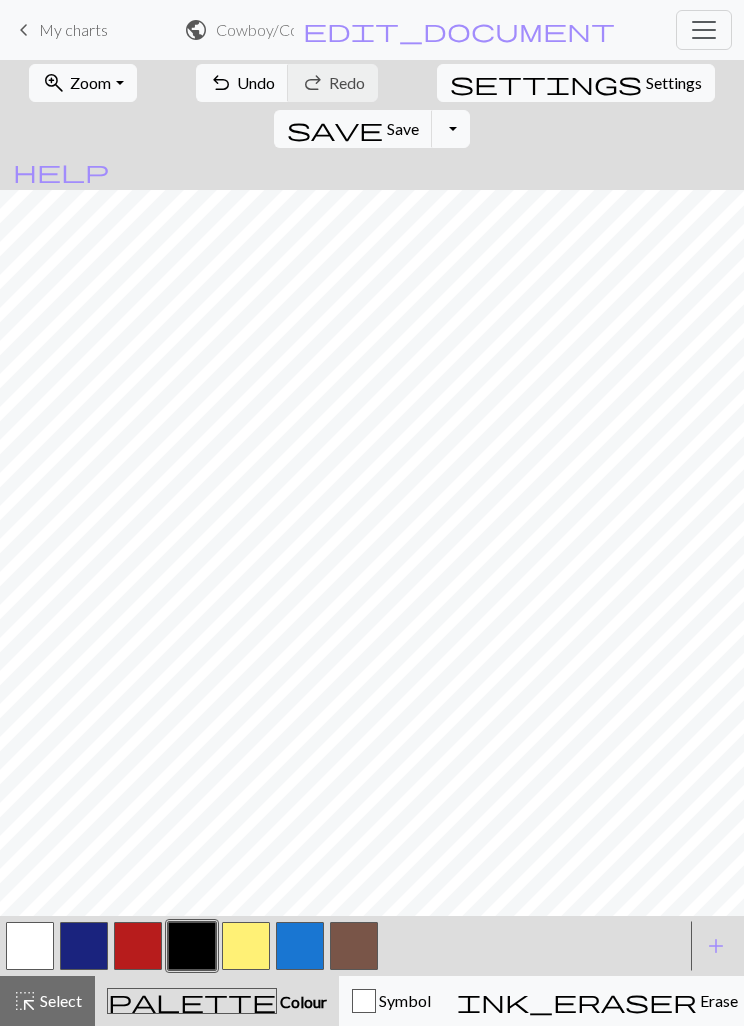 click on "Undo" at bounding box center (256, 82) 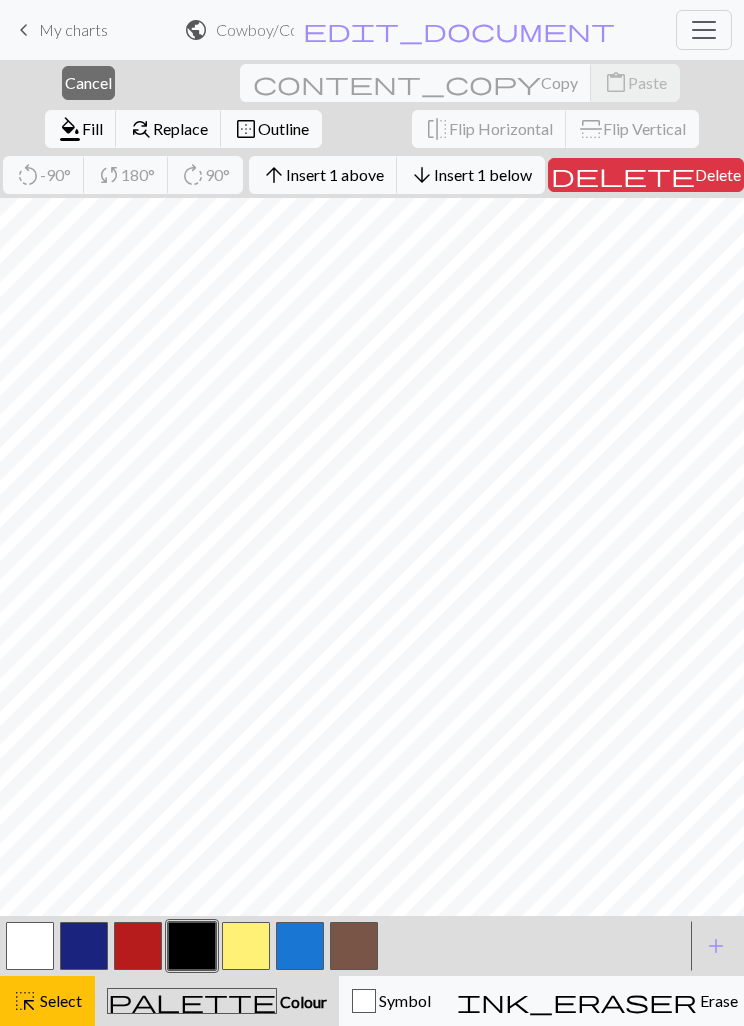 click on "Cancel" at bounding box center (88, 82) 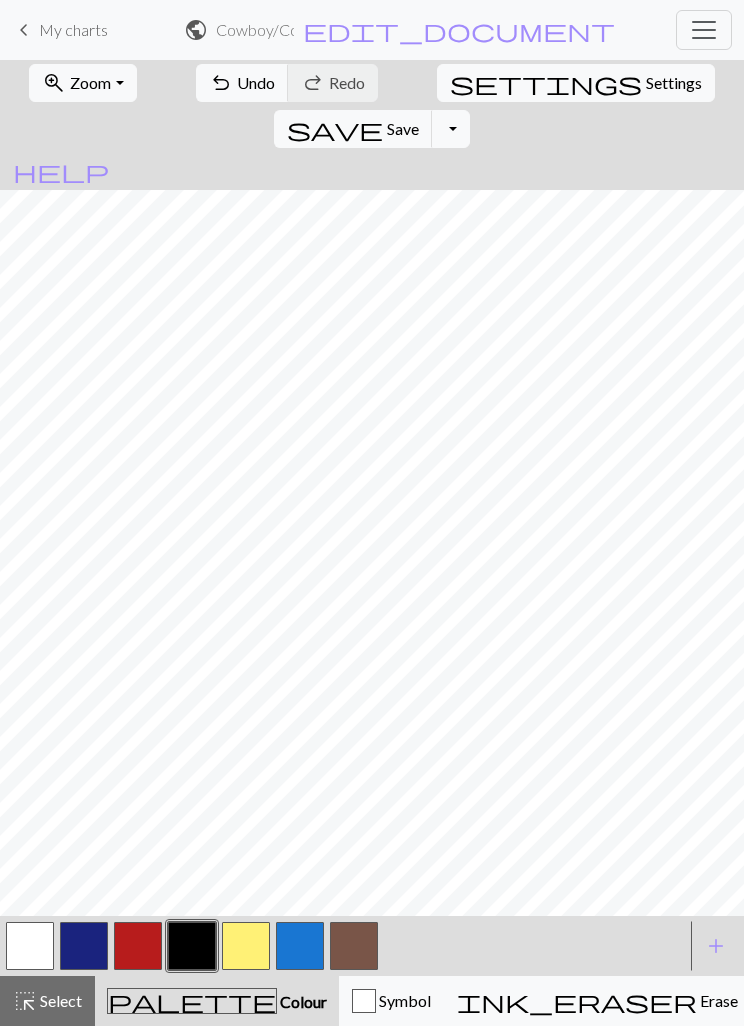 click on "Undo" at bounding box center (256, 82) 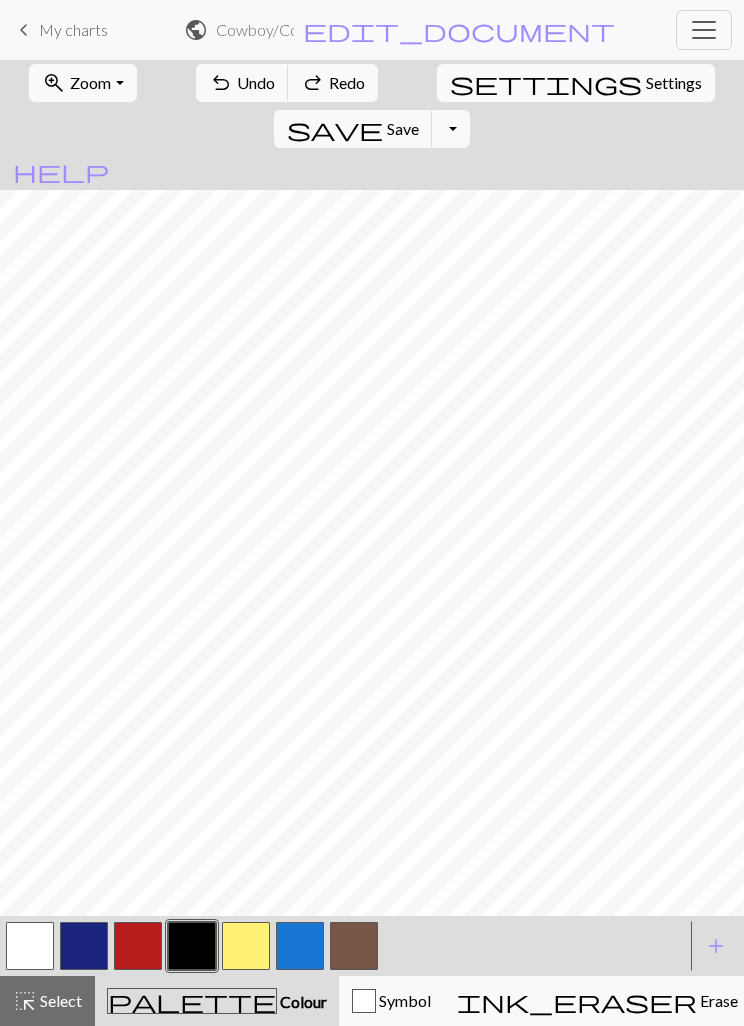 click on "Undo" at bounding box center (256, 82) 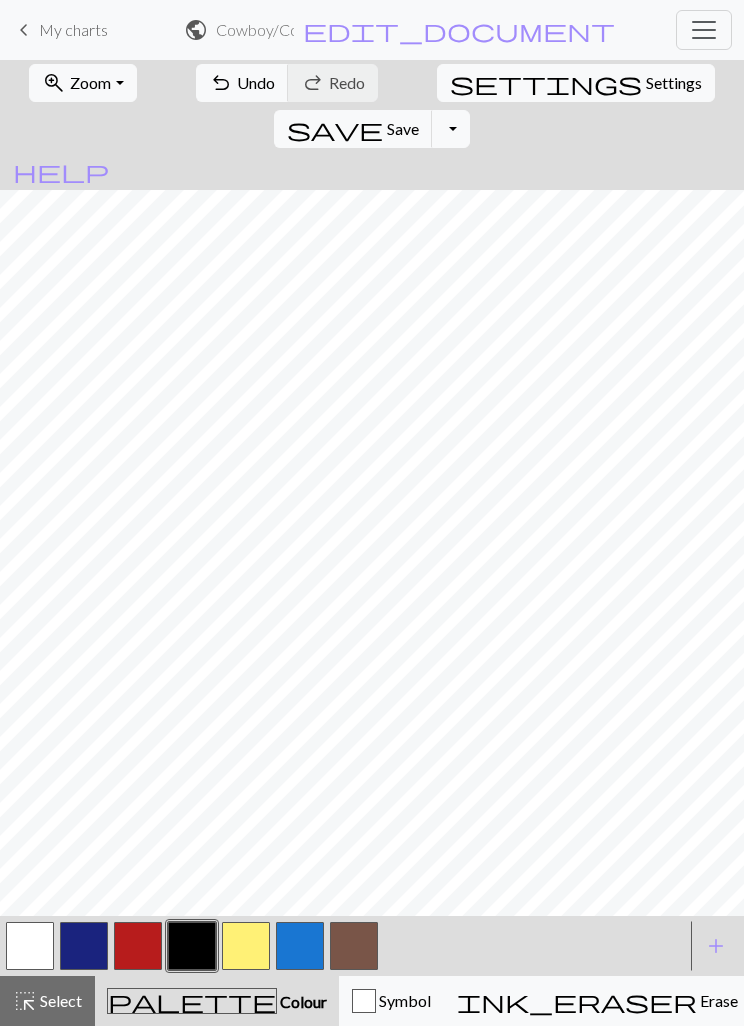 click at bounding box center [30, 946] 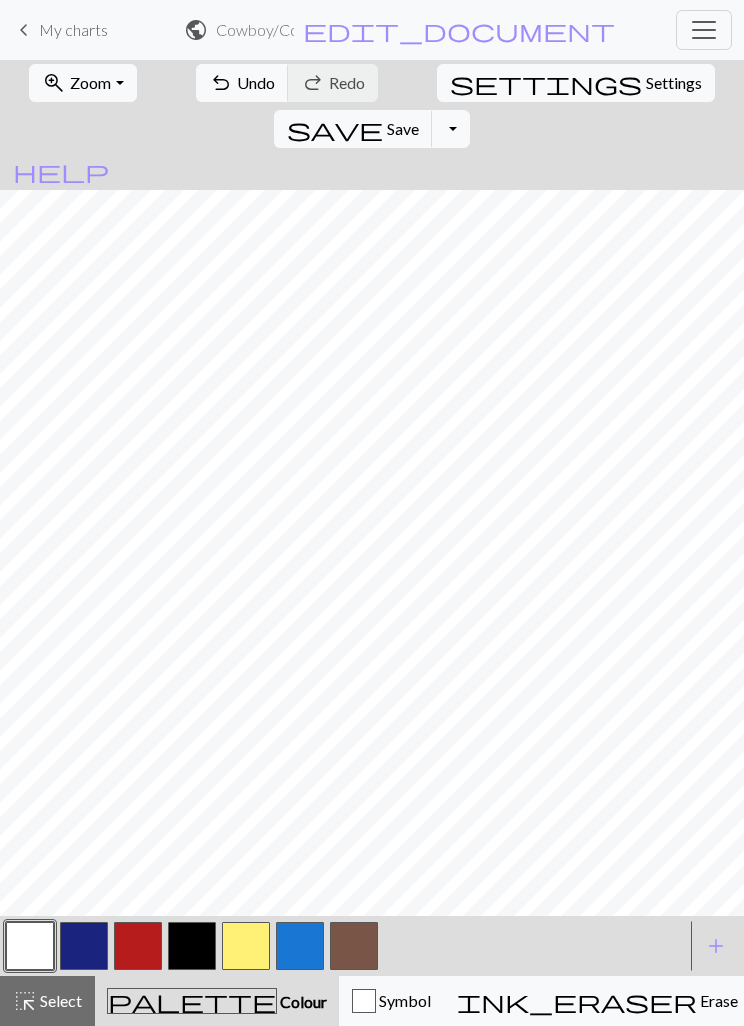 click at bounding box center (192, 946) 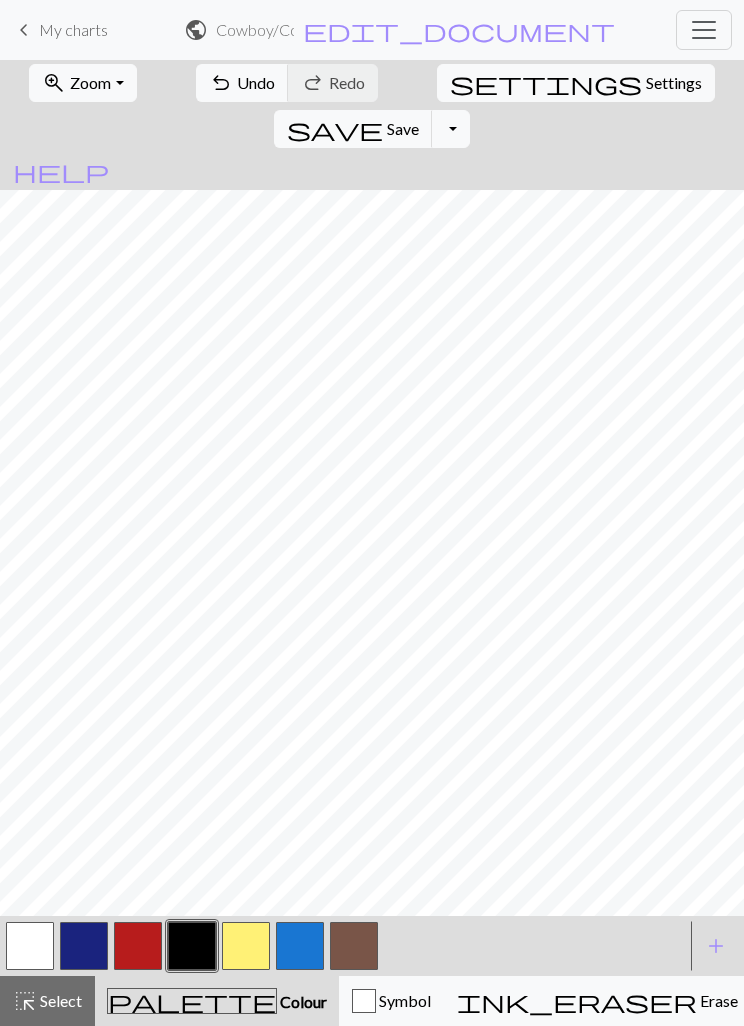 click at bounding box center (354, 946) 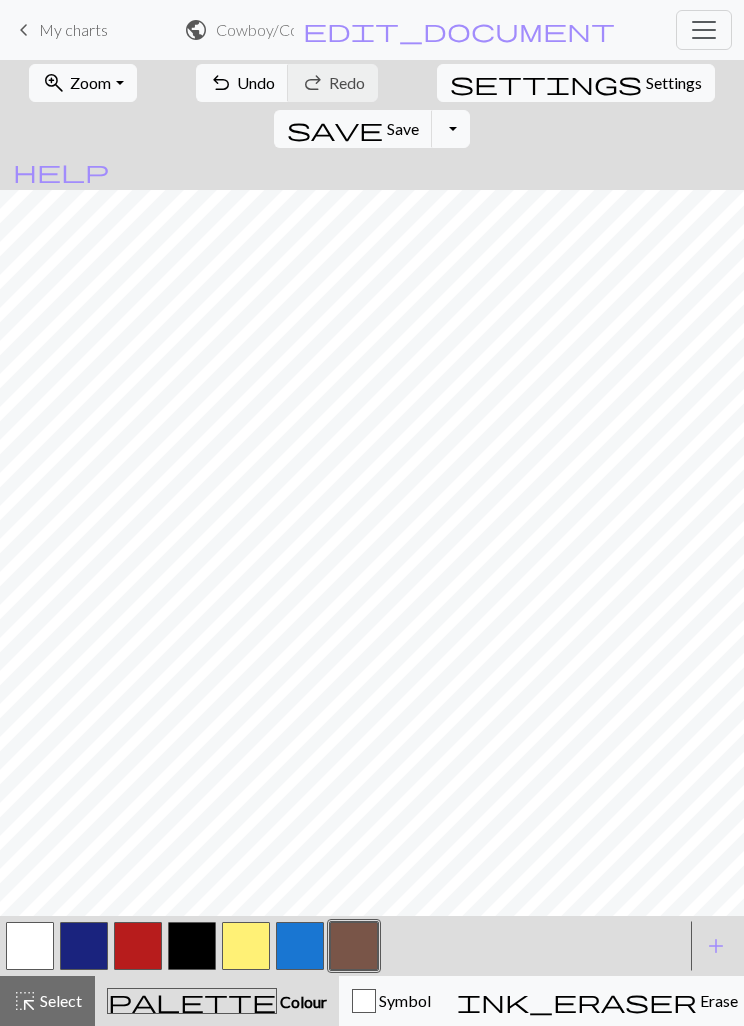click on "Save" at bounding box center [403, 128] 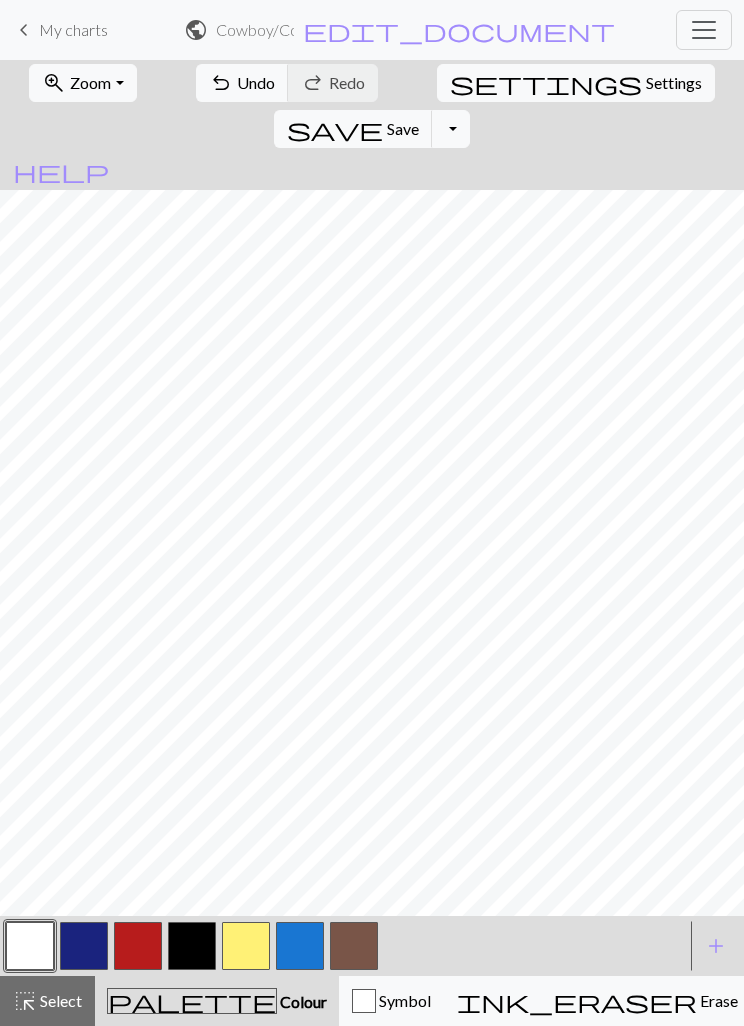 click at bounding box center (354, 946) 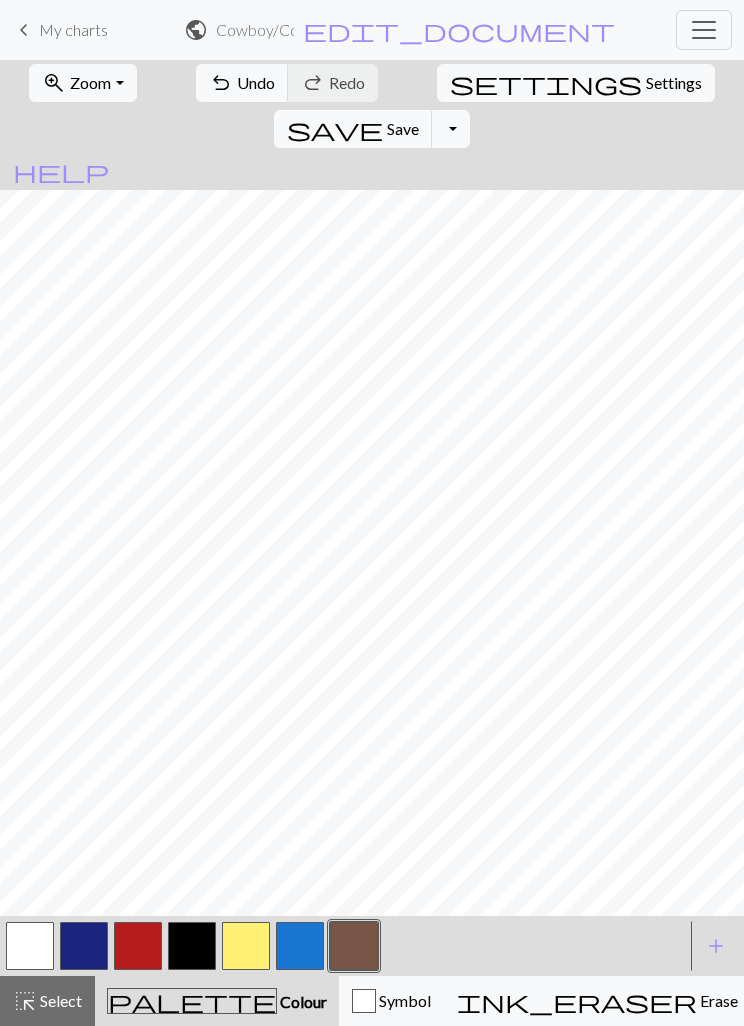 click at bounding box center [192, 946] 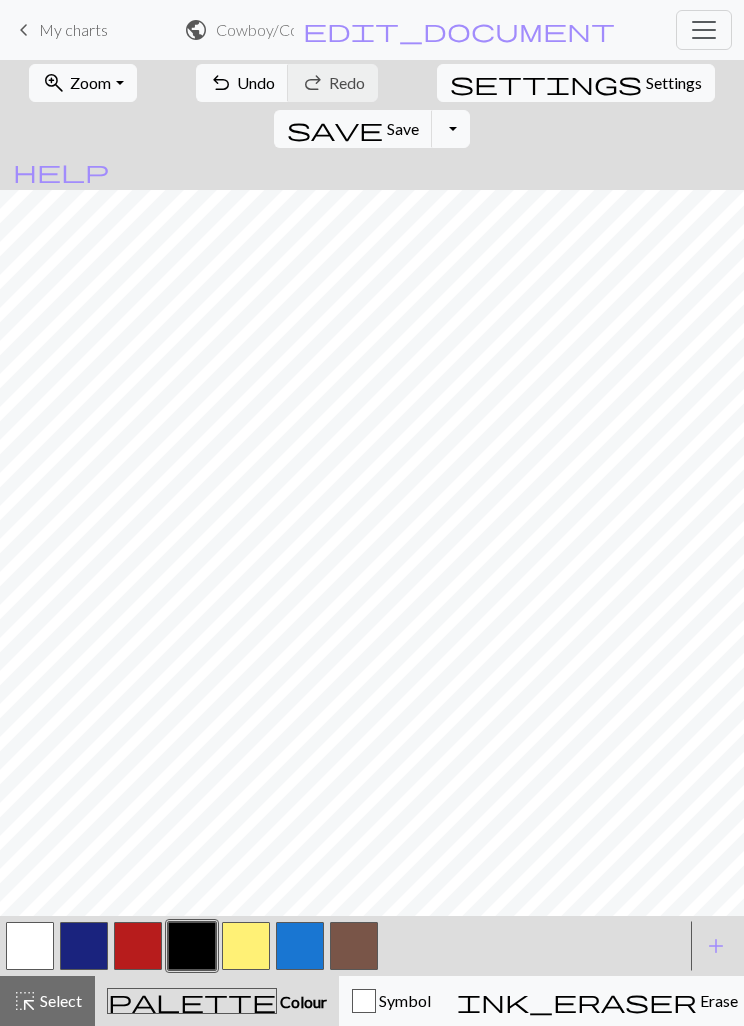 click on "save Save Save" at bounding box center [353, 129] 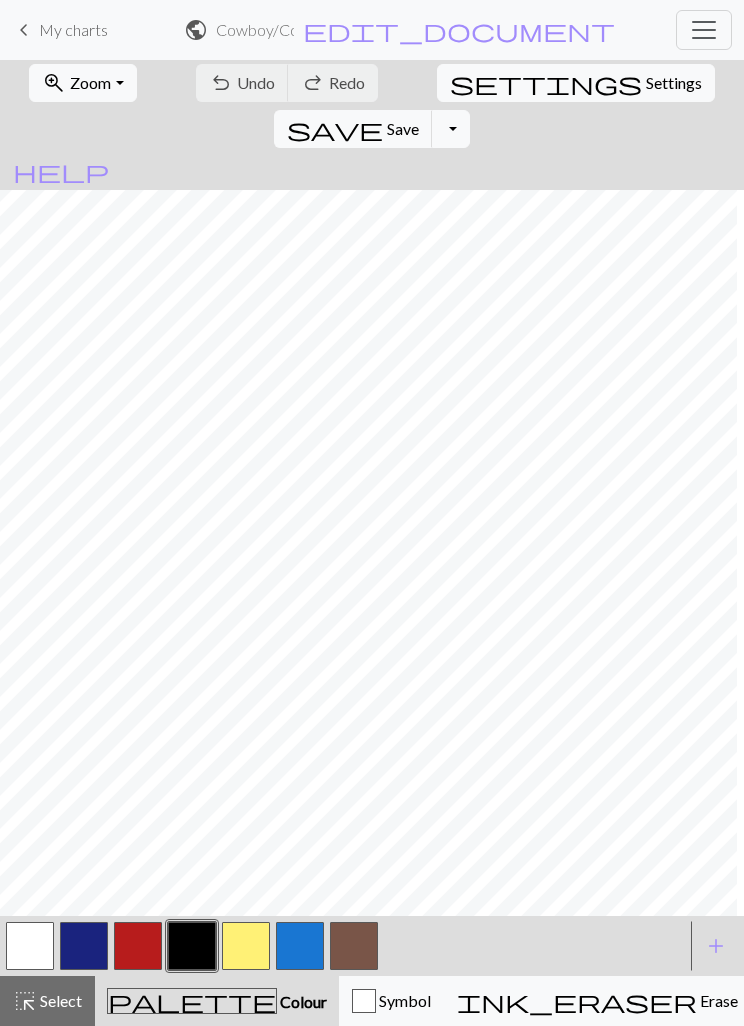 scroll, scrollTop: 0, scrollLeft: 45, axis: horizontal 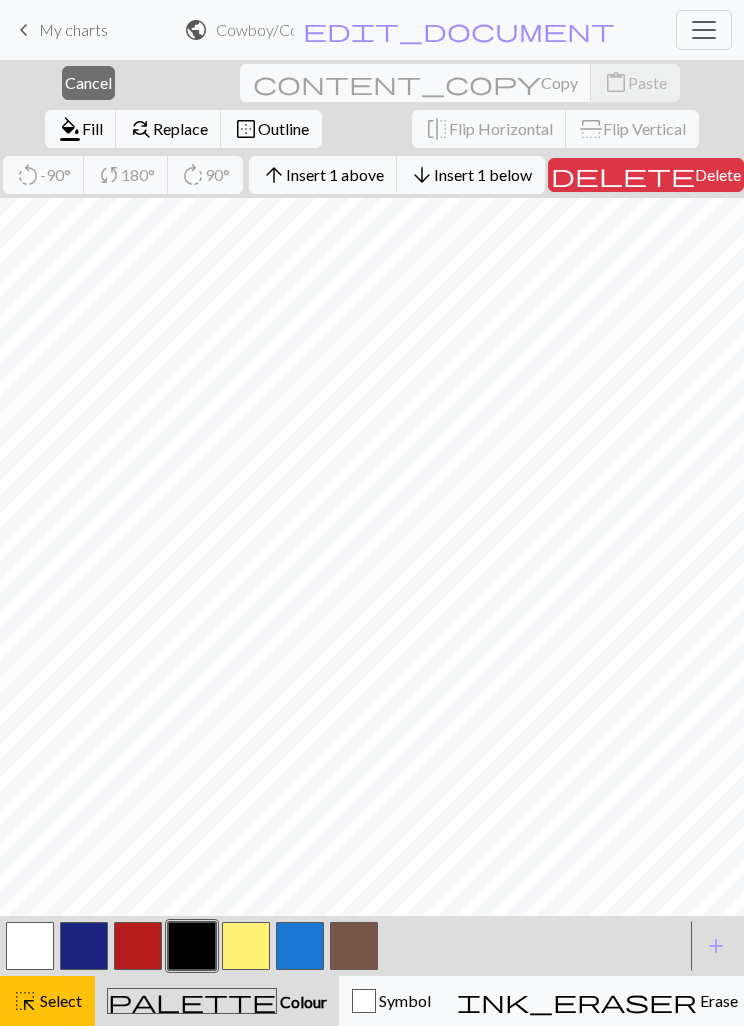 click on "Insert 1 above" at bounding box center [335, 174] 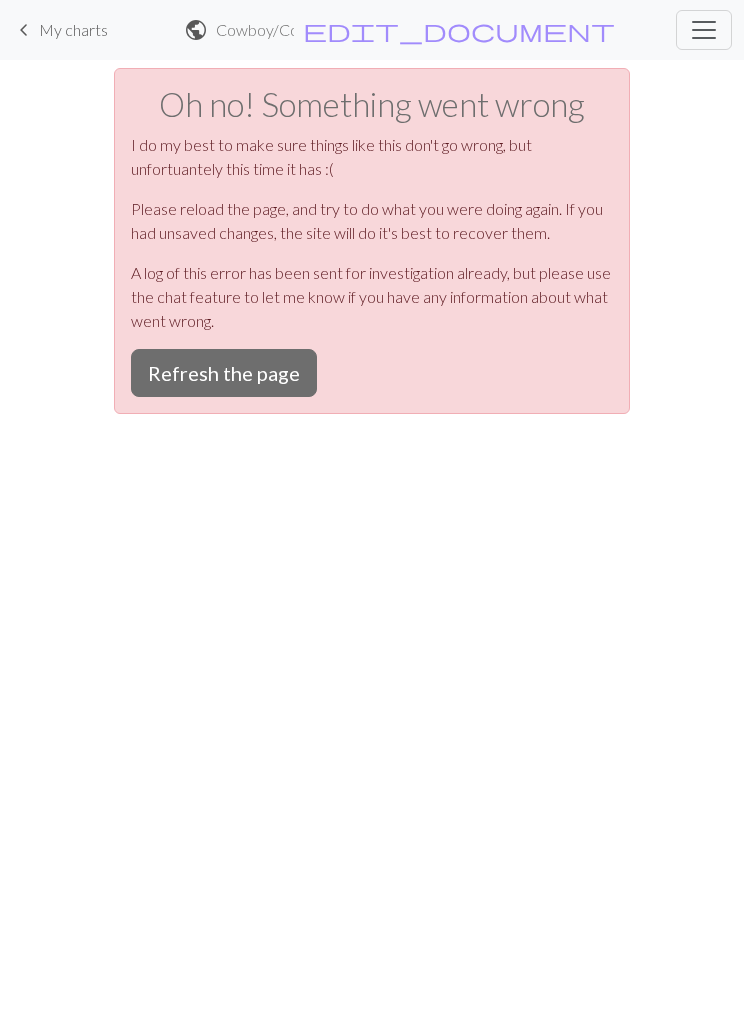 click on "Refresh the page" at bounding box center [224, 373] 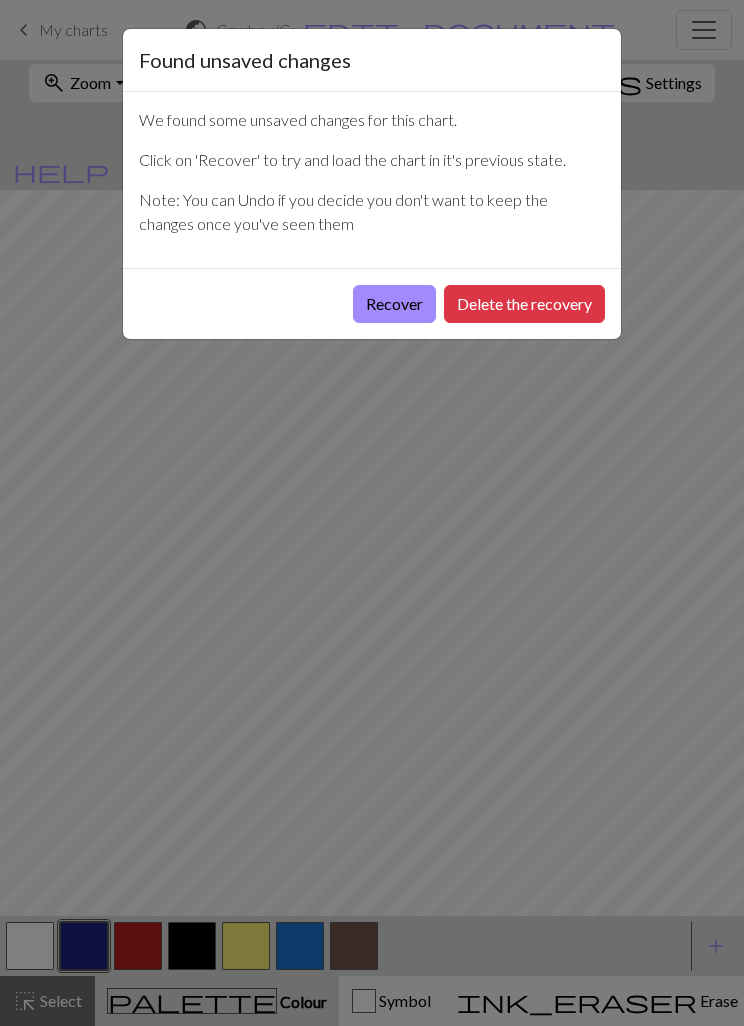 scroll, scrollTop: 0, scrollLeft: 0, axis: both 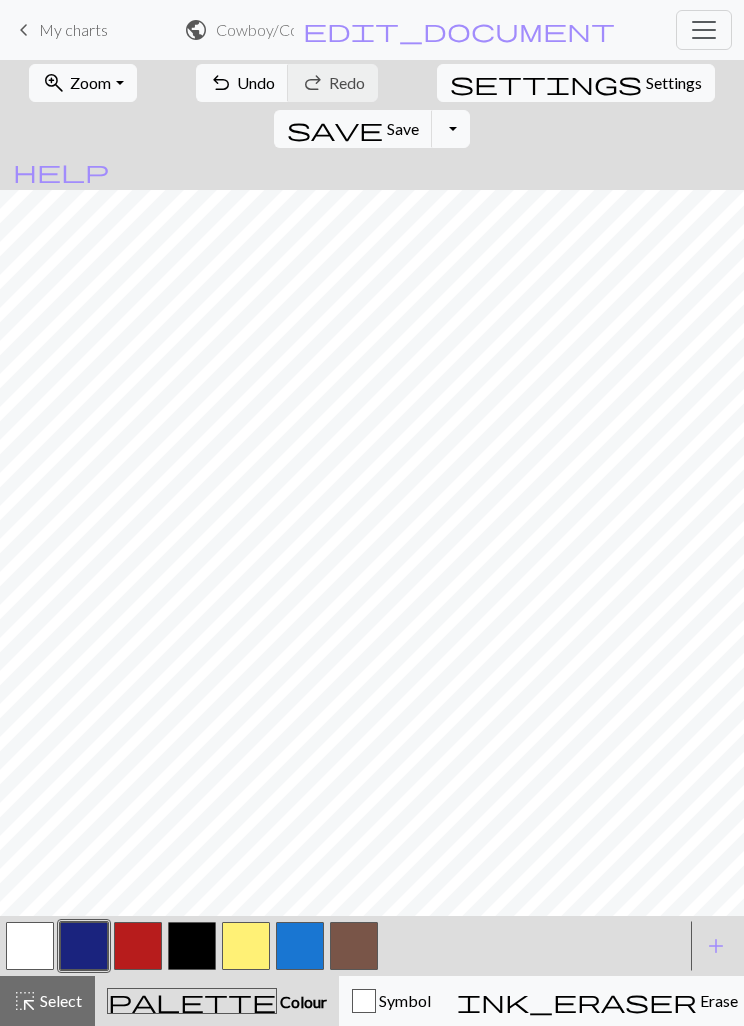 click at bounding box center (354, 946) 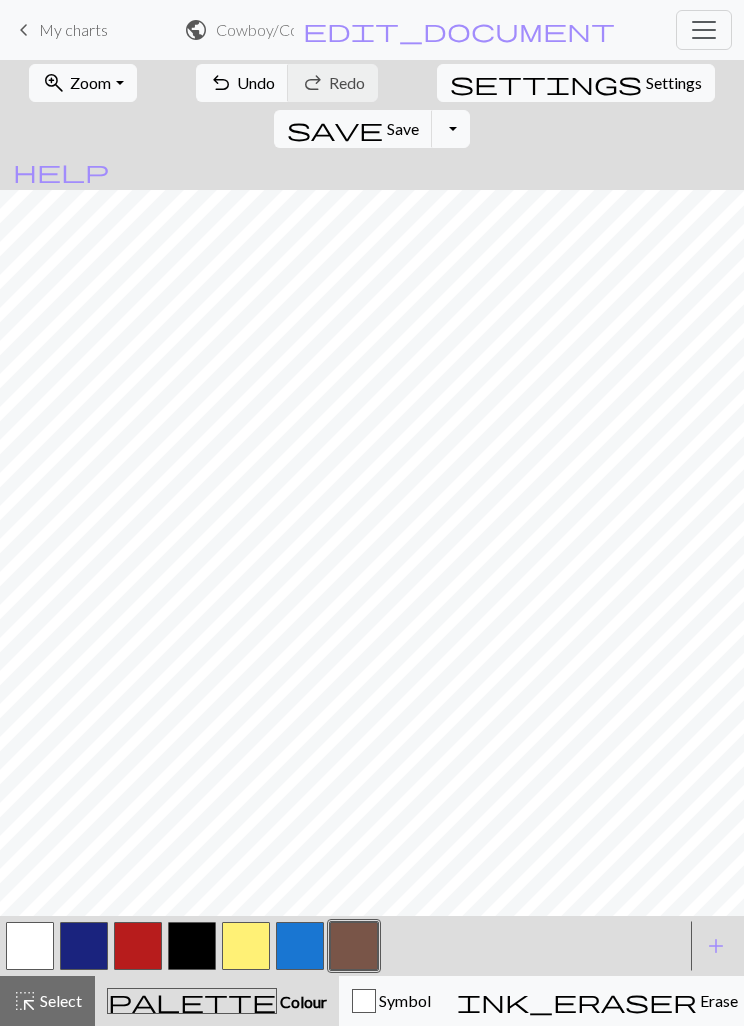click at bounding box center (192, 946) 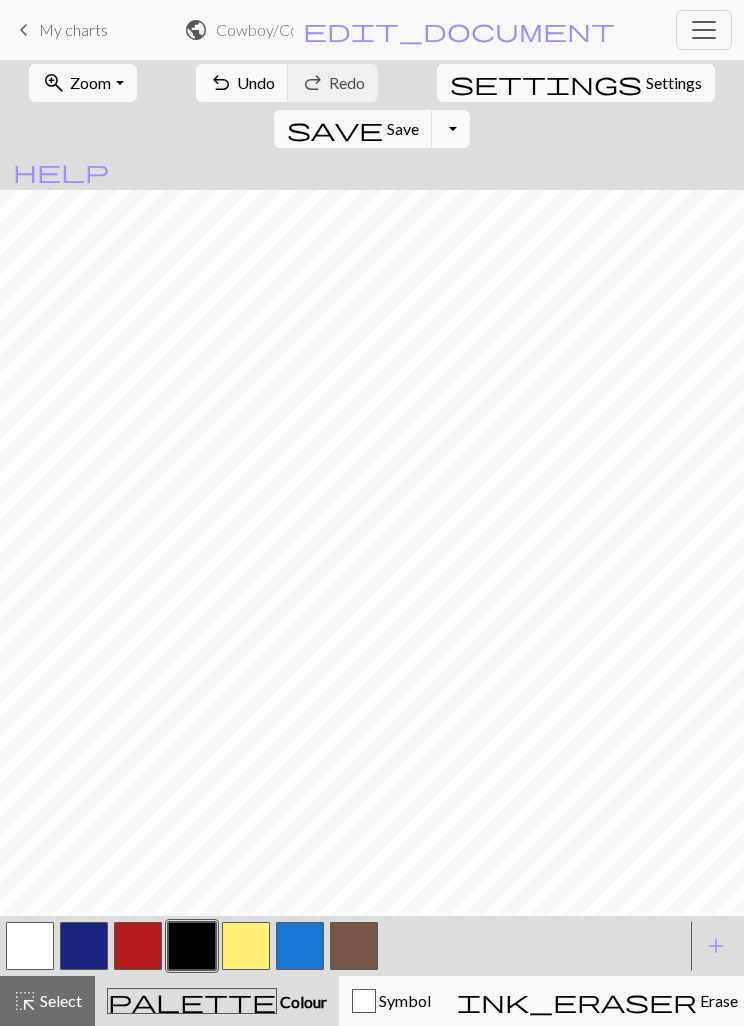 click at bounding box center (354, 946) 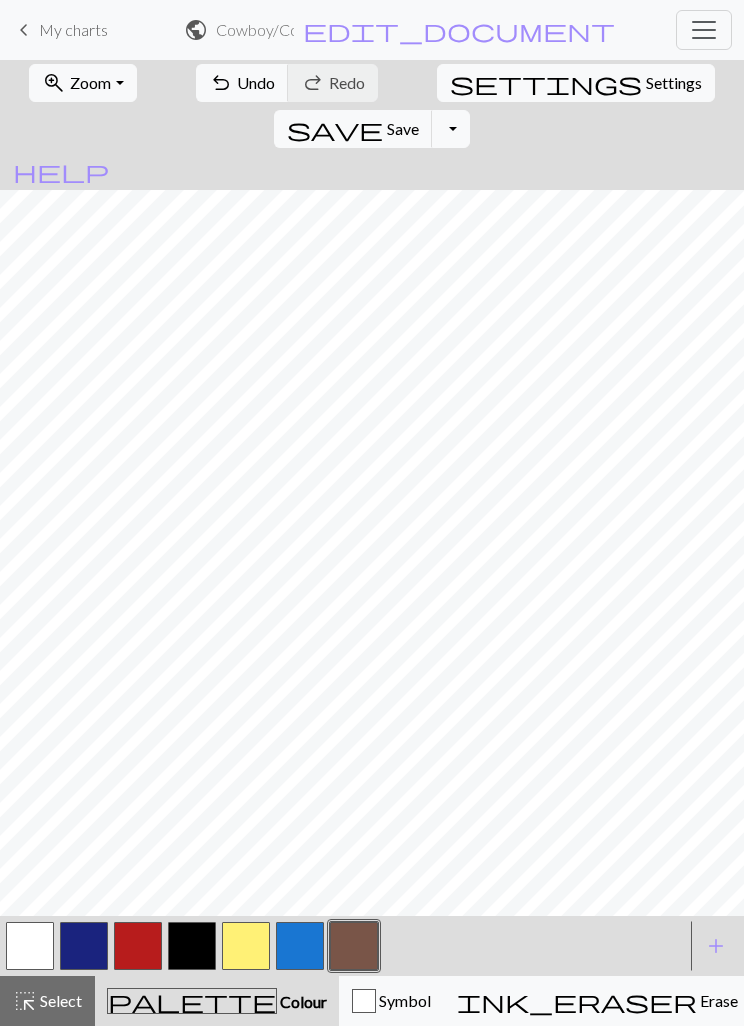 click at bounding box center [300, 946] 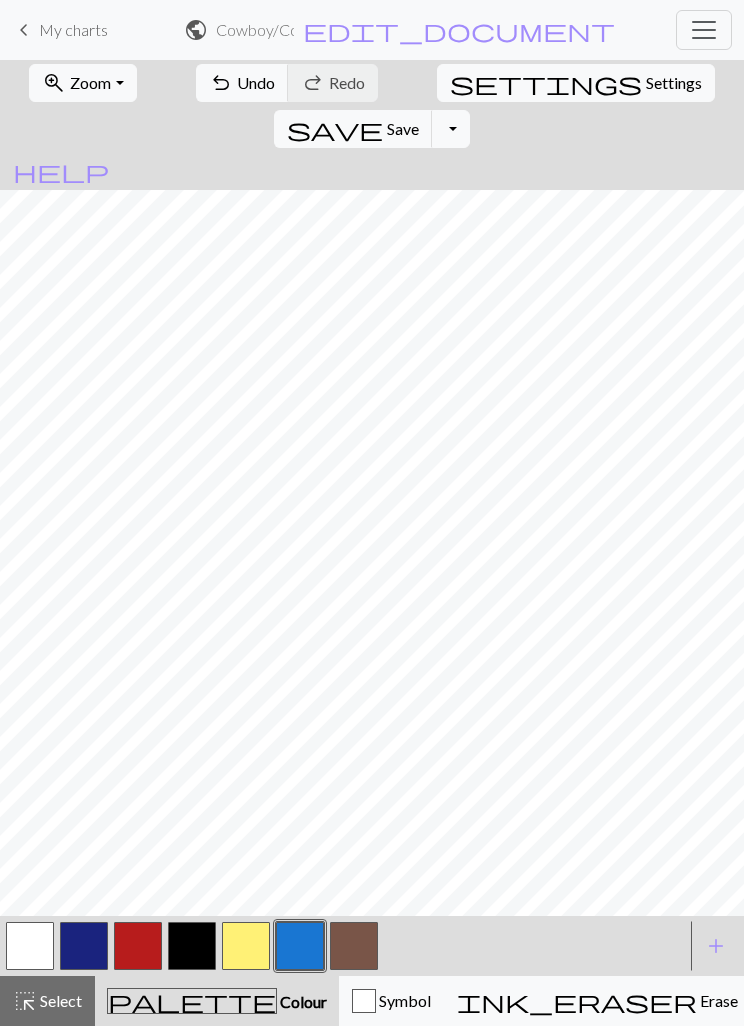 click at bounding box center (354, 946) 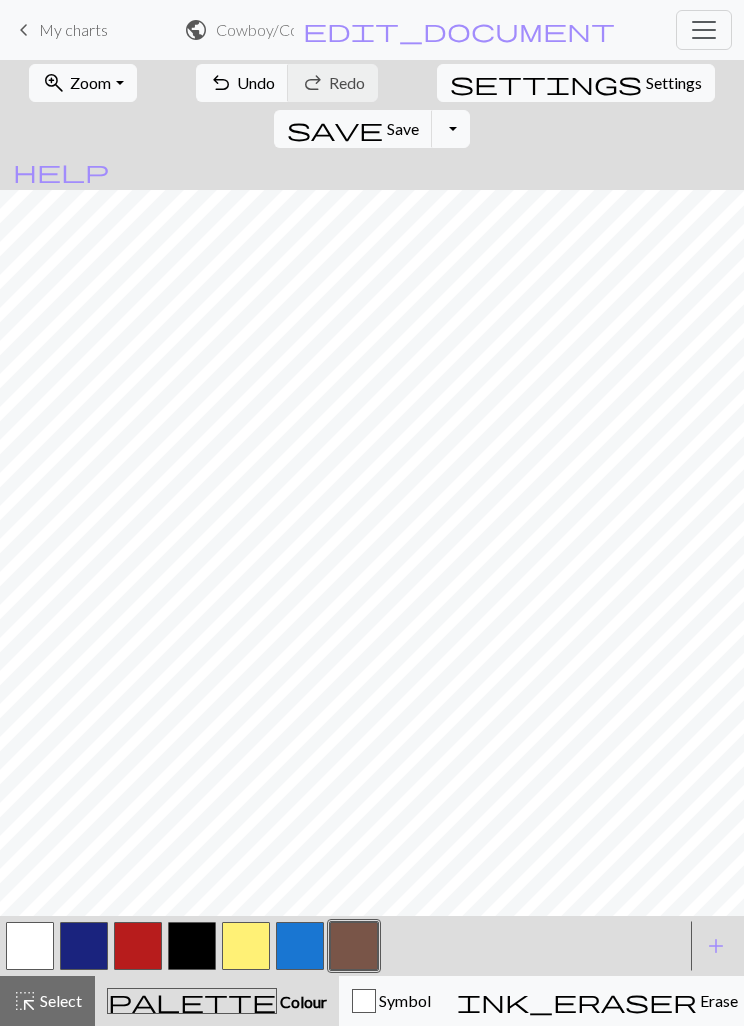 click at bounding box center (192, 946) 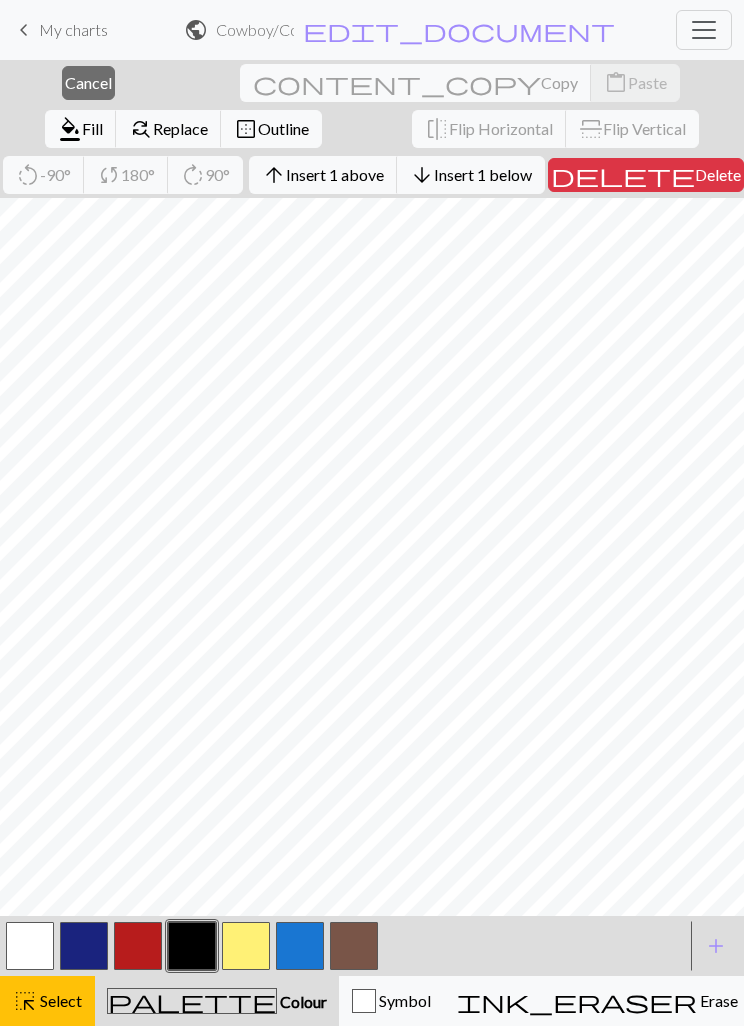 click on "Insert 1 above" at bounding box center [335, 174] 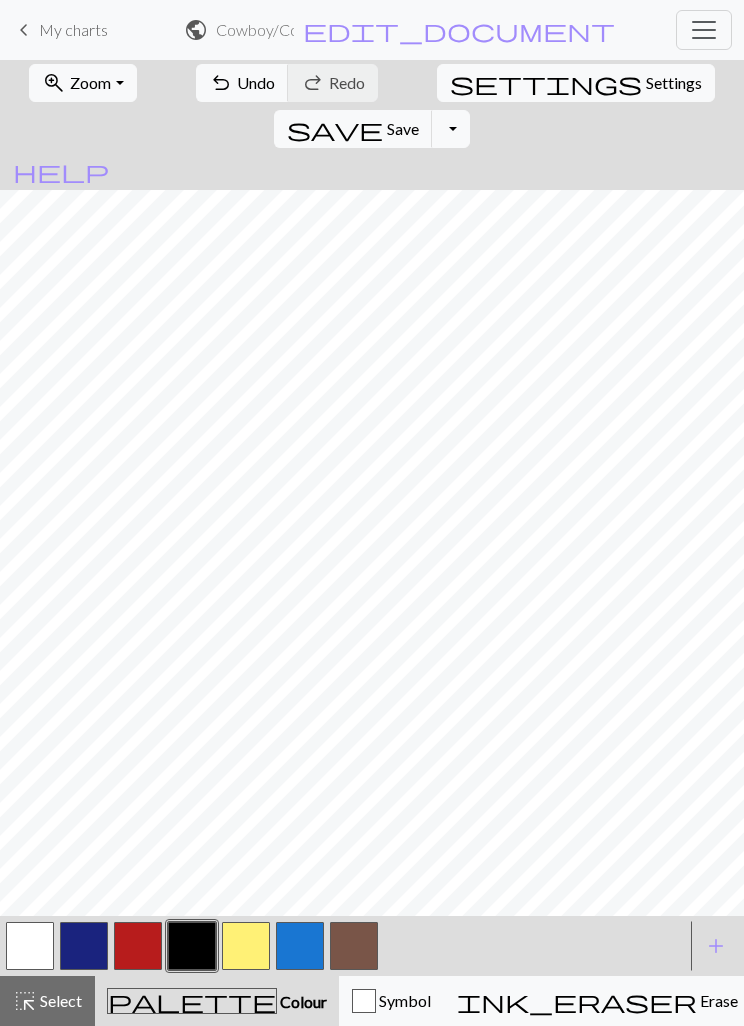 click on "Undo" at bounding box center (256, 82) 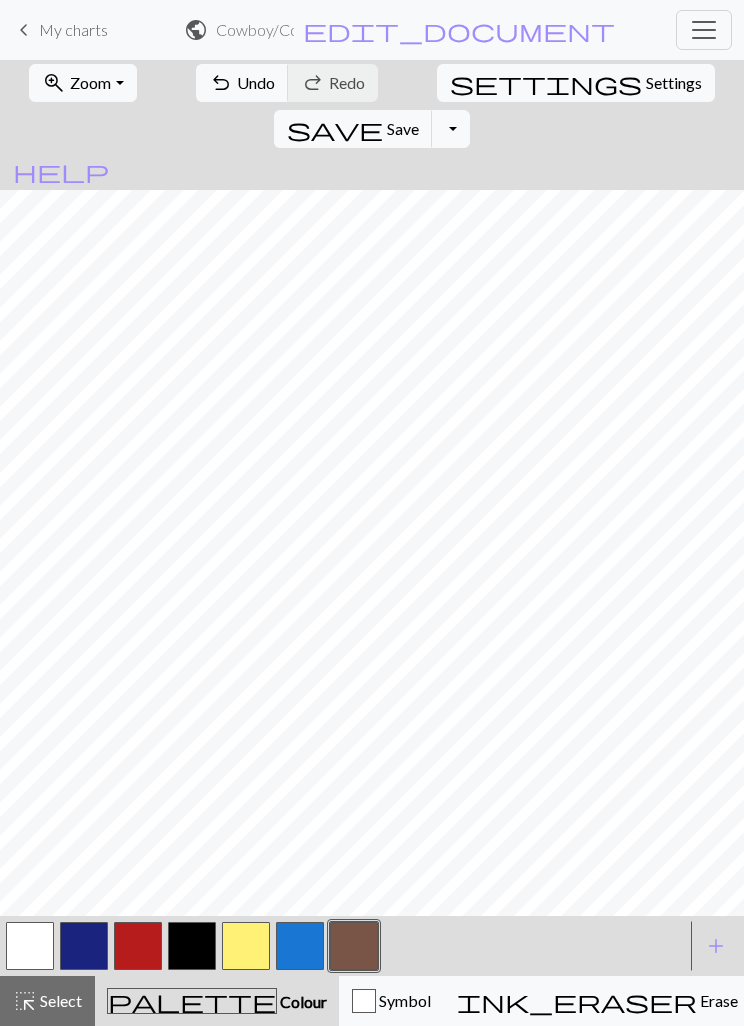 click at bounding box center [192, 946] 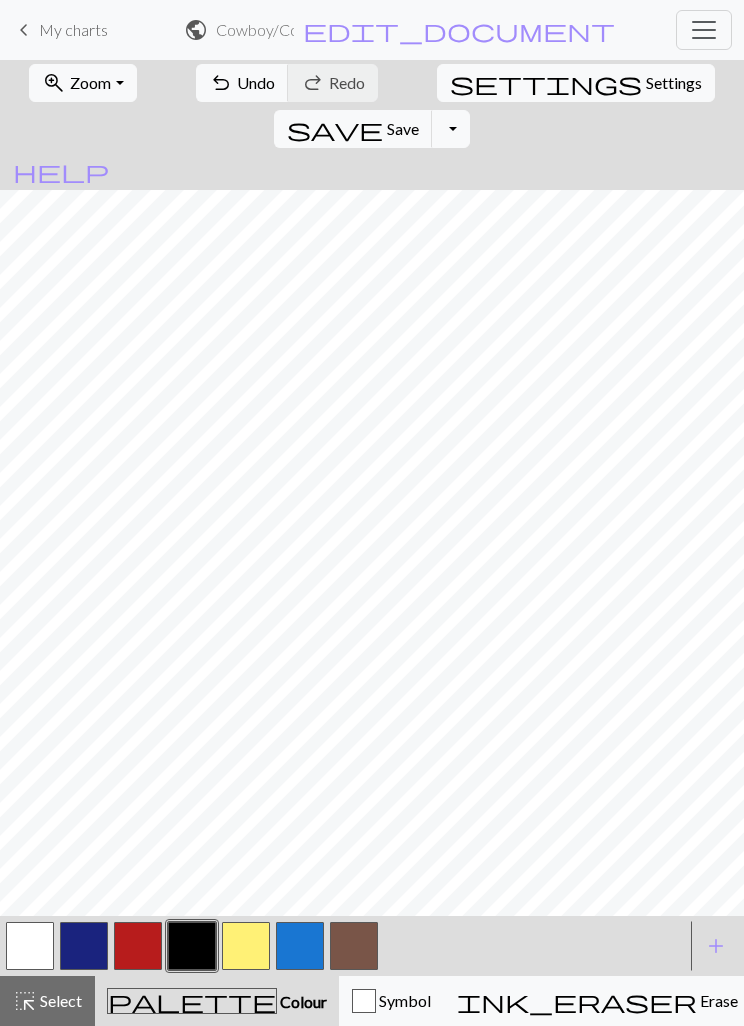 click at bounding box center [354, 946] 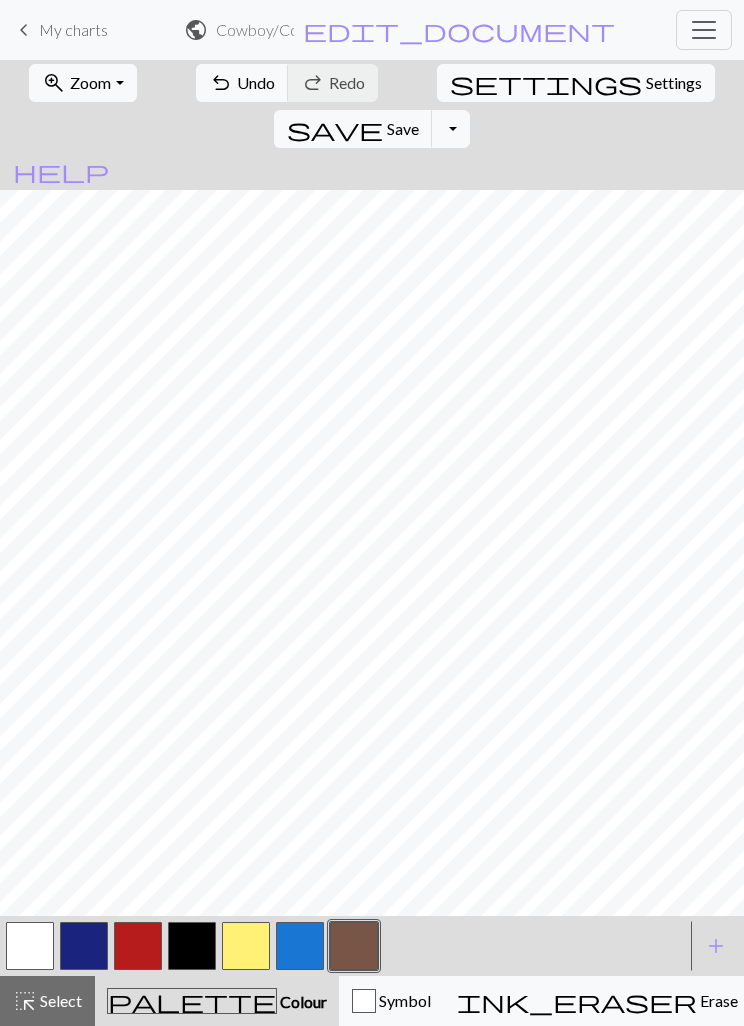 click at bounding box center [192, 946] 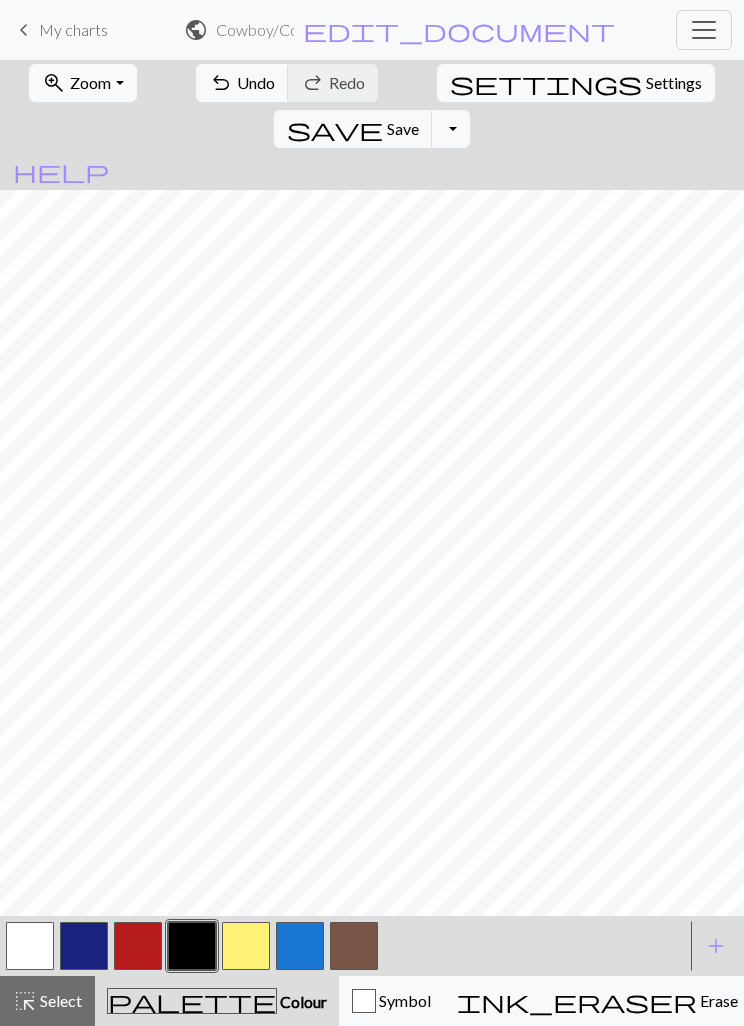 click at bounding box center (354, 946) 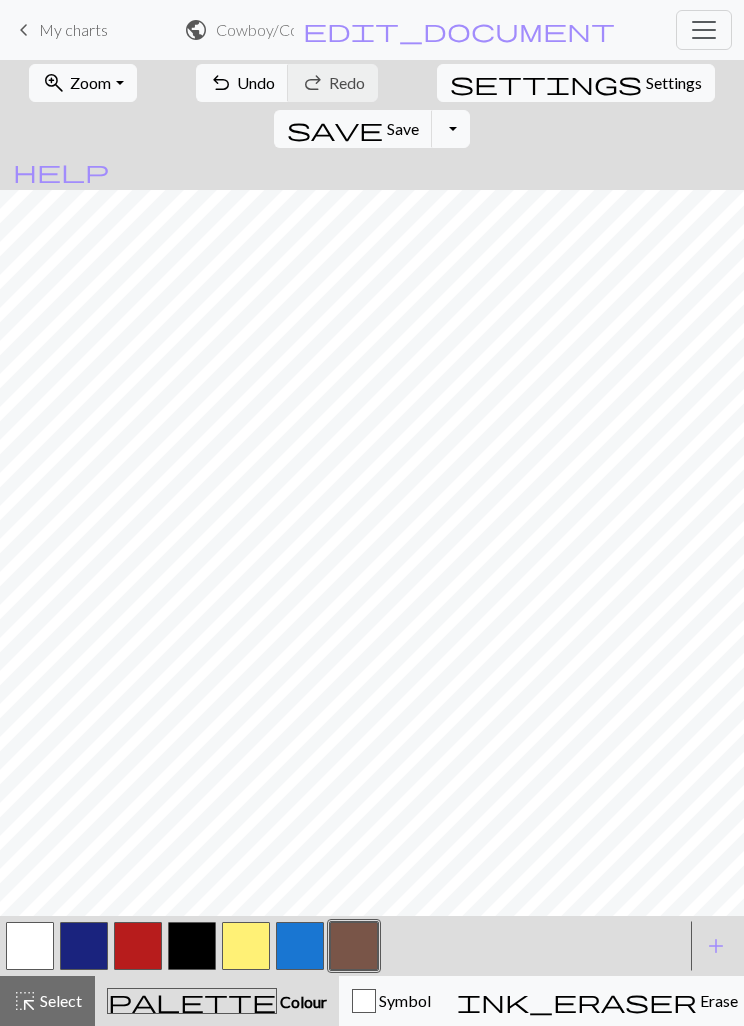 click at bounding box center (192, 946) 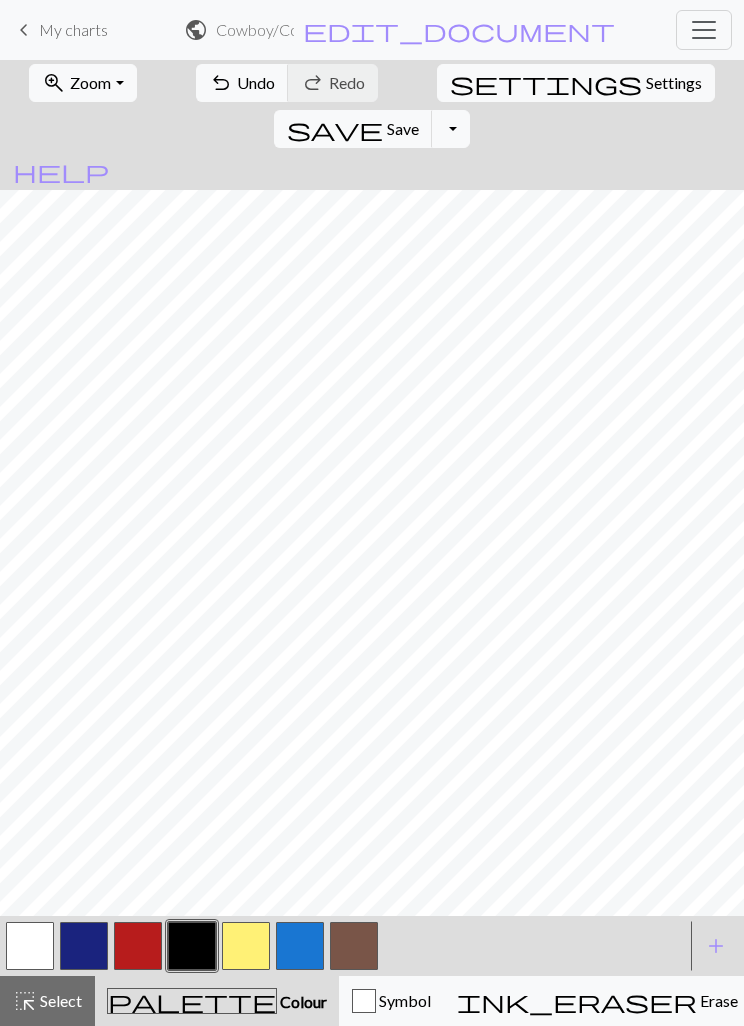 click at bounding box center [354, 946] 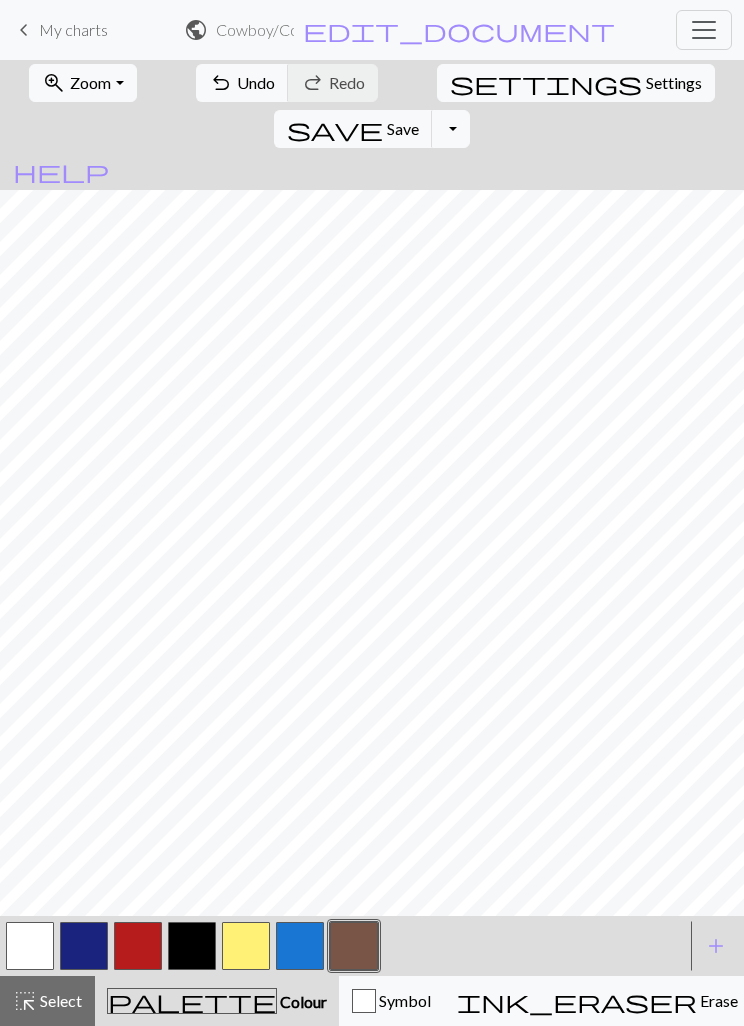 click at bounding box center [192, 946] 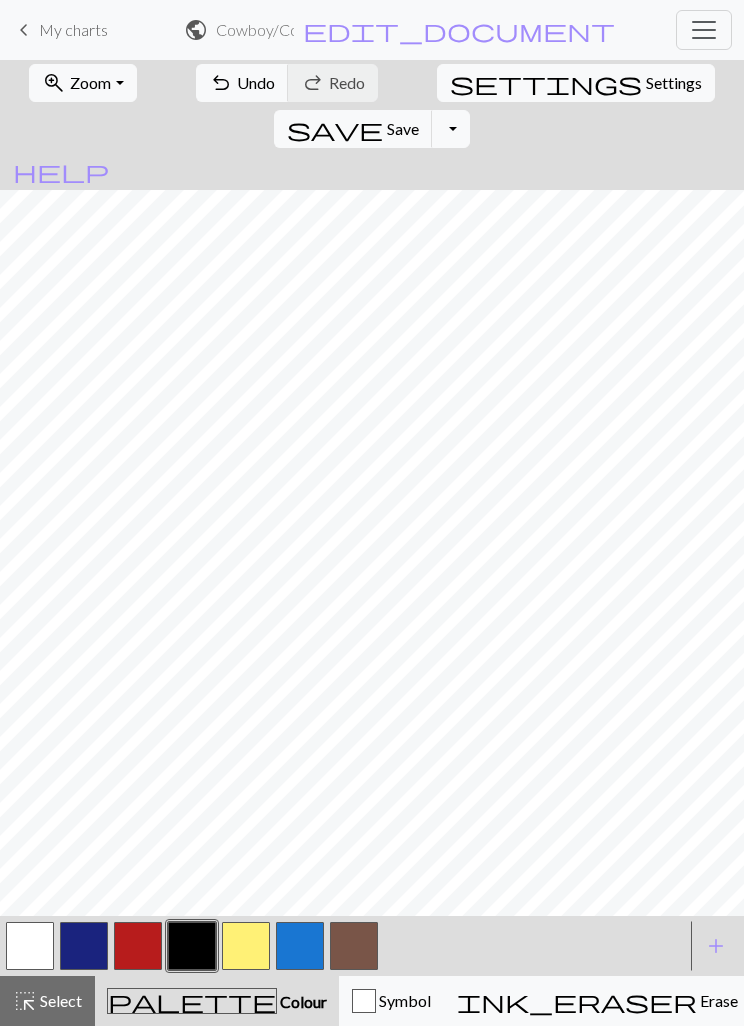 click at bounding box center (354, 946) 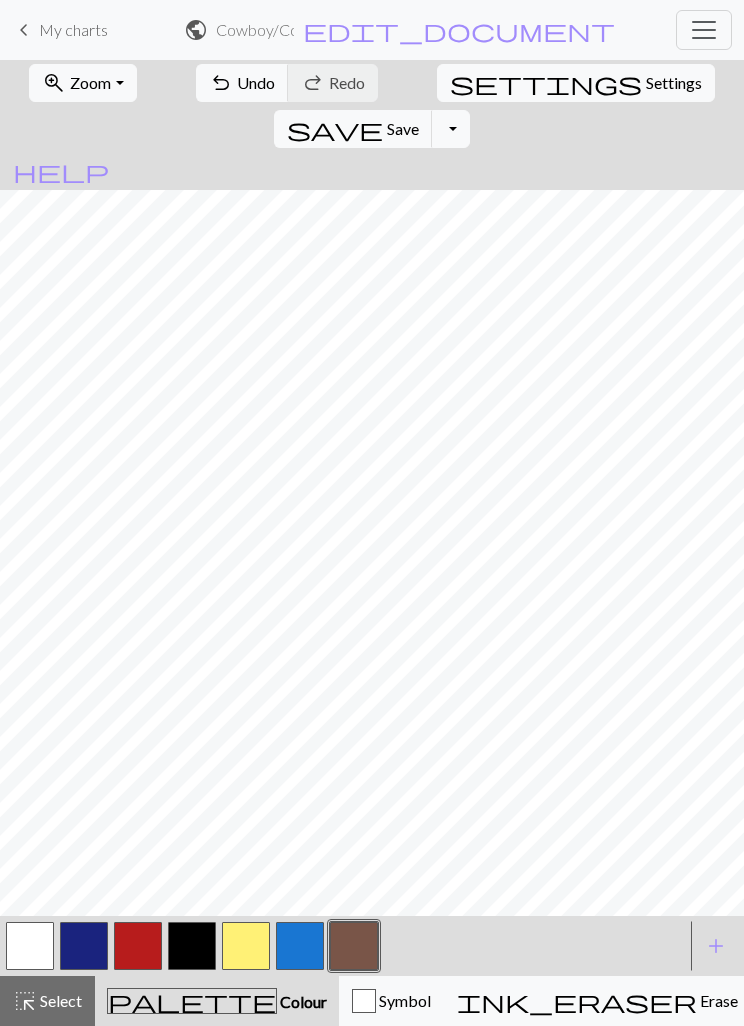 click on "save Save Save" at bounding box center (353, 129) 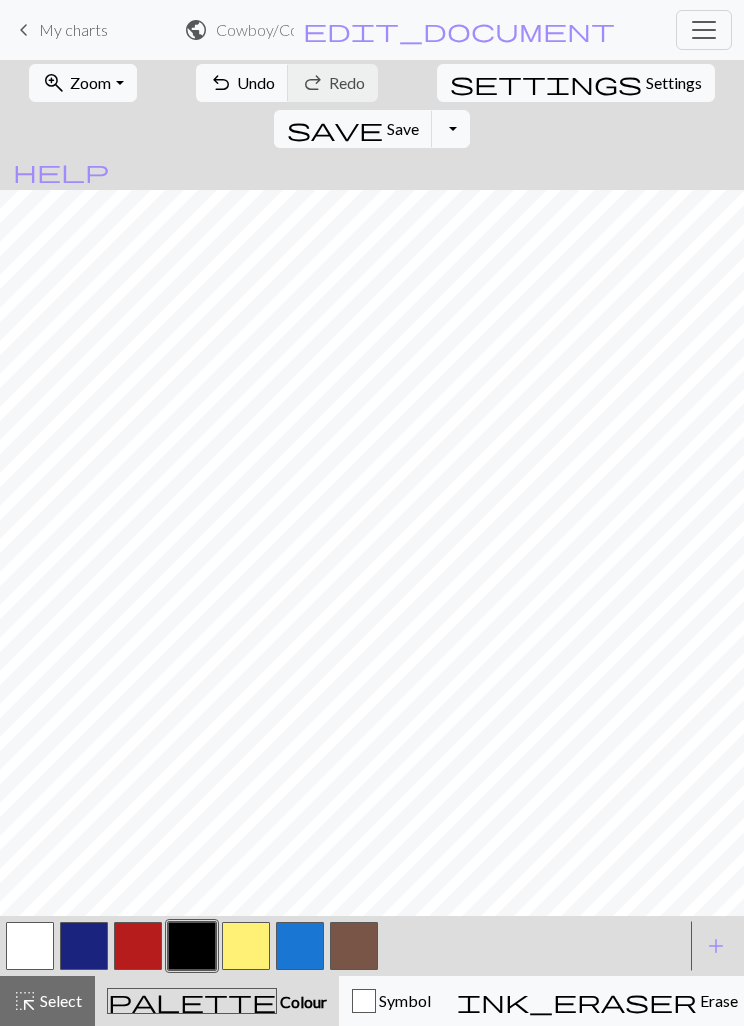 click at bounding box center [354, 946] 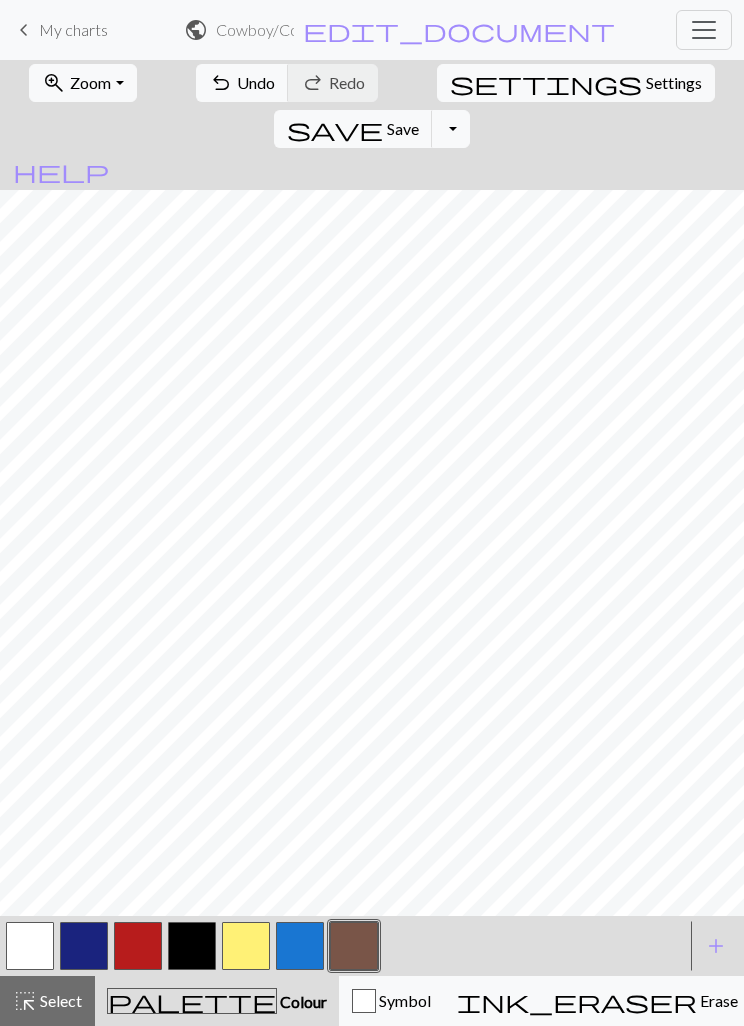 click at bounding box center (30, 946) 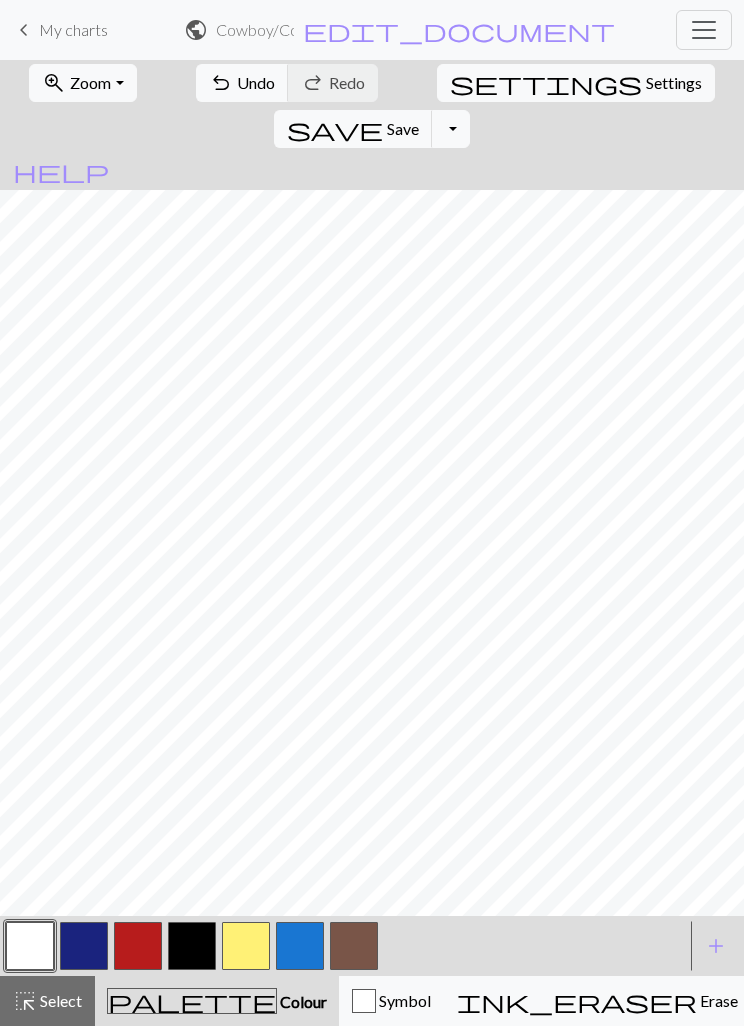 click at bounding box center (354, 946) 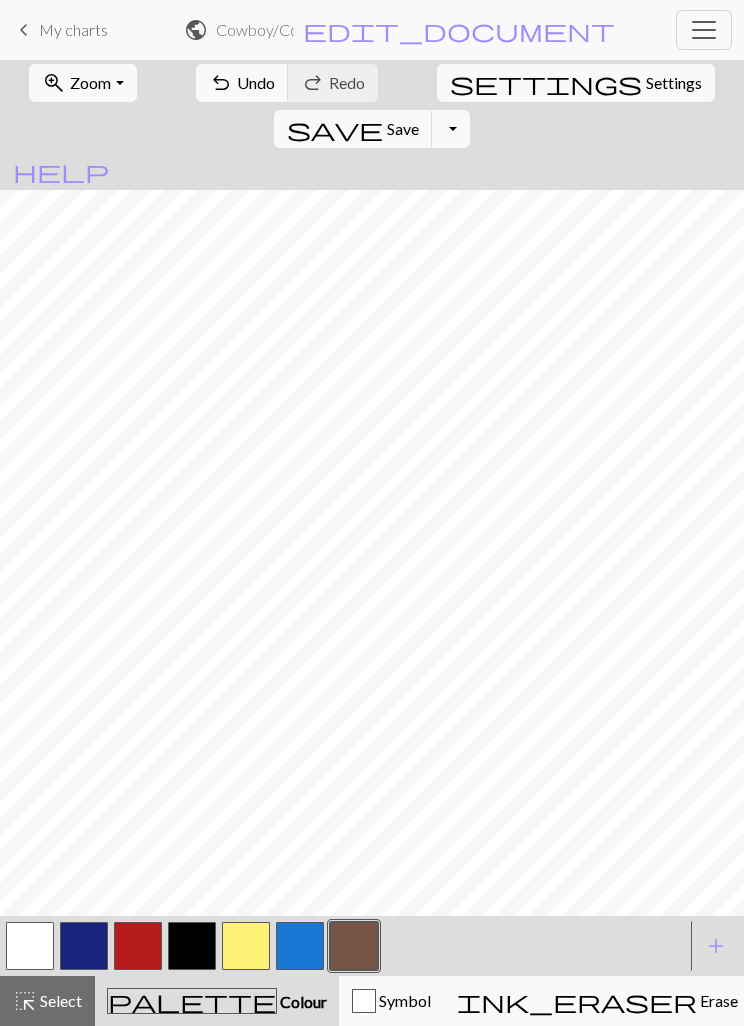 click on "Save" at bounding box center (403, 128) 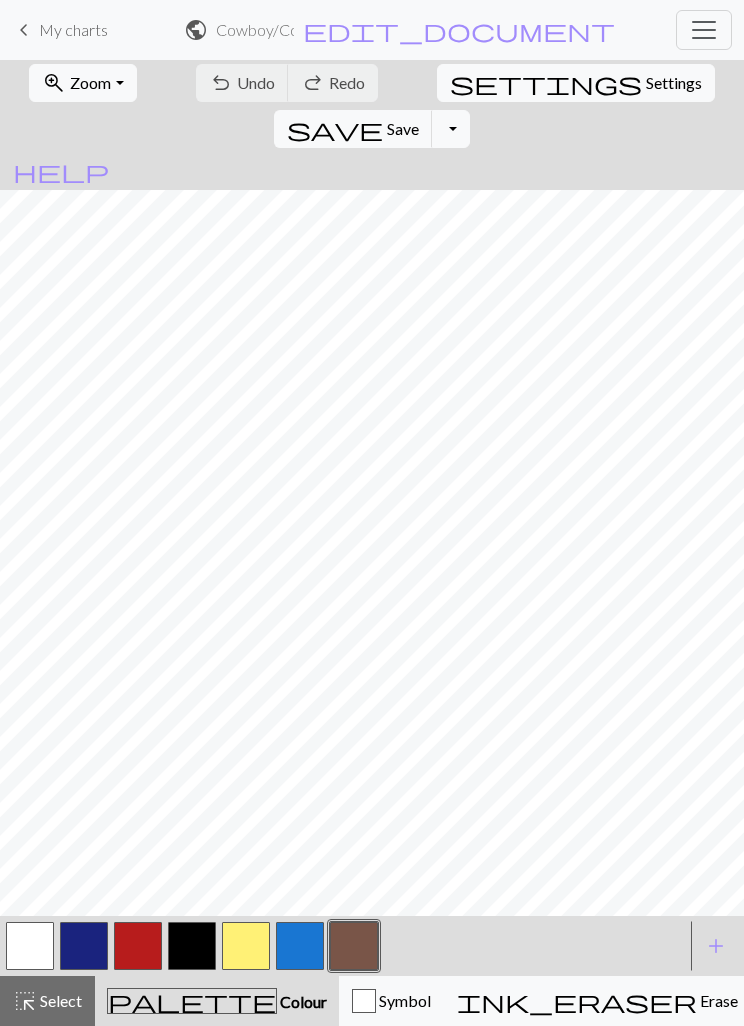 click on "Zoom" at bounding box center [90, 82] 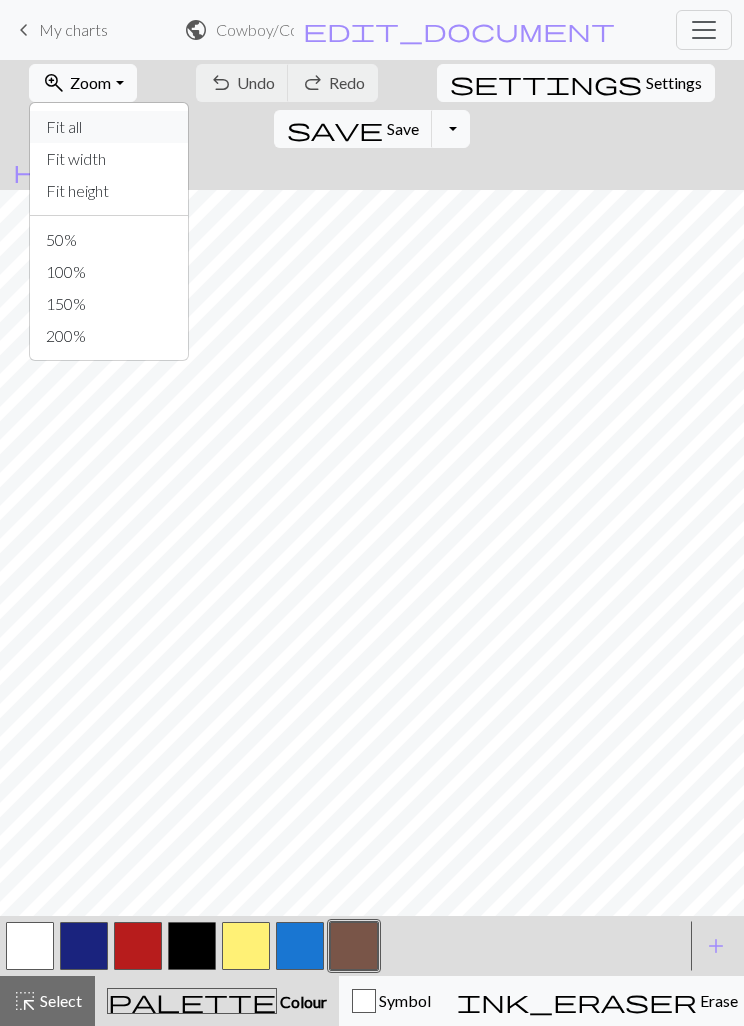 click on "Fit all" at bounding box center (109, 127) 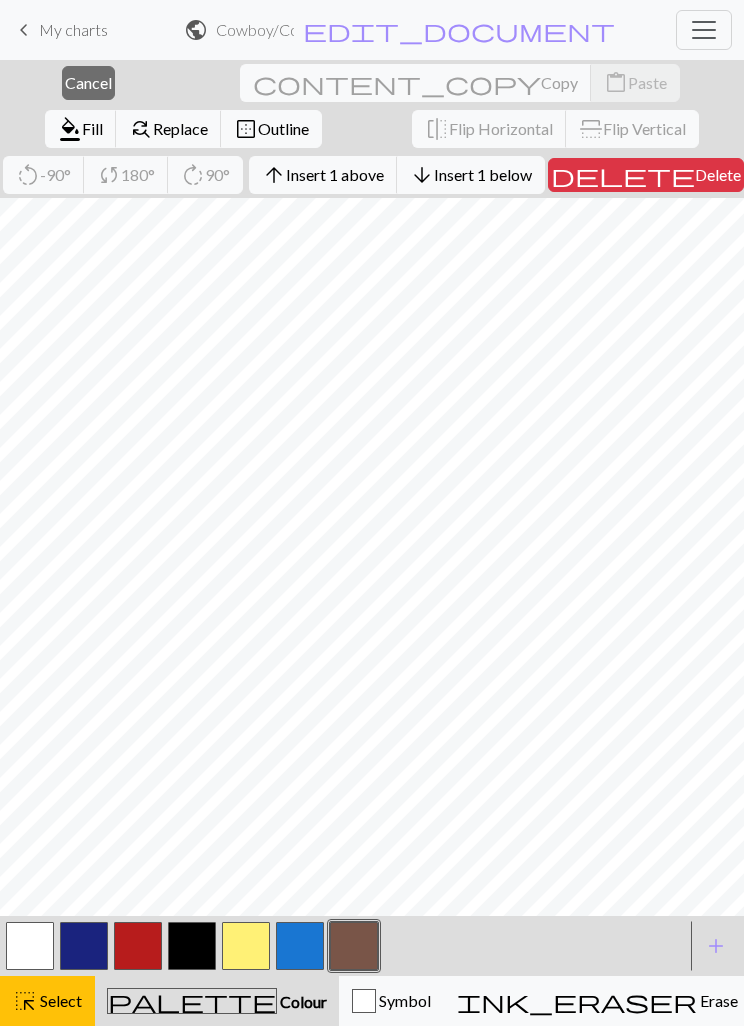 click on "Delete" at bounding box center [718, 174] 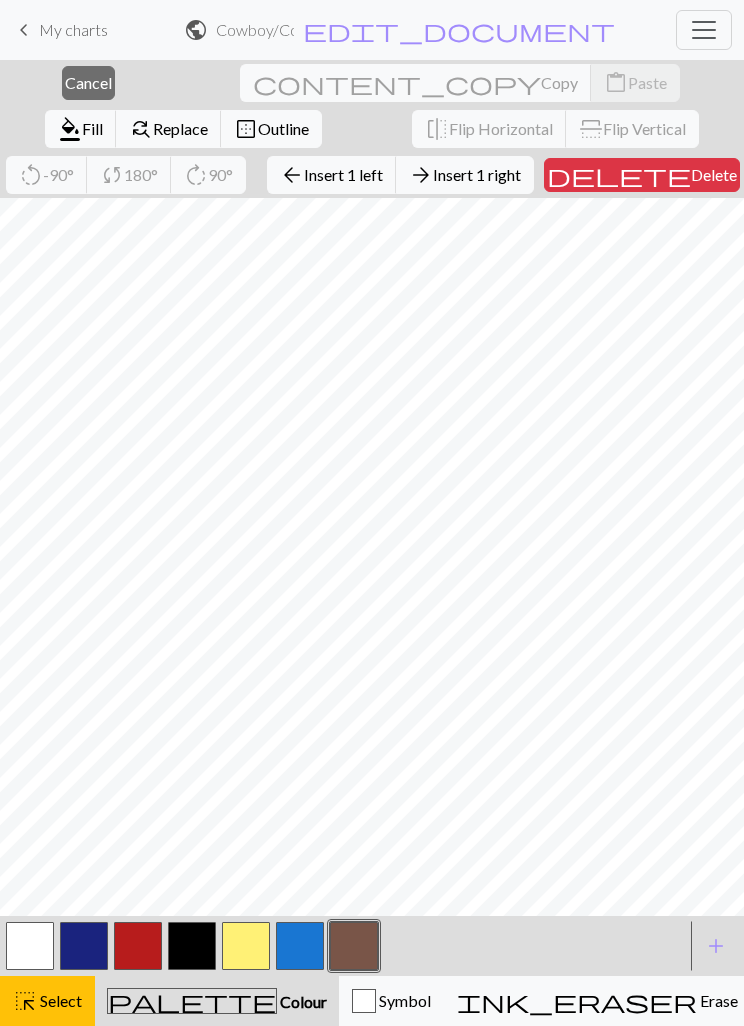 click on "Delete" at bounding box center [714, 174] 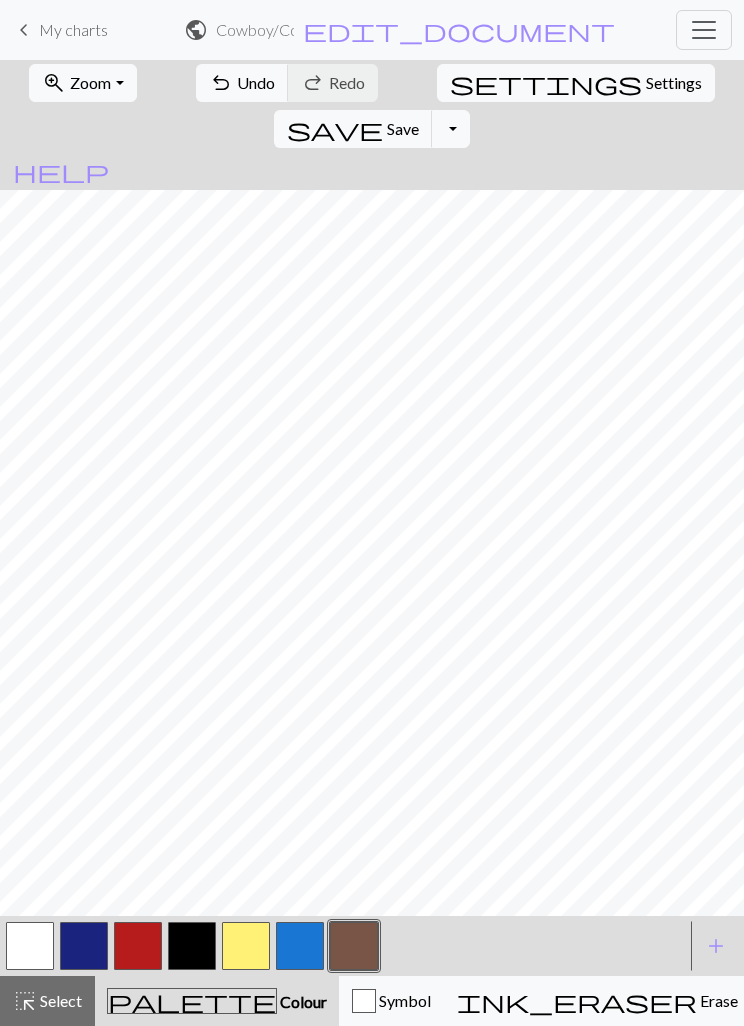 click on "save" at bounding box center [335, 129] 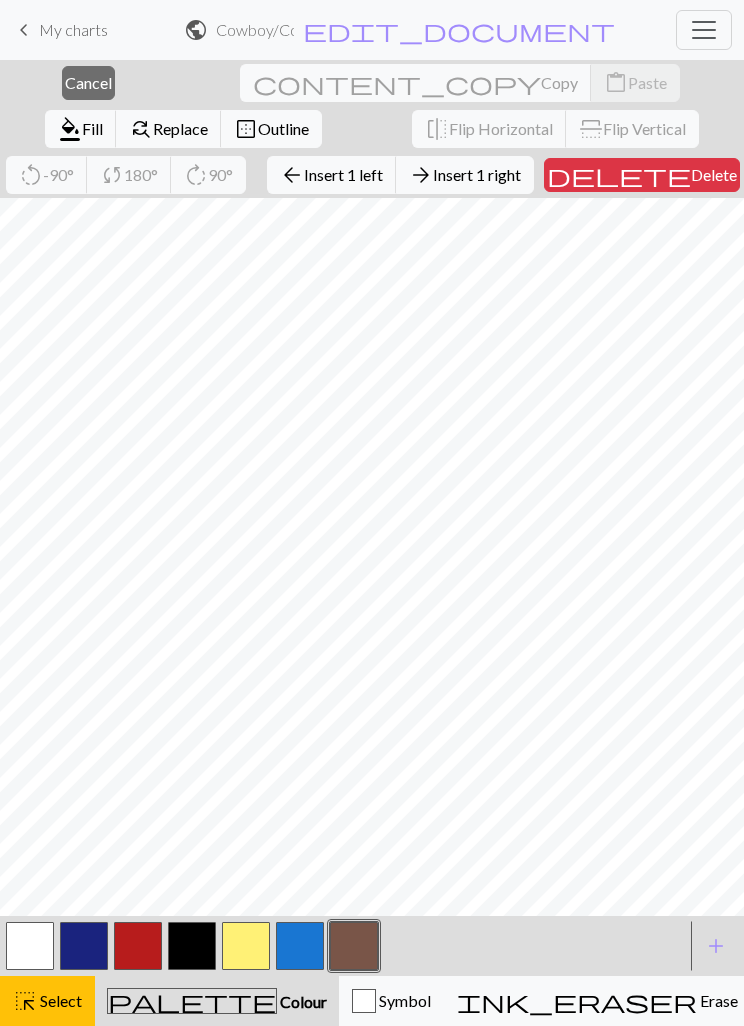 click on "Delete" at bounding box center [714, 174] 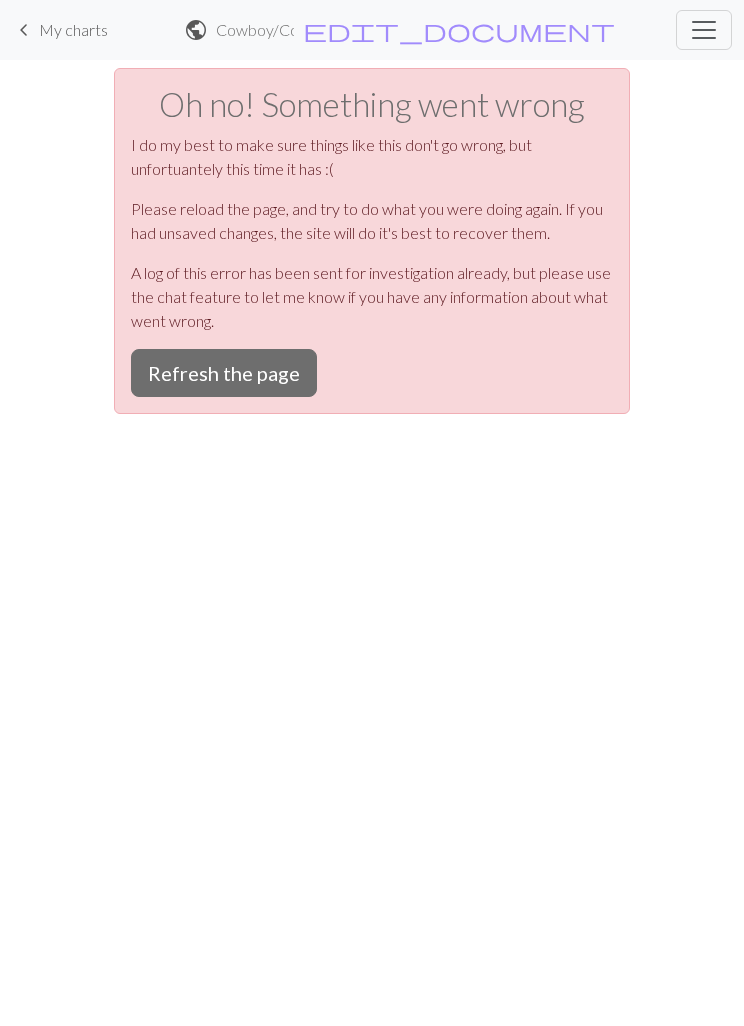 click on "Refresh the page" at bounding box center (224, 373) 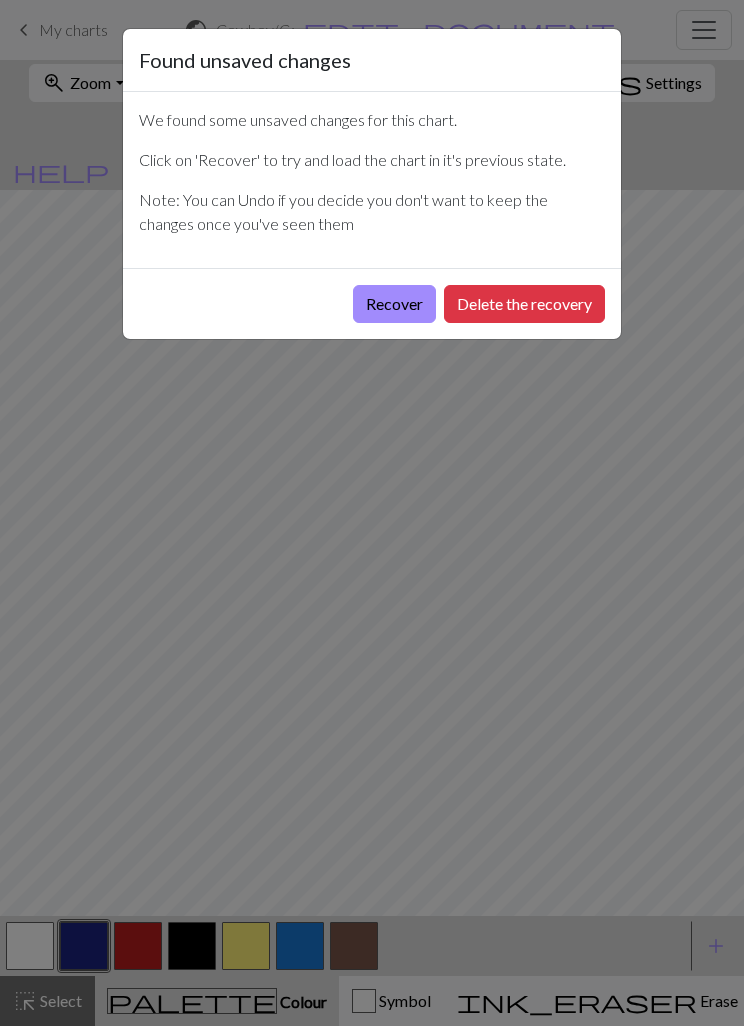 scroll, scrollTop: 0, scrollLeft: 0, axis: both 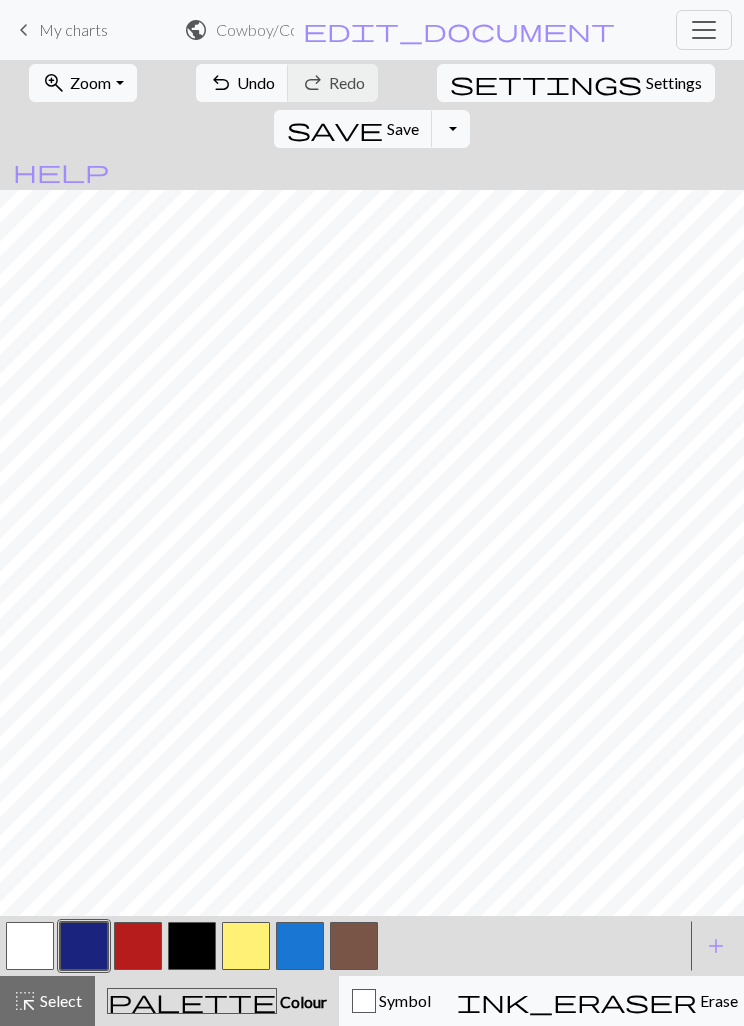 click on "Zoom" at bounding box center (90, 82) 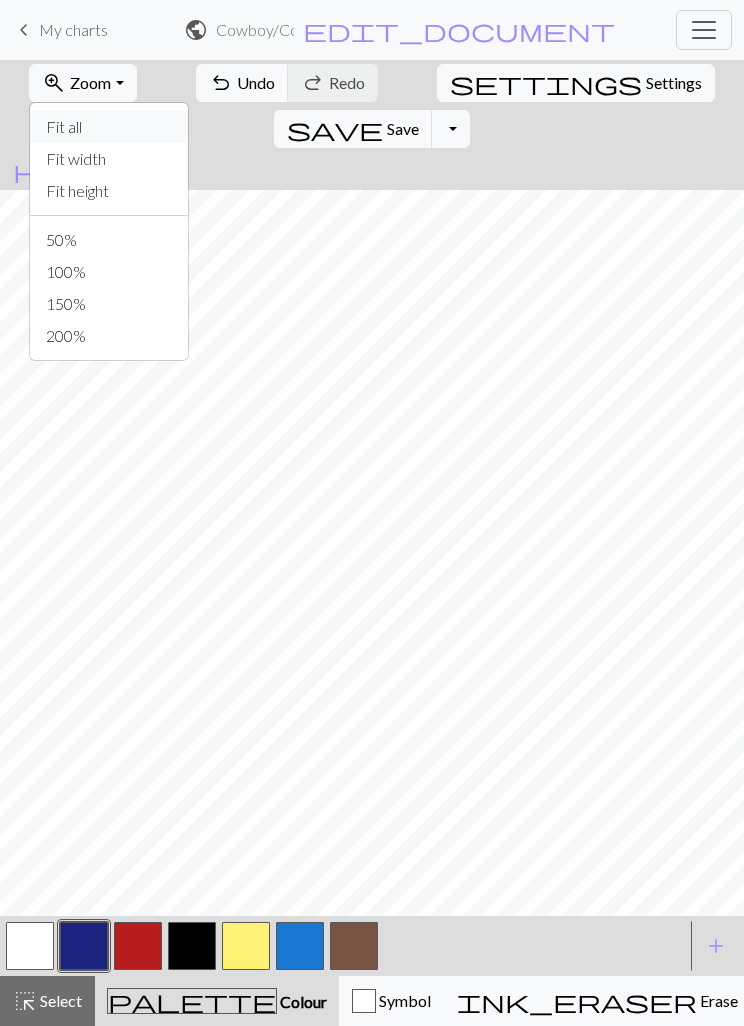 click on "Fit all" at bounding box center (109, 127) 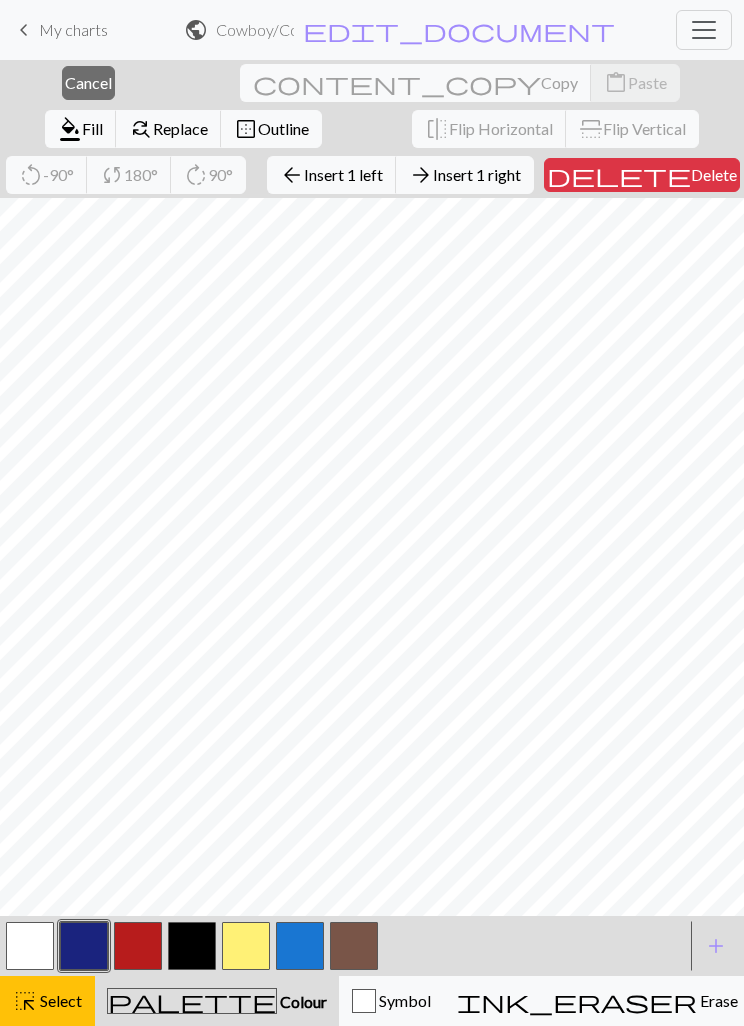 click on "Delete" at bounding box center [714, 174] 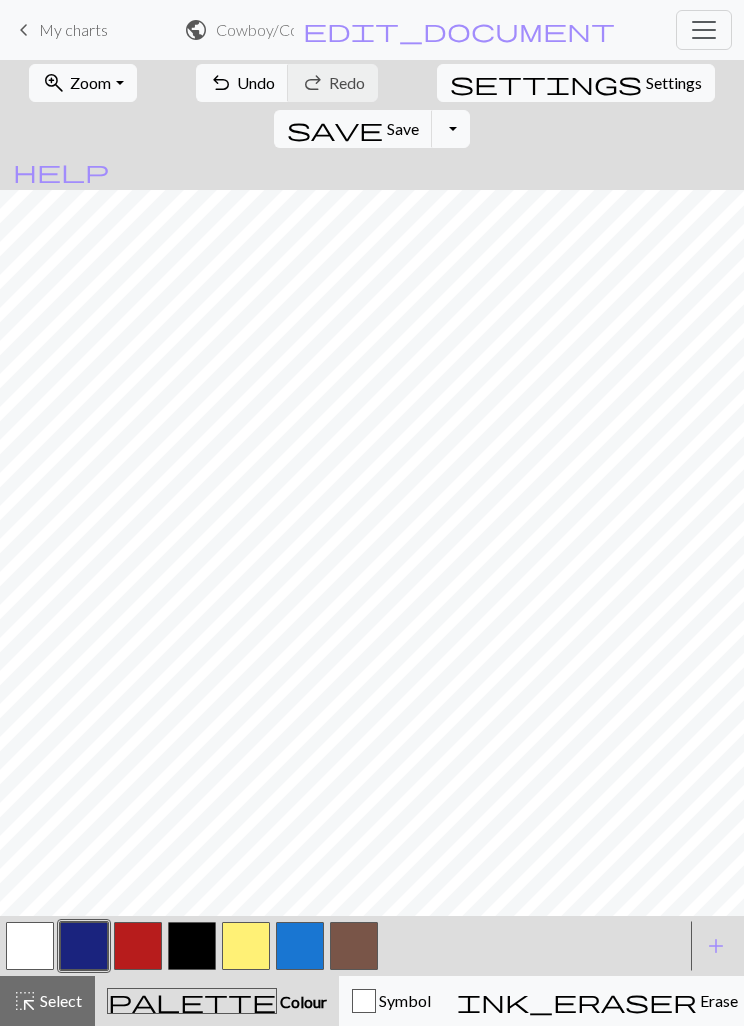 click on "Save" at bounding box center [403, 128] 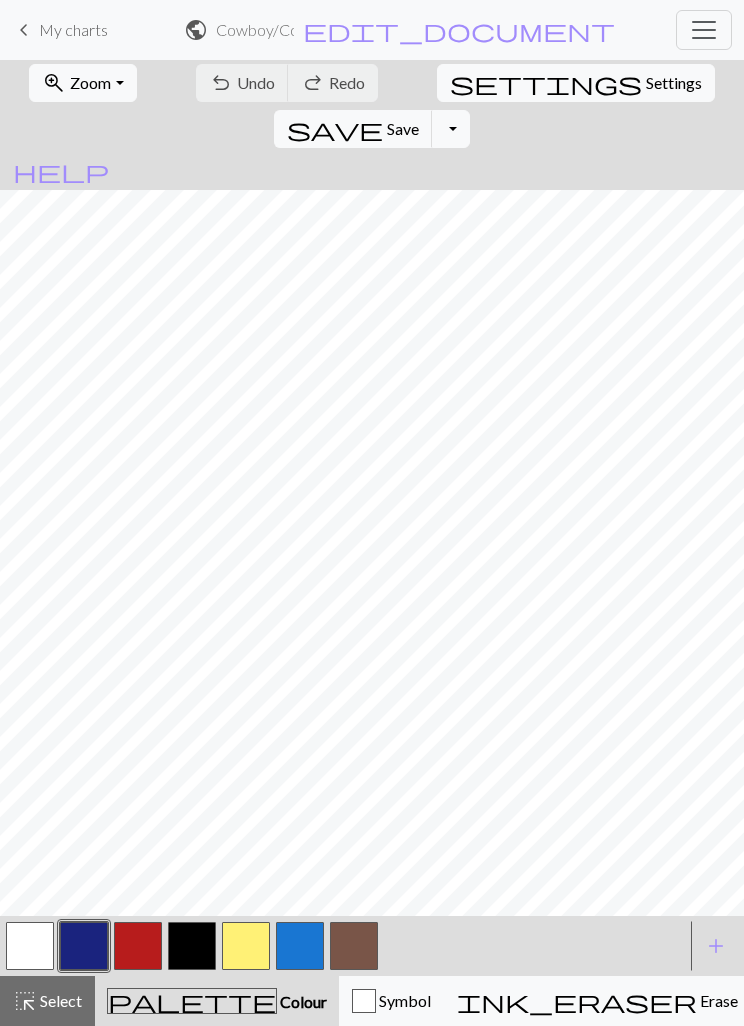 click on "Save" at bounding box center [403, 128] 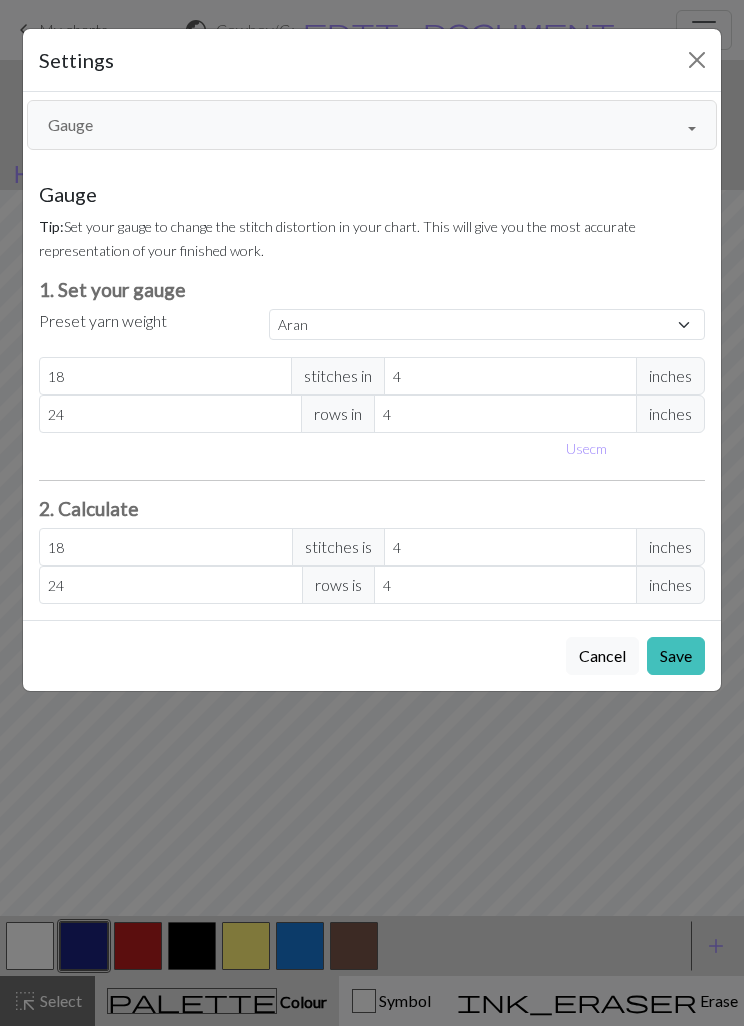 click at bounding box center (697, 60) 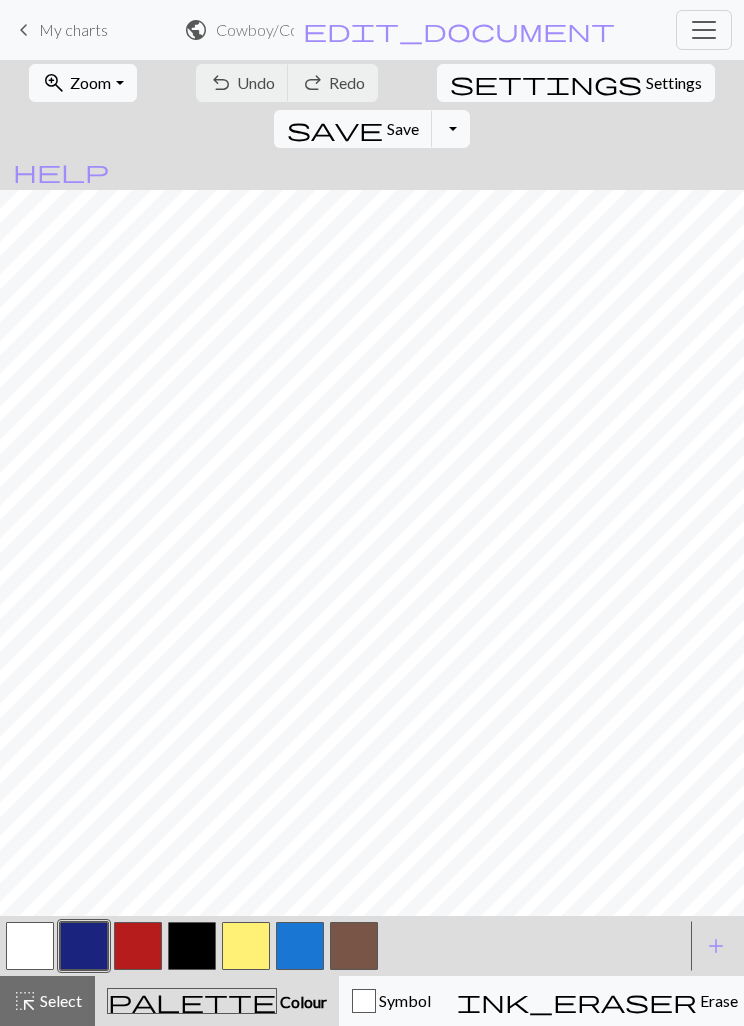 click at bounding box center [704, 30] 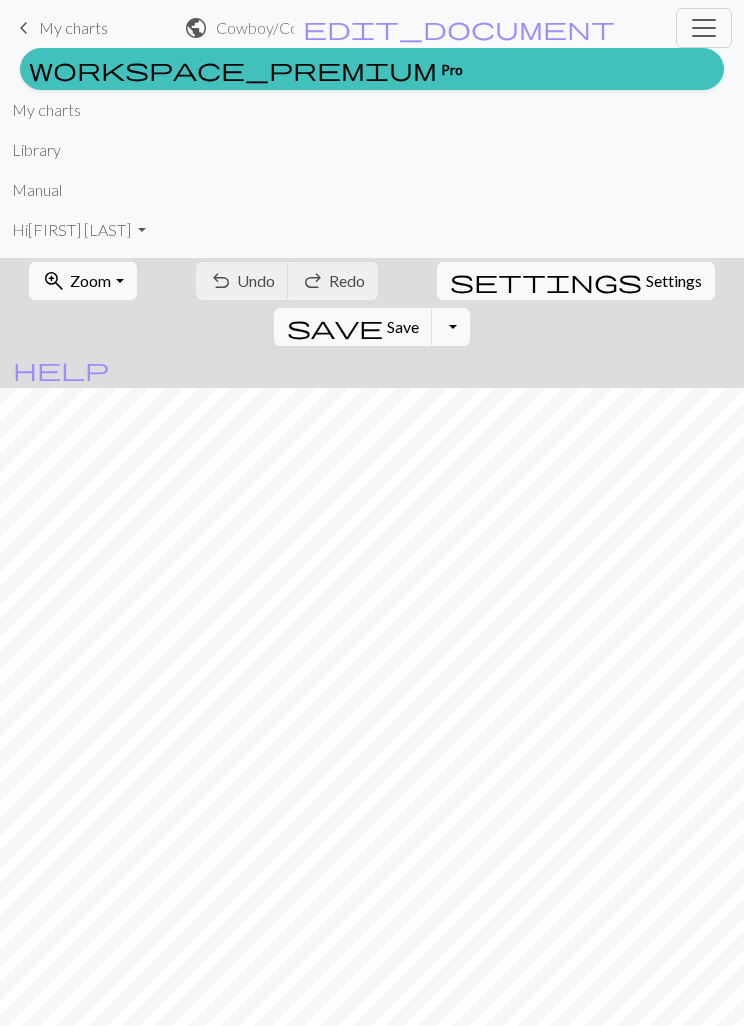 click at bounding box center (704, 28) 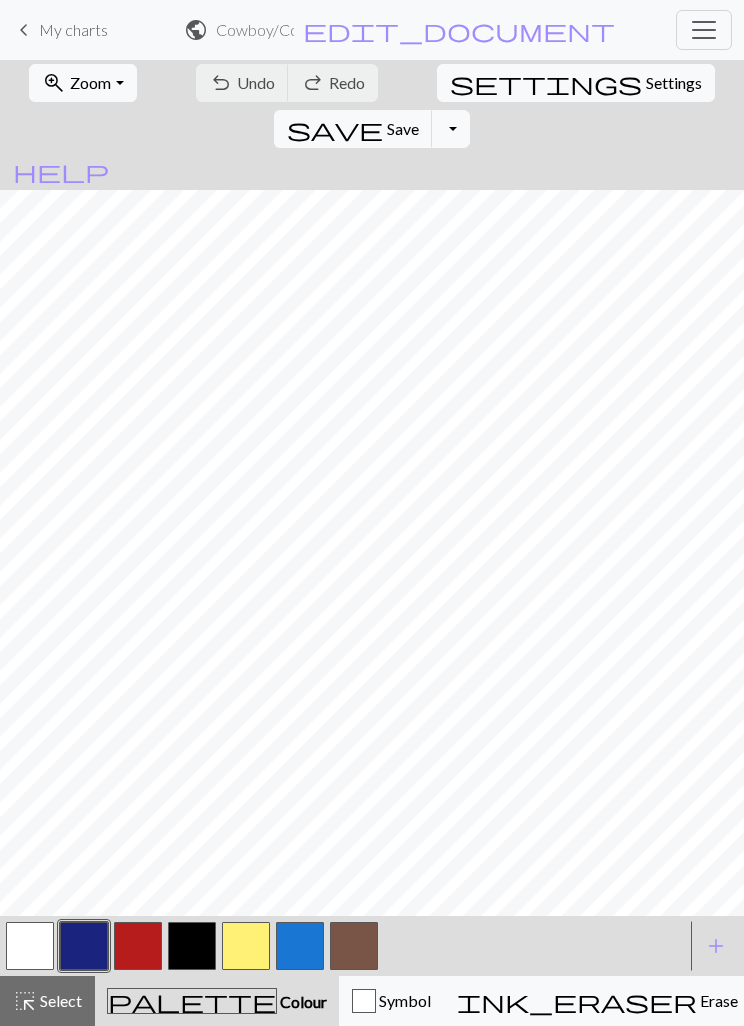click on "Toggle Dropdown" at bounding box center (451, 129) 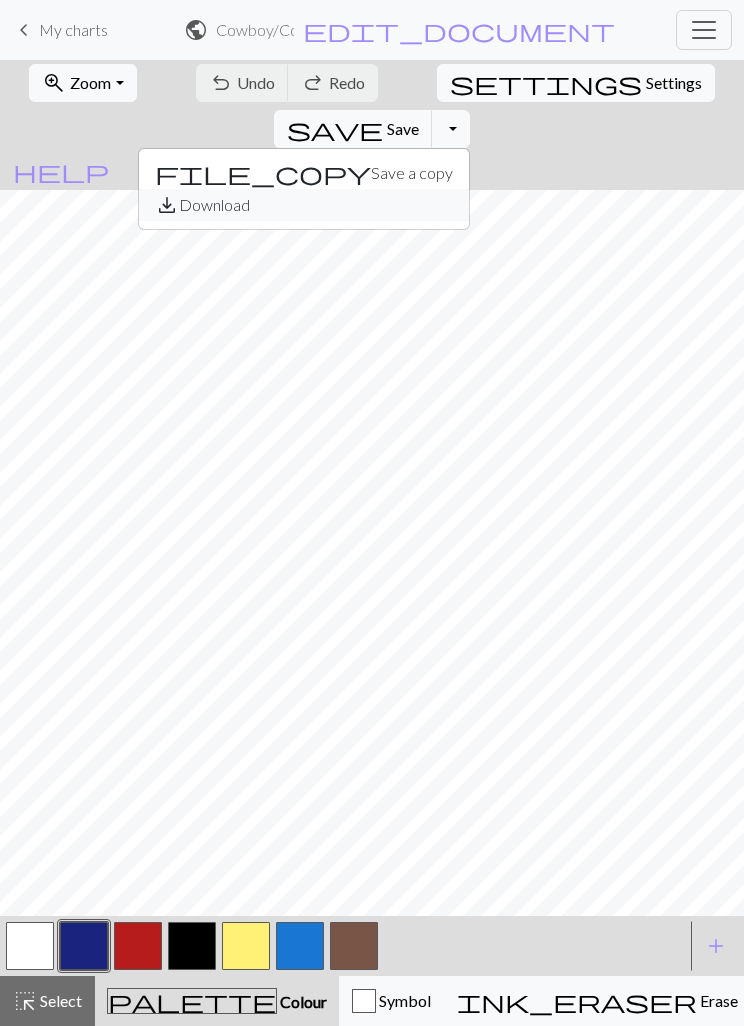click on "save_alt  Download" at bounding box center [304, 205] 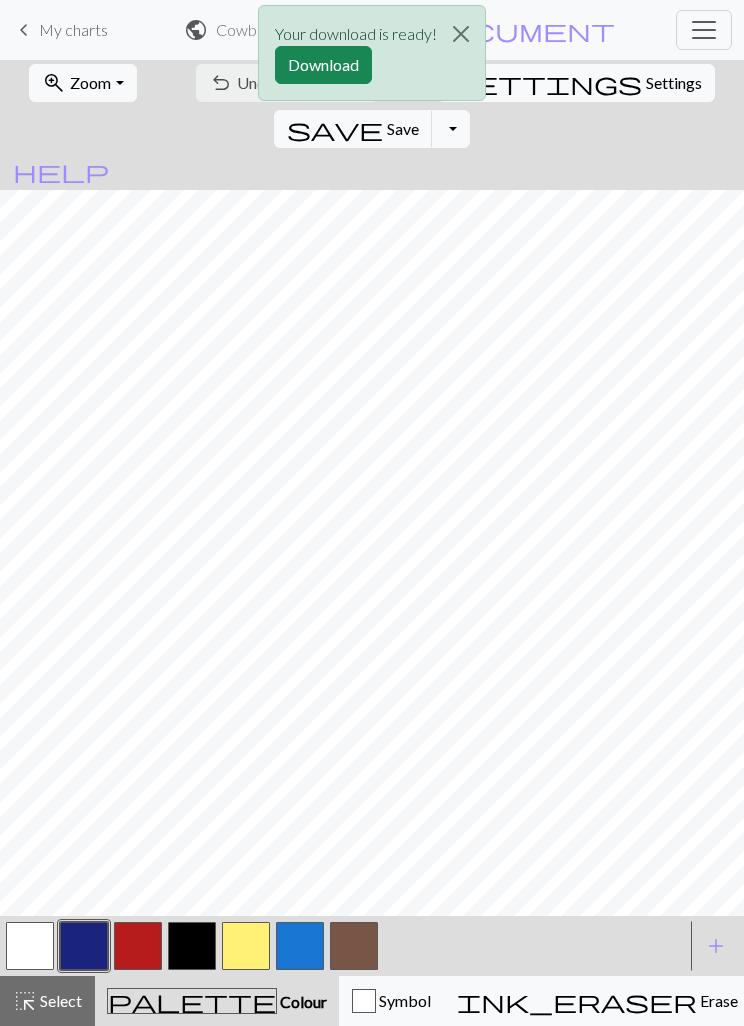 click on "Download" at bounding box center [323, 65] 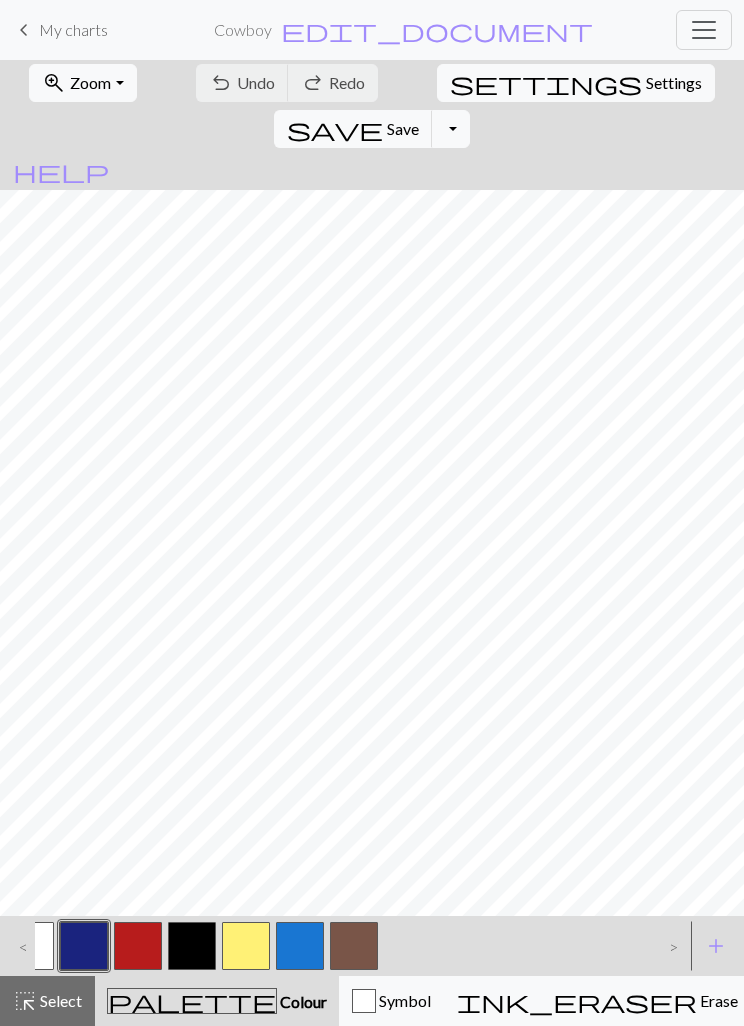 scroll, scrollTop: 0, scrollLeft: 0, axis: both 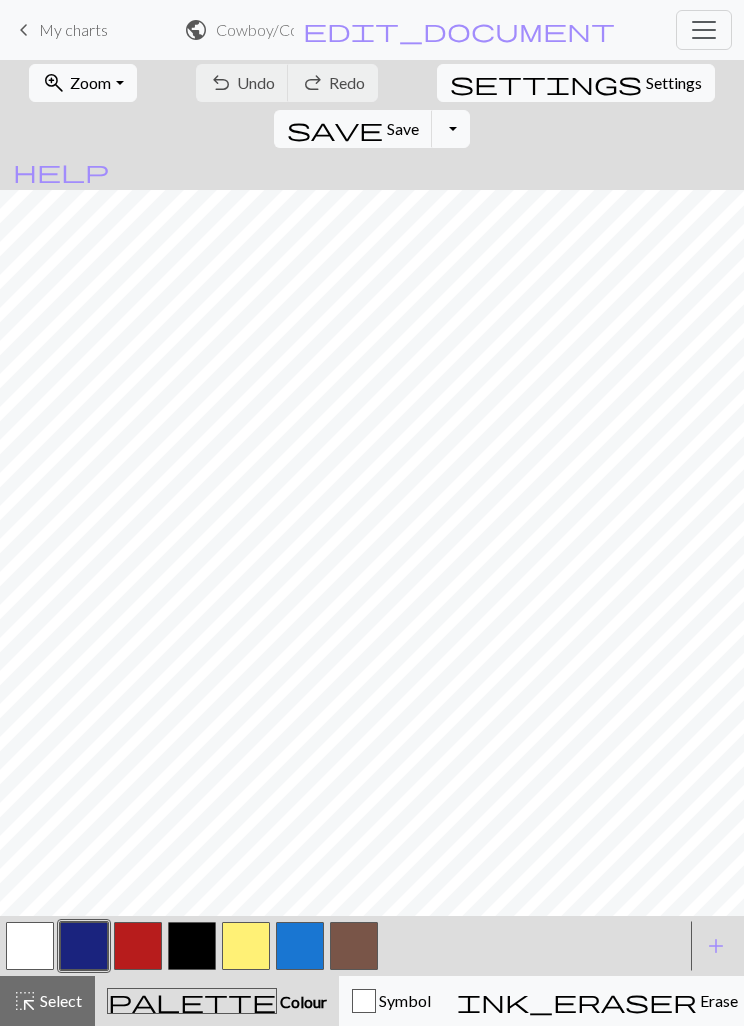 click on "Knitting mode" at bounding box center (1150, 1000) 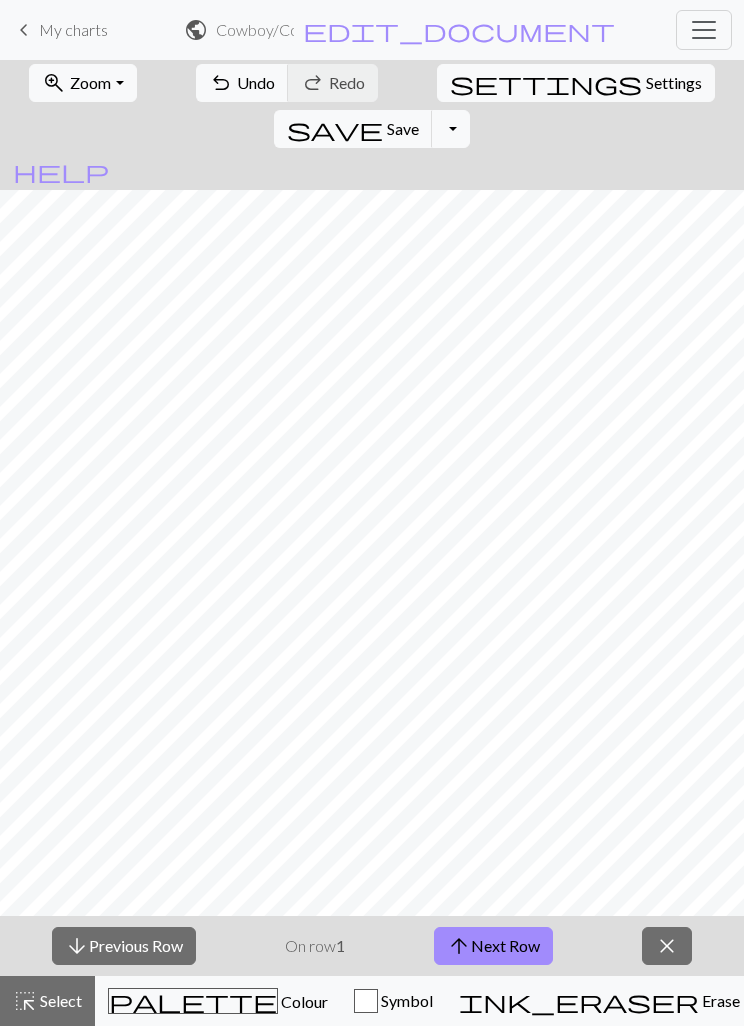 click on "arrow_upward  Next Row" at bounding box center (493, 946) 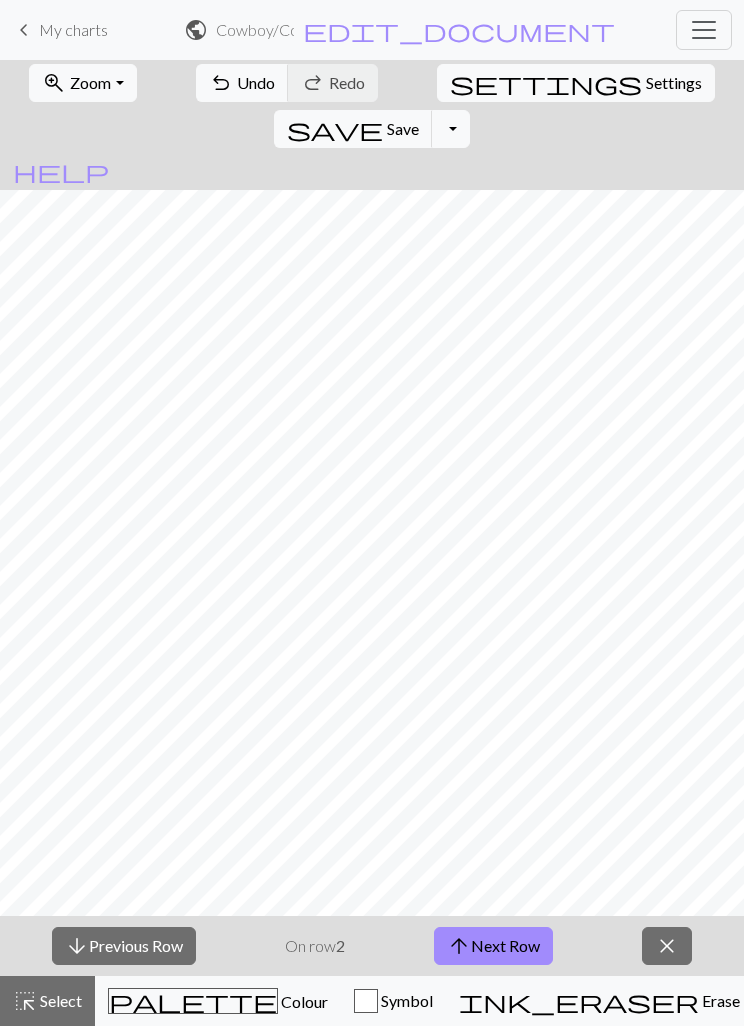 click on "arrow_upward  Next Row" at bounding box center (493, 946) 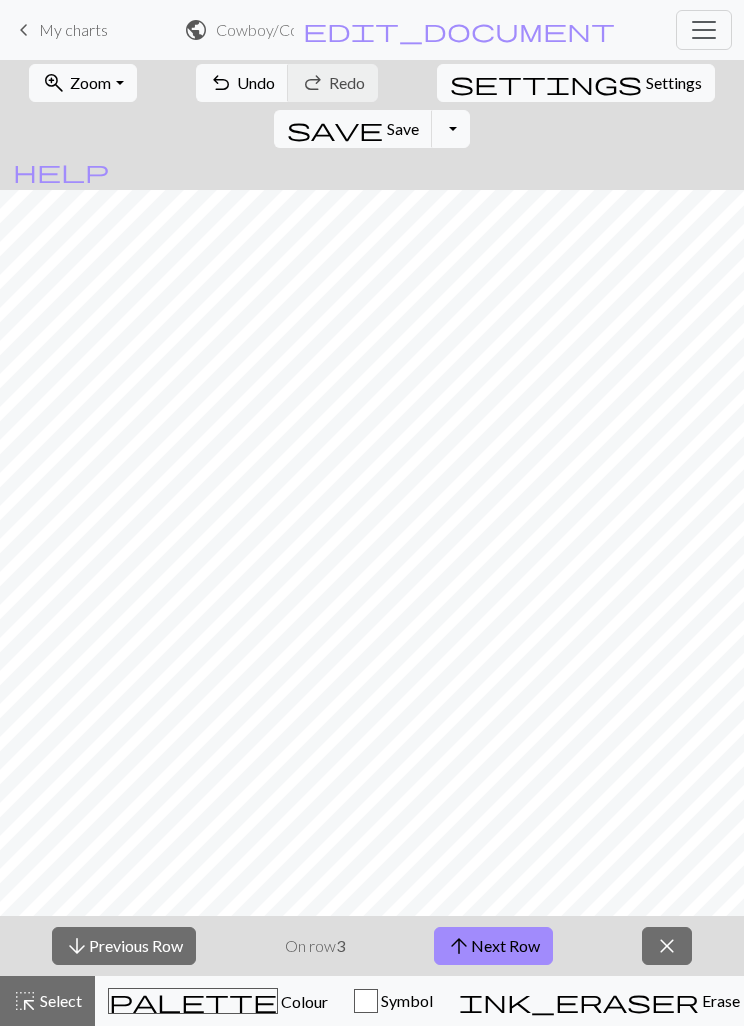 click on "arrow_upward  Next Row" at bounding box center (493, 946) 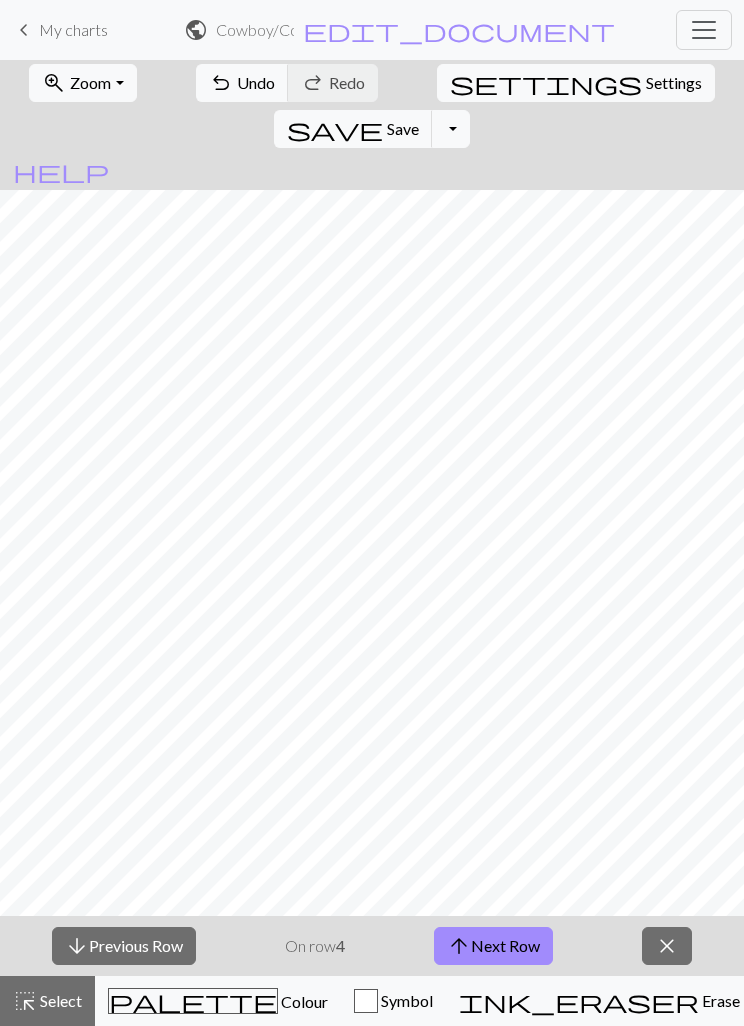 click on "arrow_upward  Next Row" at bounding box center (493, 946) 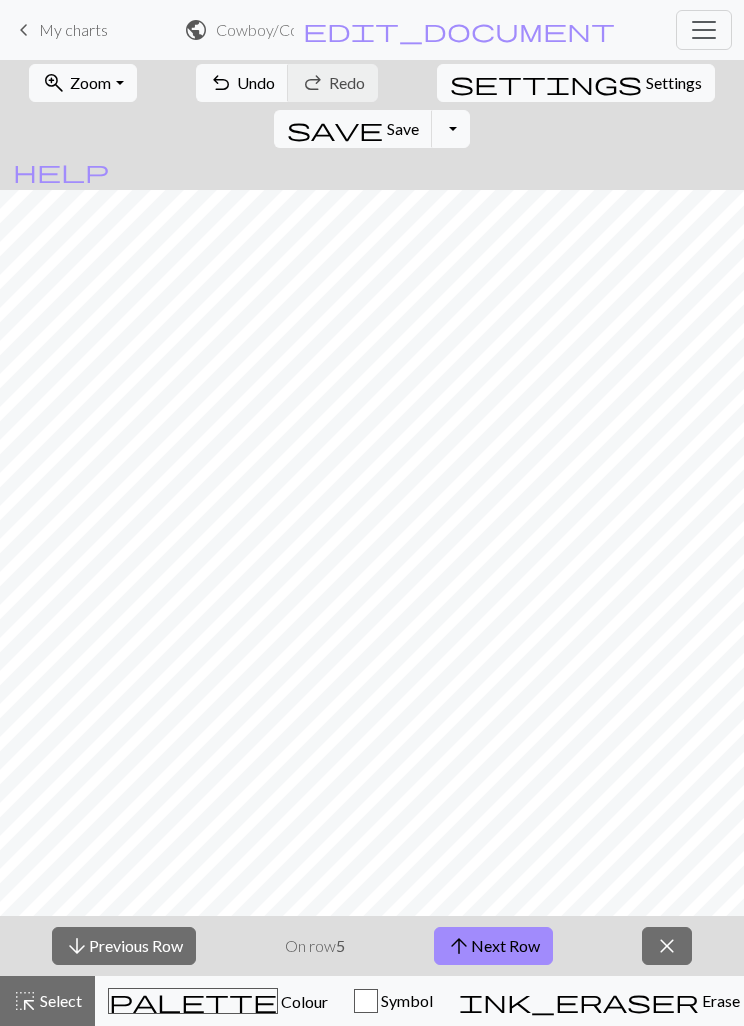 click on "arrow_upward  Next Row" at bounding box center [493, 946] 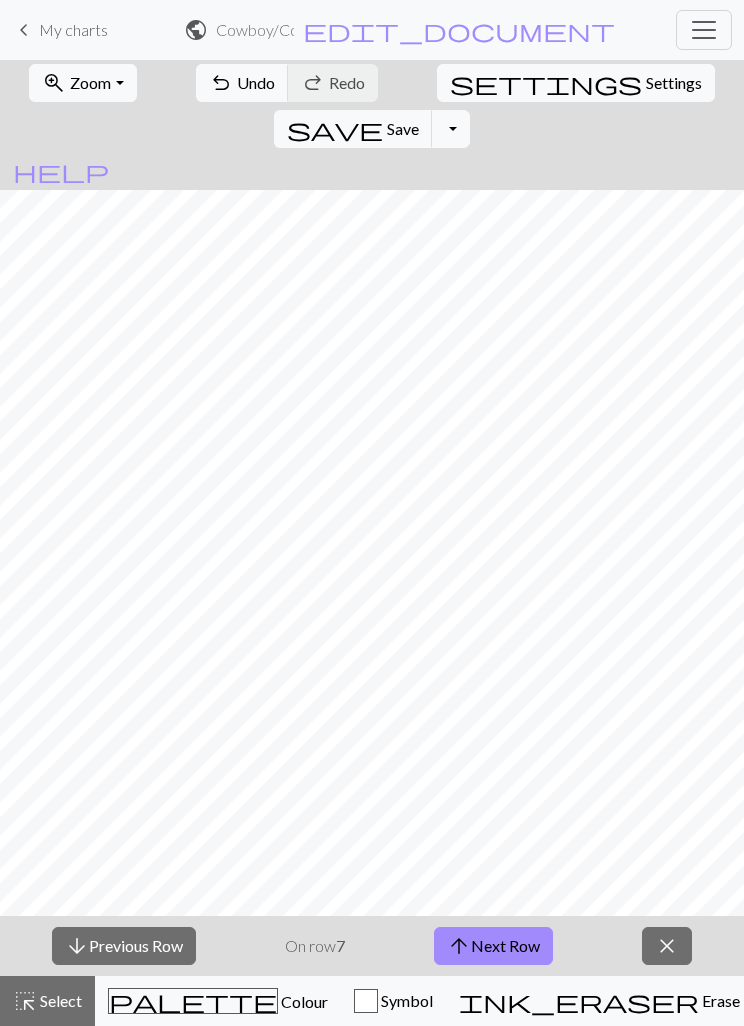 click on "arrow_upward  Next Row" at bounding box center [493, 946] 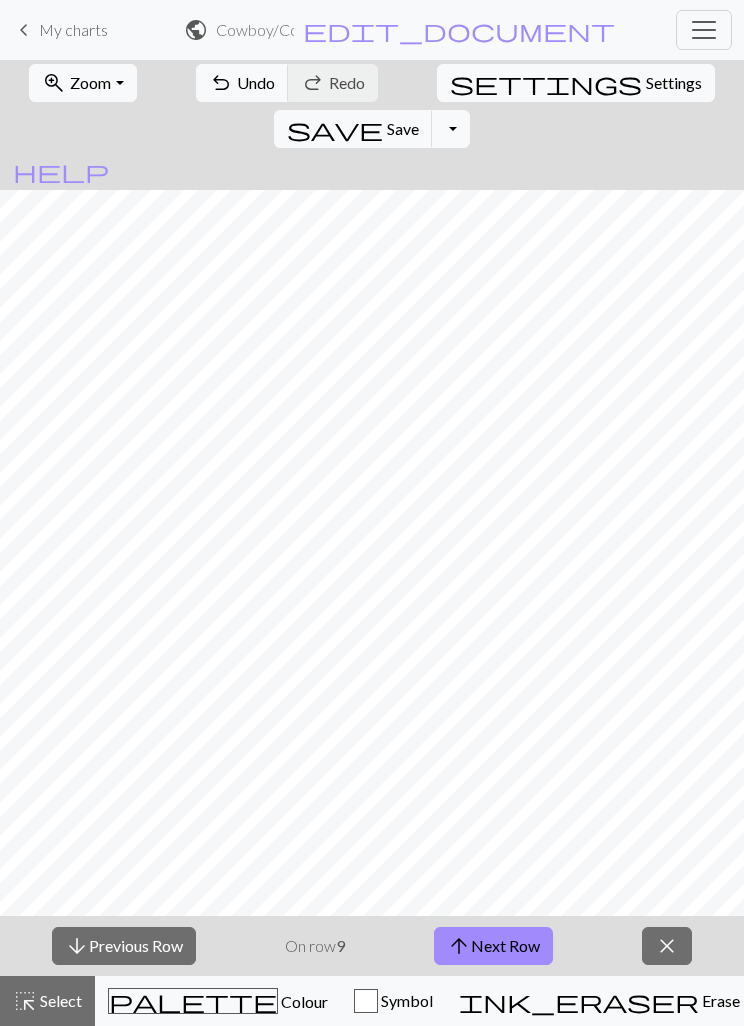 click on "arrow_upward  Next Row" at bounding box center [493, 946] 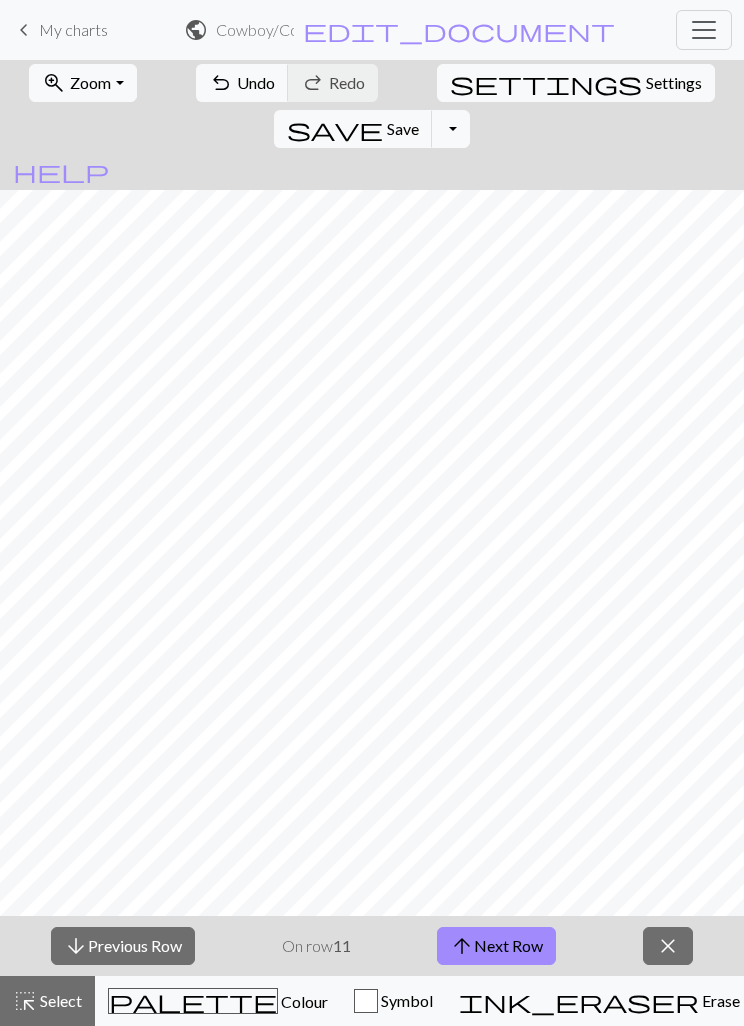 click on "arrow_upward  Next Row" at bounding box center [496, 946] 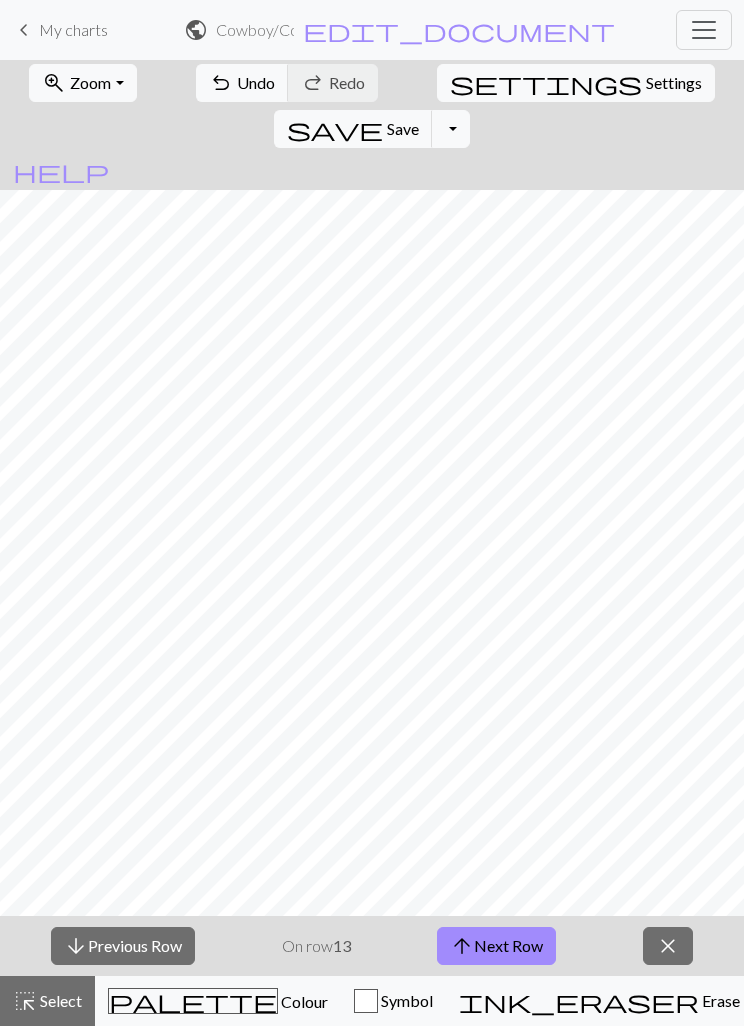 click on "arrow_upward  Next Row" at bounding box center [496, 946] 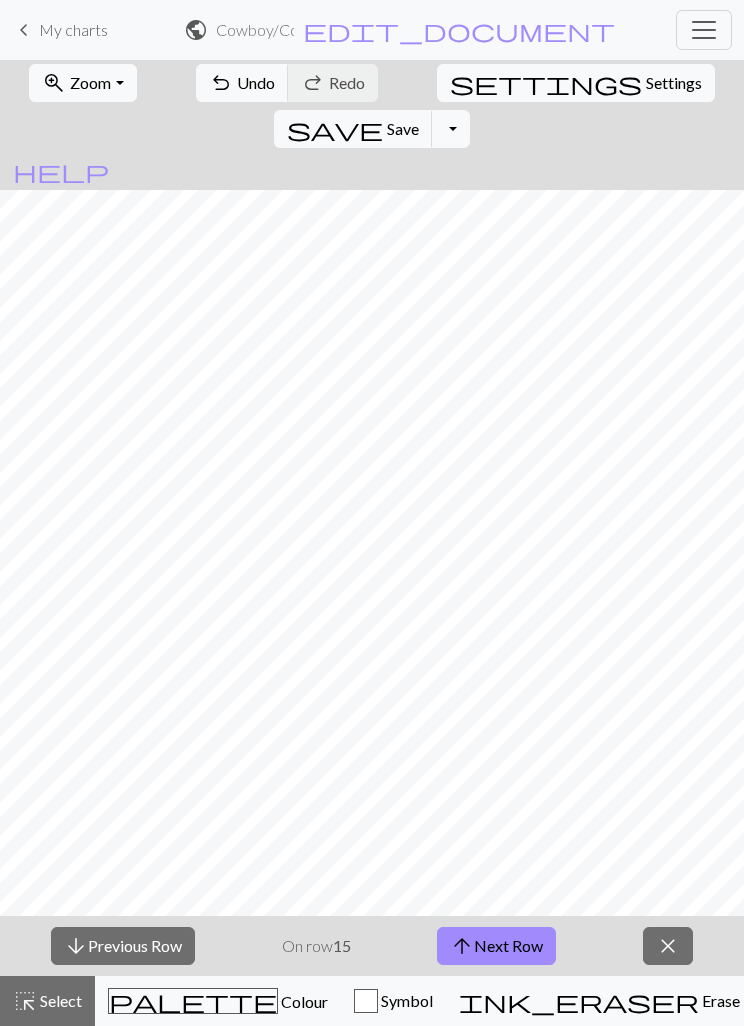 click on "arrow_upward  Next Row" at bounding box center (496, 946) 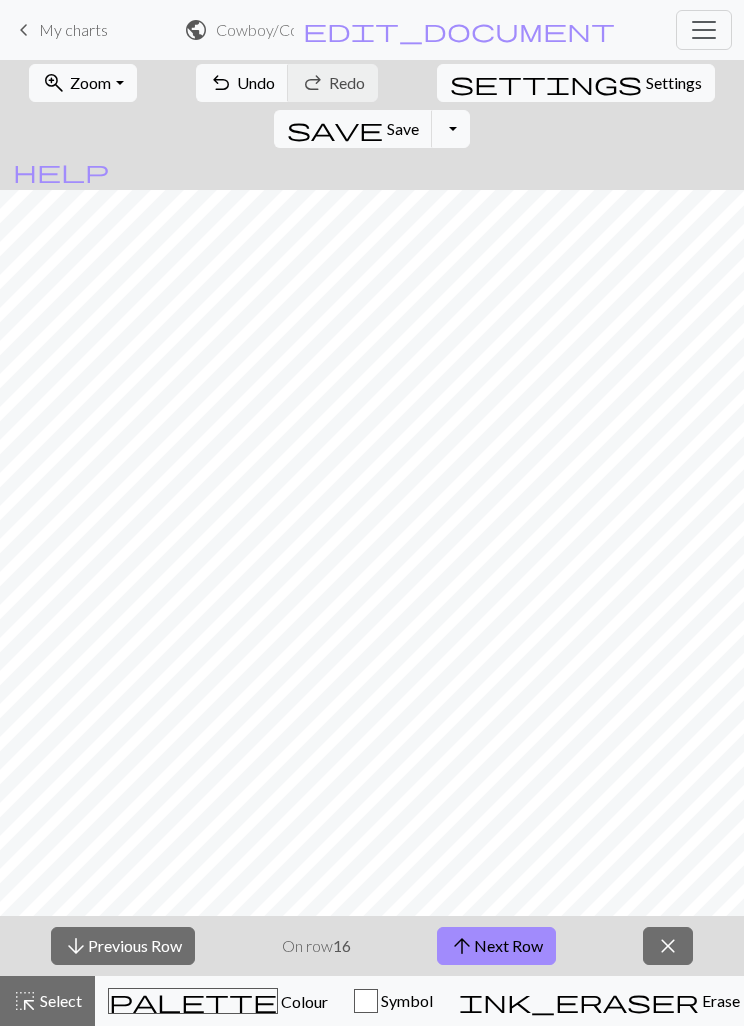 click on "arrow_upward  Next Row" at bounding box center (496, 946) 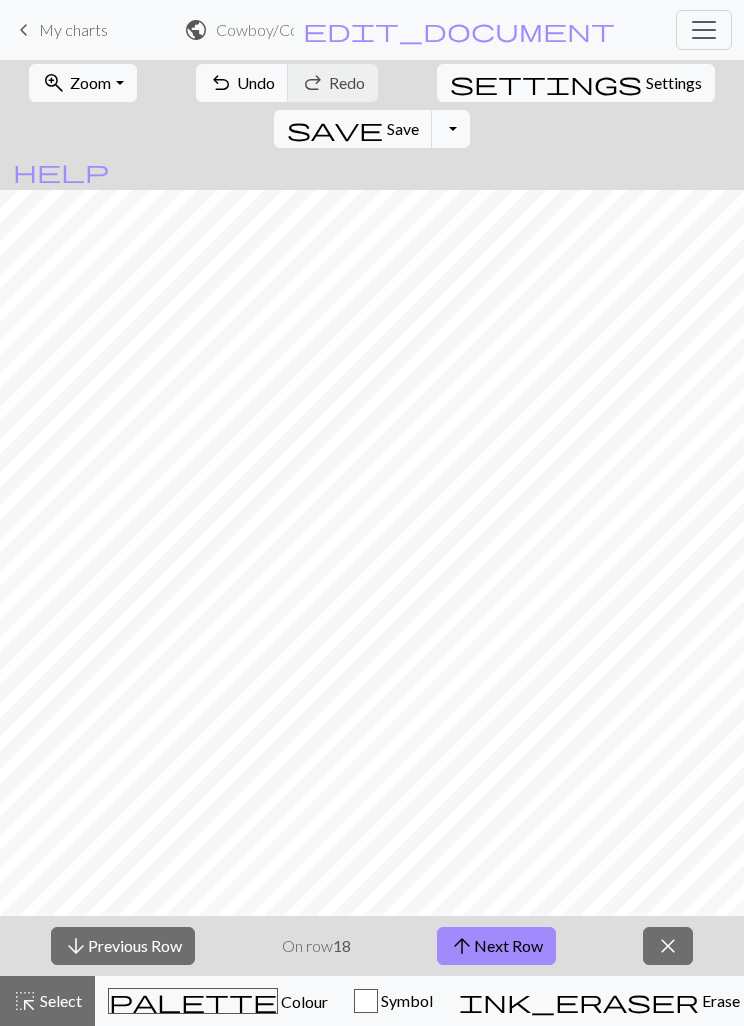 click on "arrow_upward  Next Row" at bounding box center (496, 946) 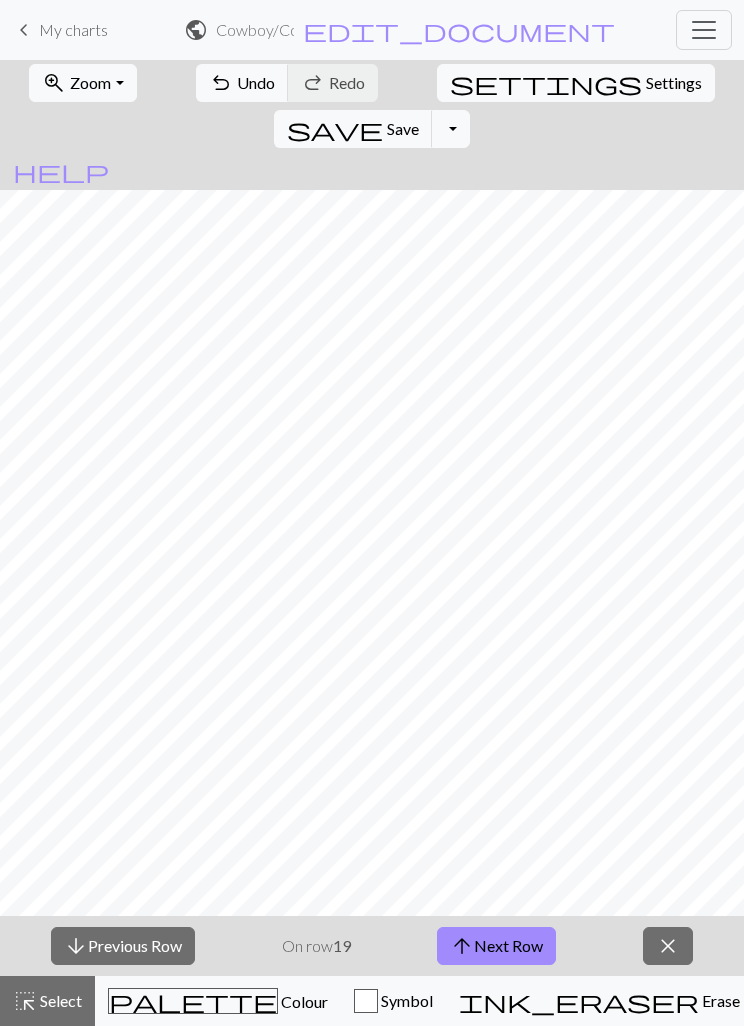 click on "arrow_upward  Next Row" at bounding box center [496, 946] 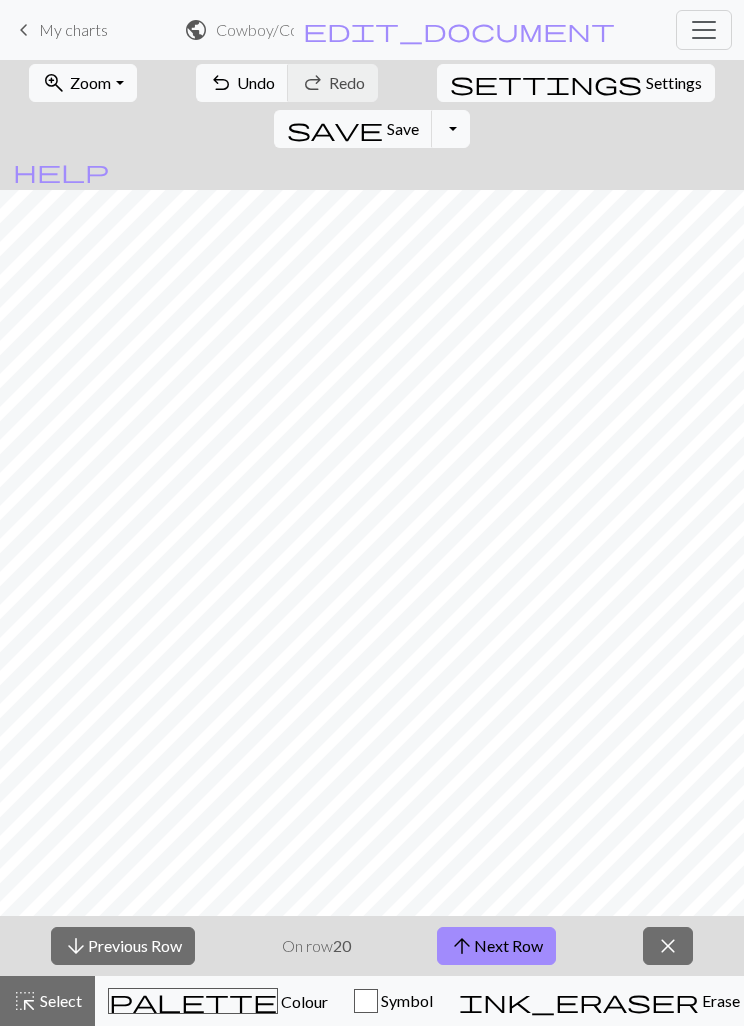 click on "arrow_upward  Next Row" at bounding box center [496, 946] 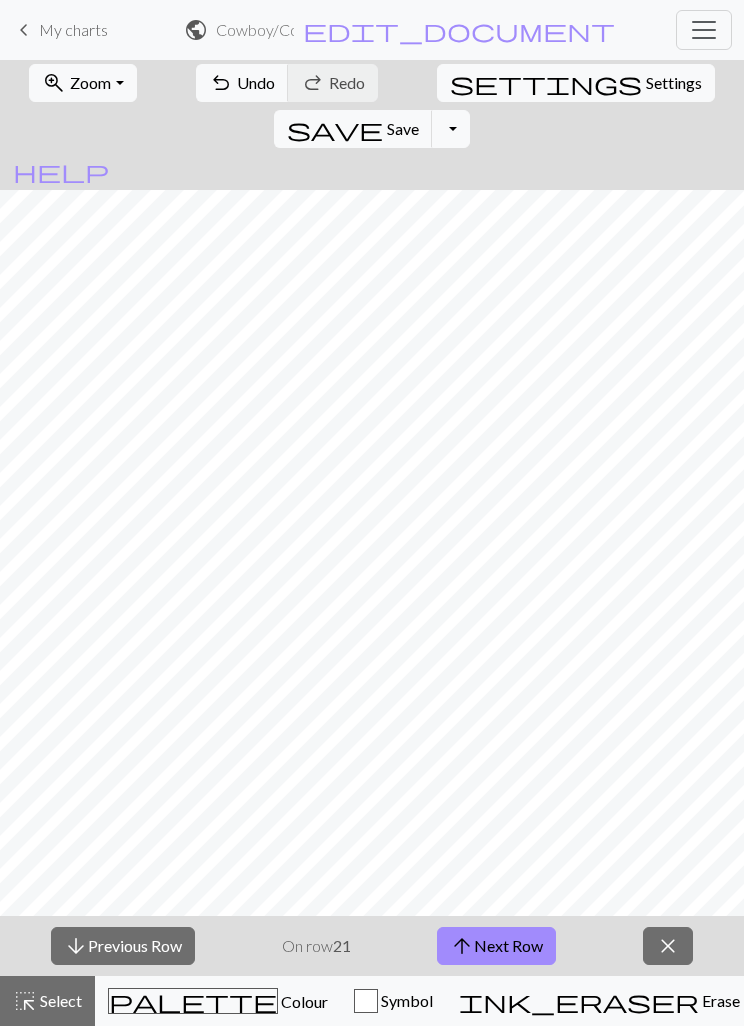 click on "arrow_upward  Next Row" at bounding box center [496, 946] 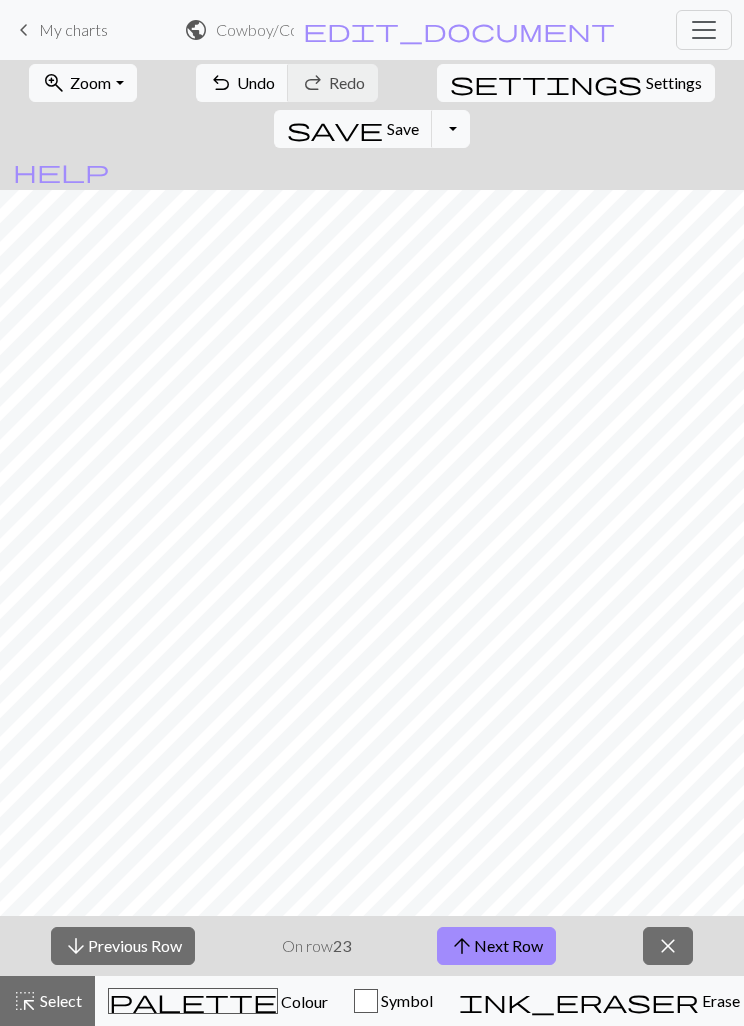 click on "arrow_upward  Next Row" at bounding box center [496, 946] 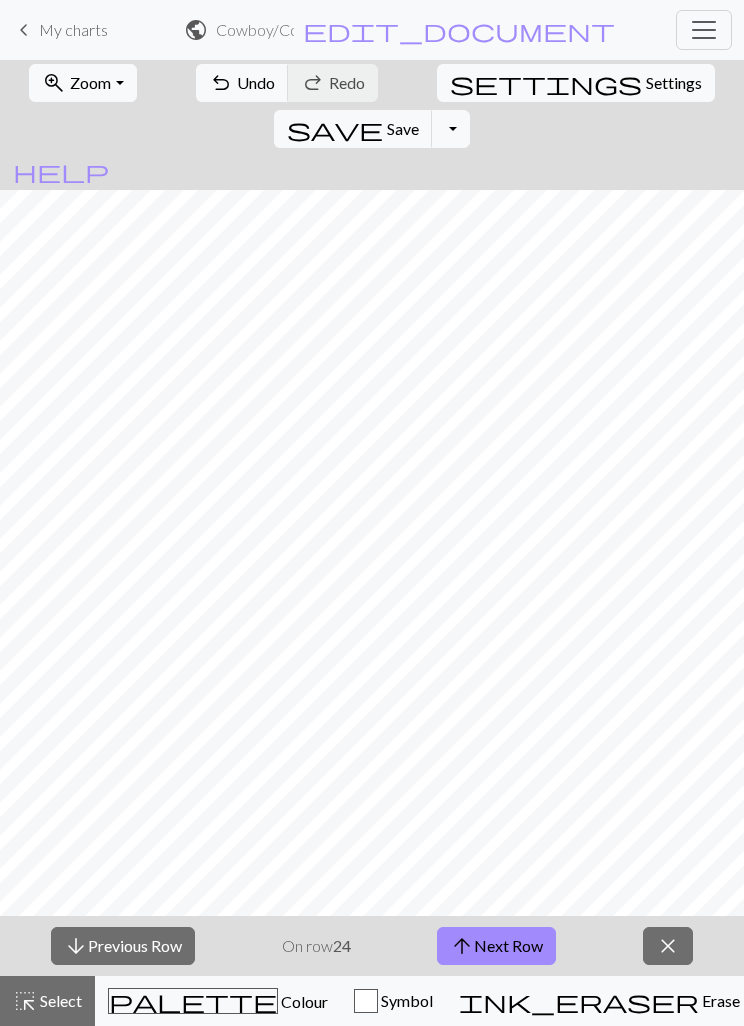 click on "arrow_upward  Next Row" at bounding box center [496, 946] 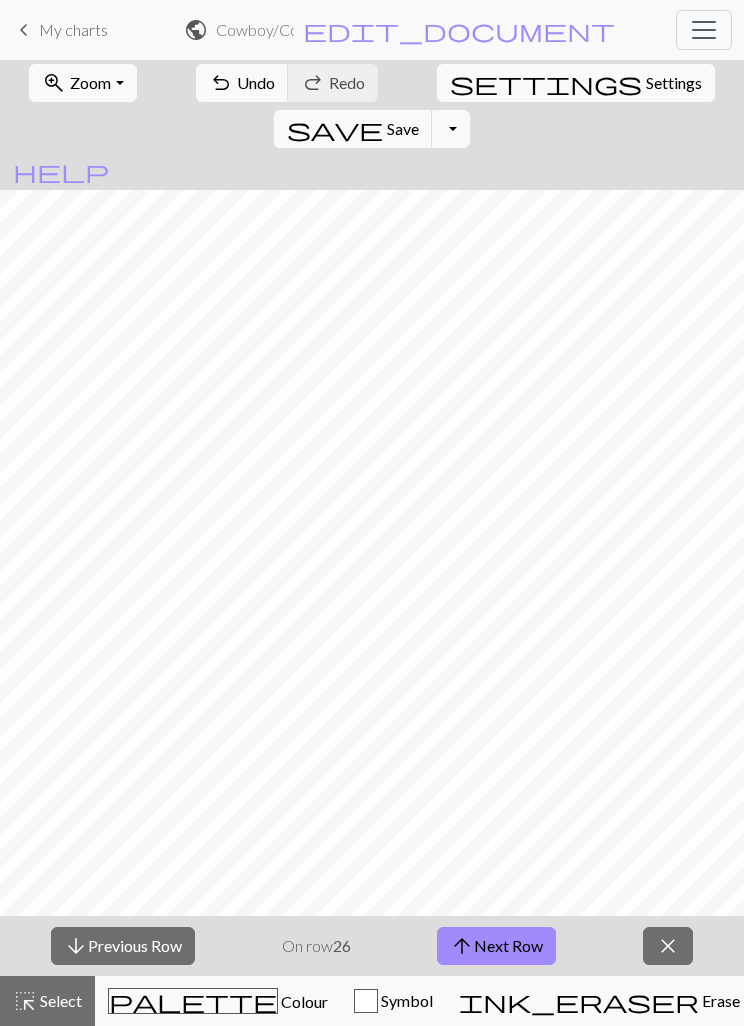 click on "arrow_upward  Next Row" at bounding box center [496, 946] 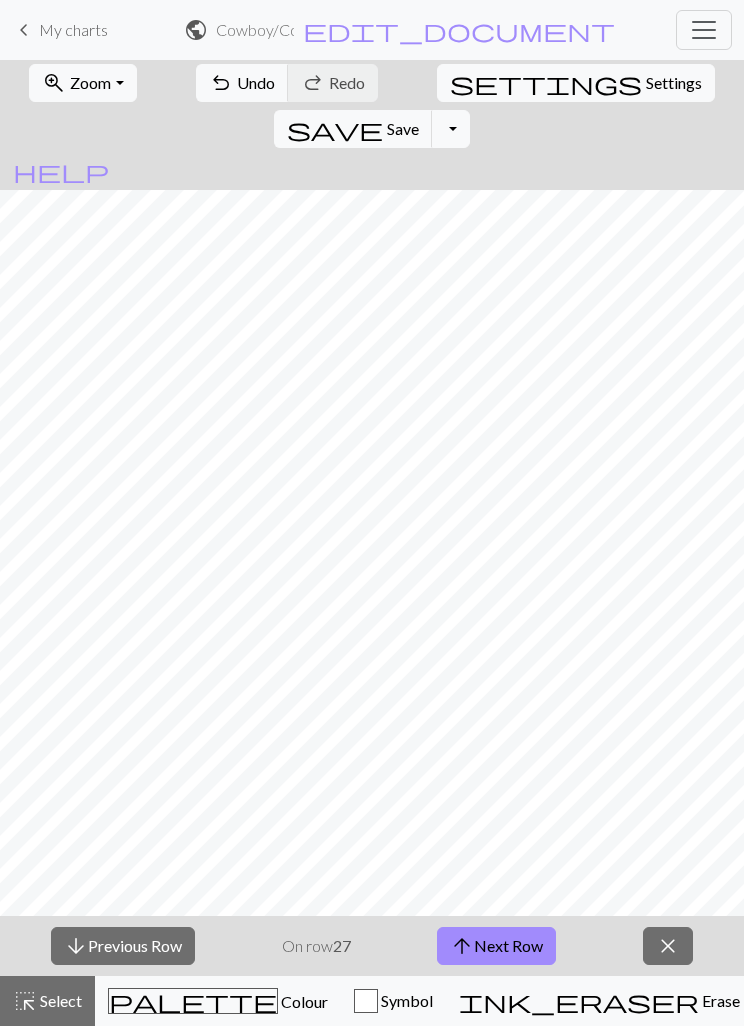click on "close" at bounding box center (668, 946) 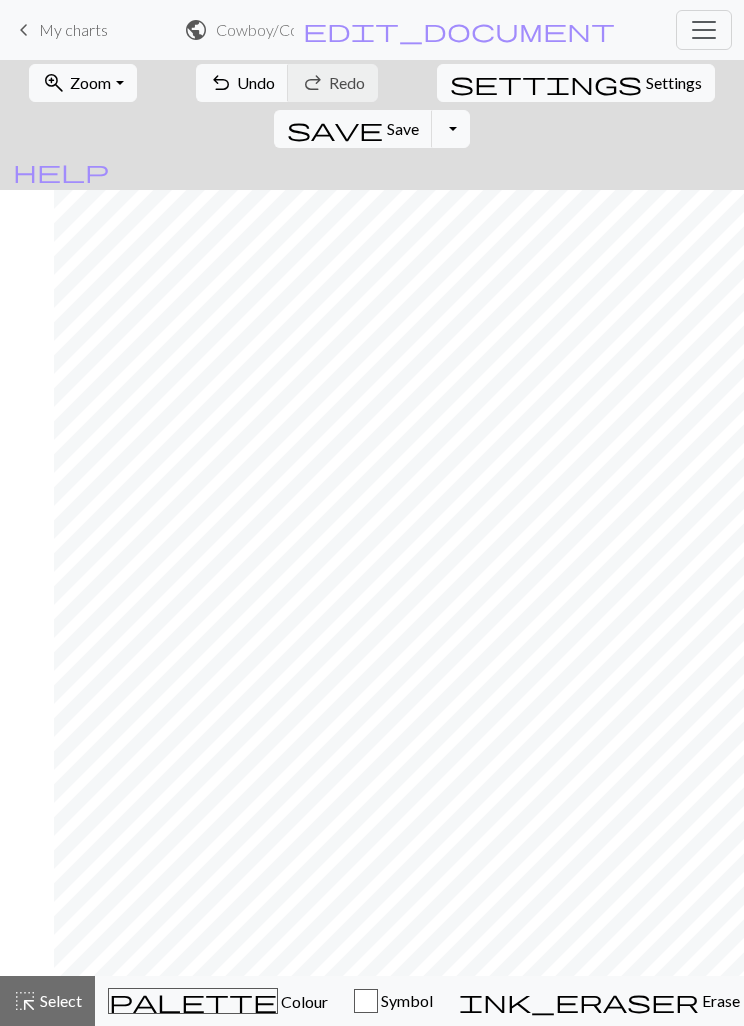 scroll, scrollTop: 0, scrollLeft: 54, axis: horizontal 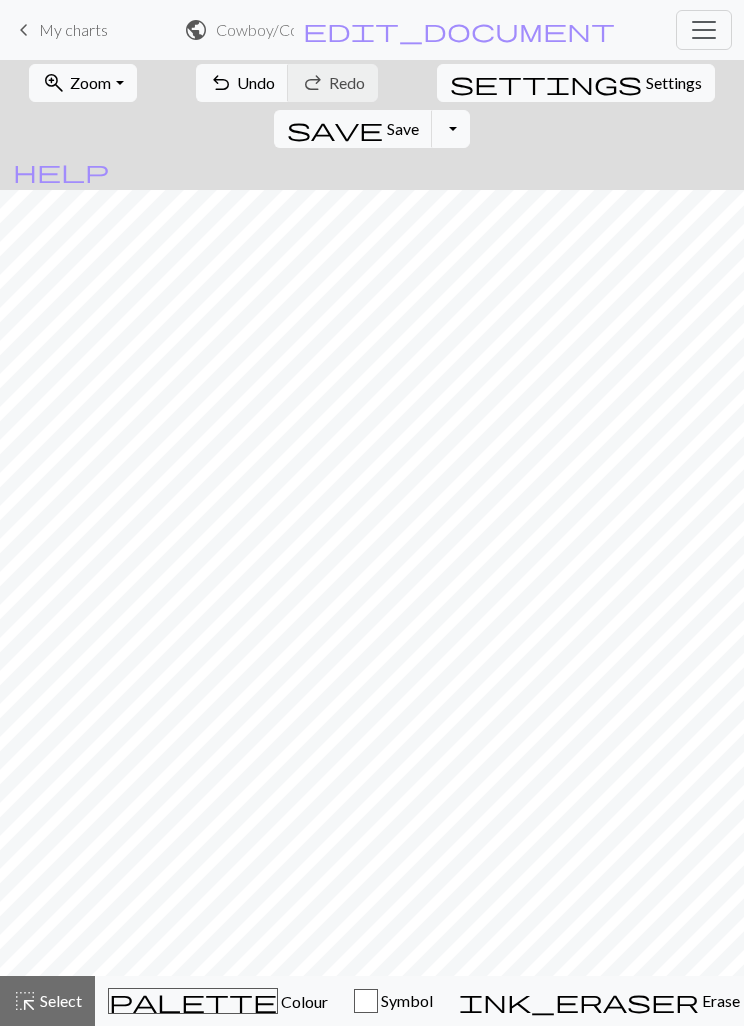 click on "zoom_in Zoom Zoom" at bounding box center (82, 83) 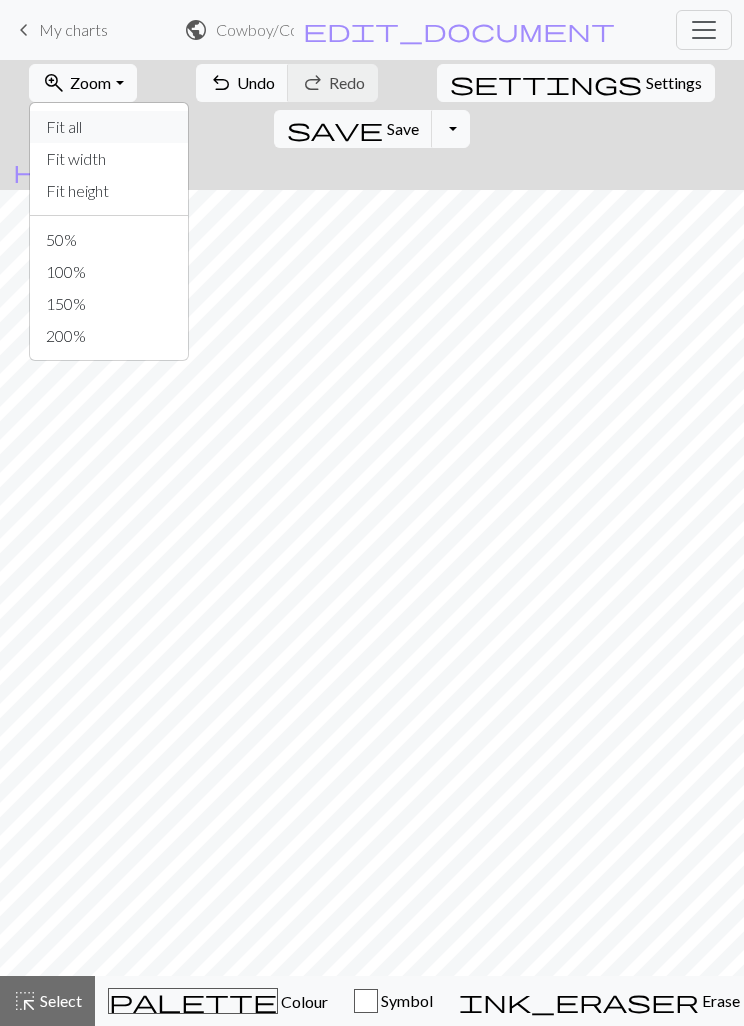 click on "Fit all" at bounding box center (109, 127) 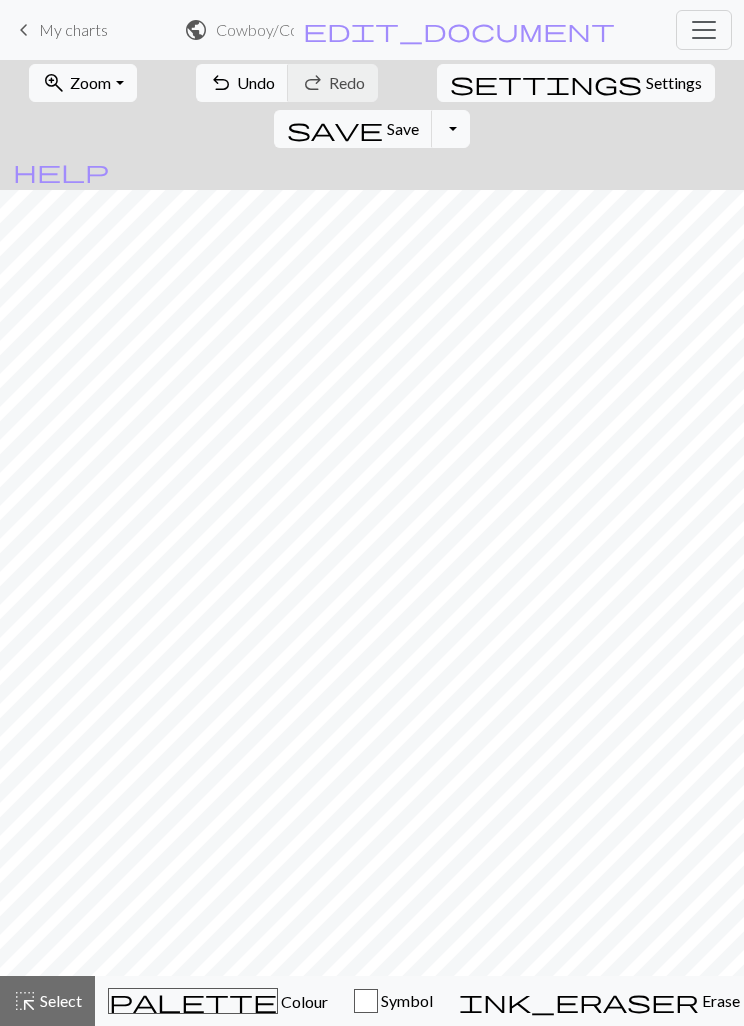 scroll, scrollTop: 0, scrollLeft: 0, axis: both 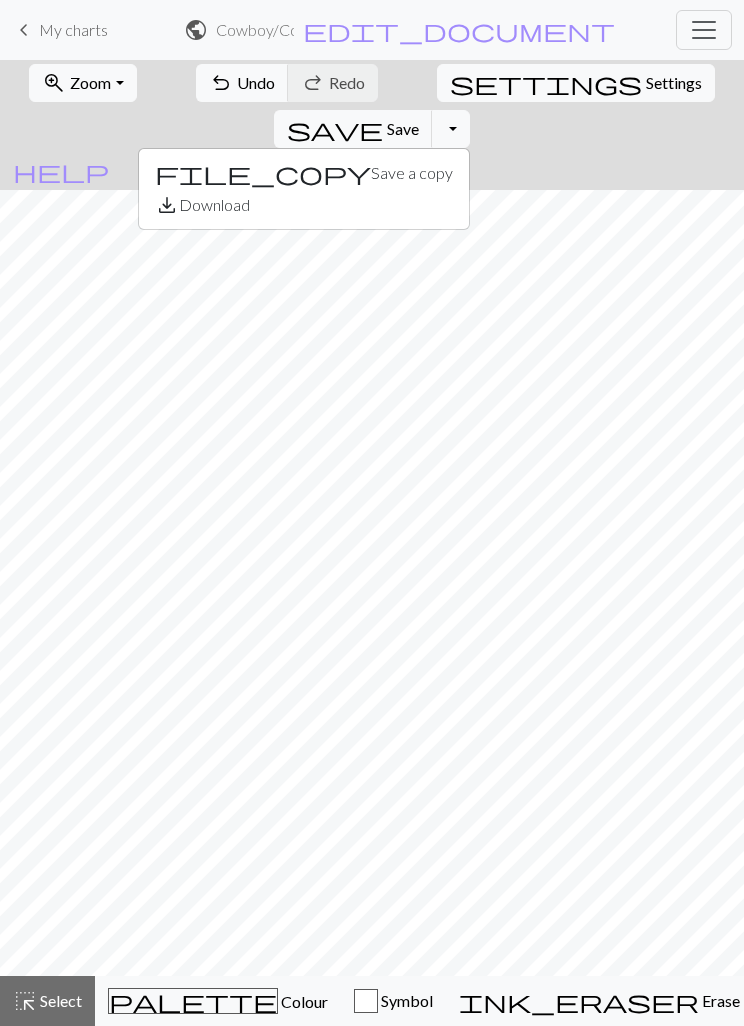 click on "Toggle Dropdown" at bounding box center [451, 129] 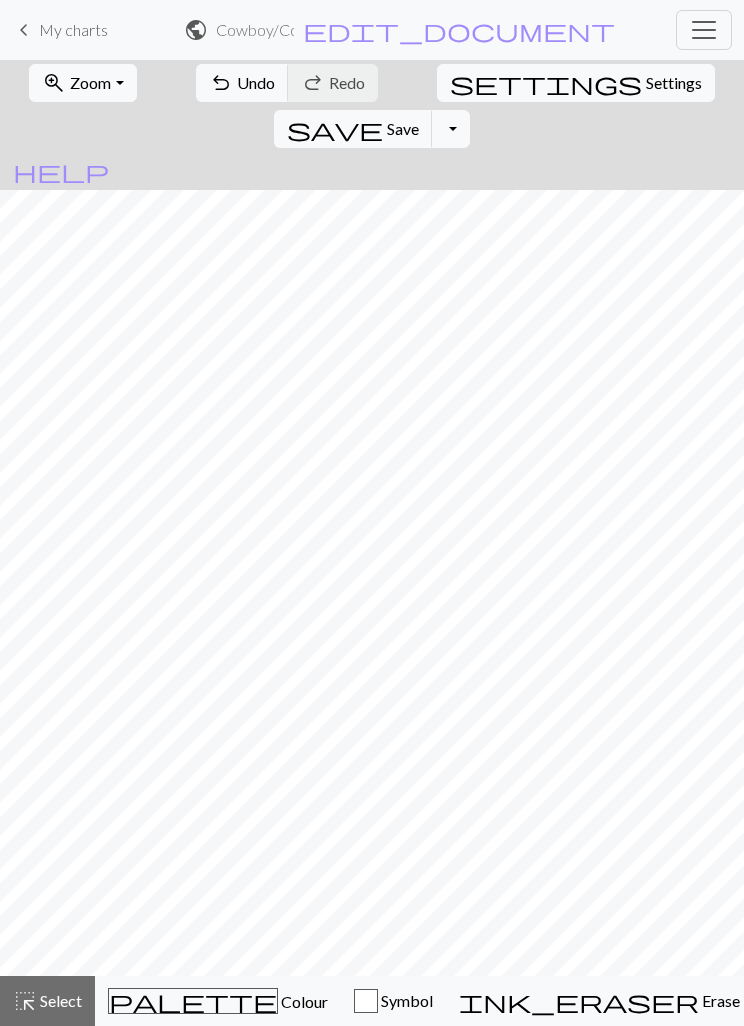 click on "Symbol" at bounding box center [405, 1000] 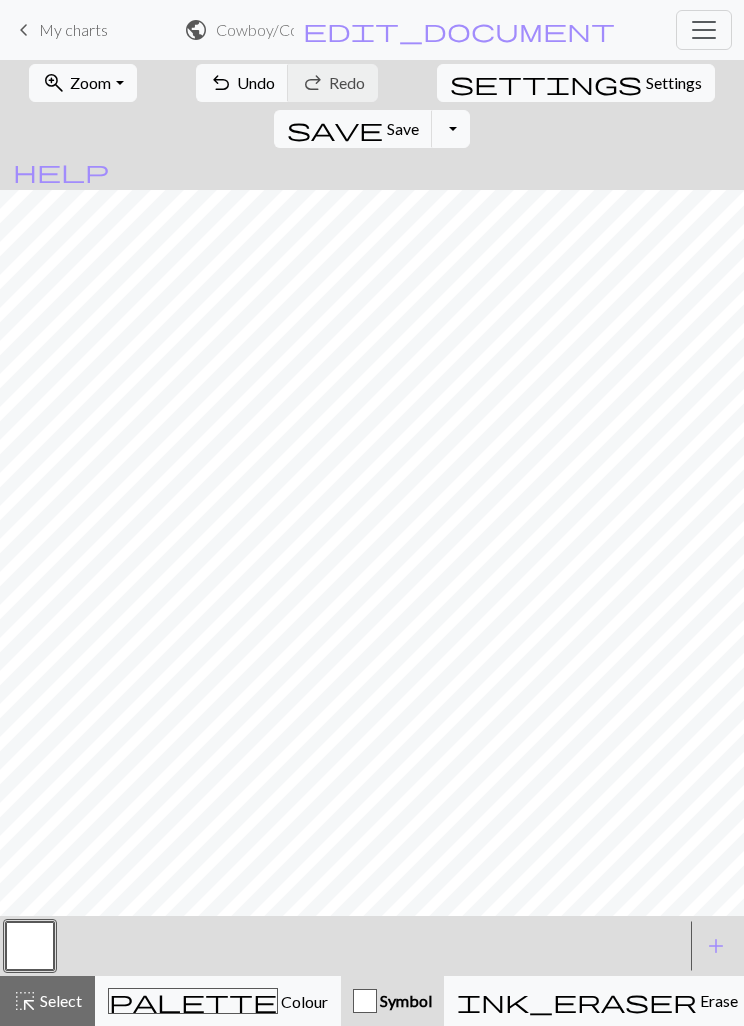 click on "call_to_action   Knitting mode   Knitting mode" at bounding box center (982, 1001) 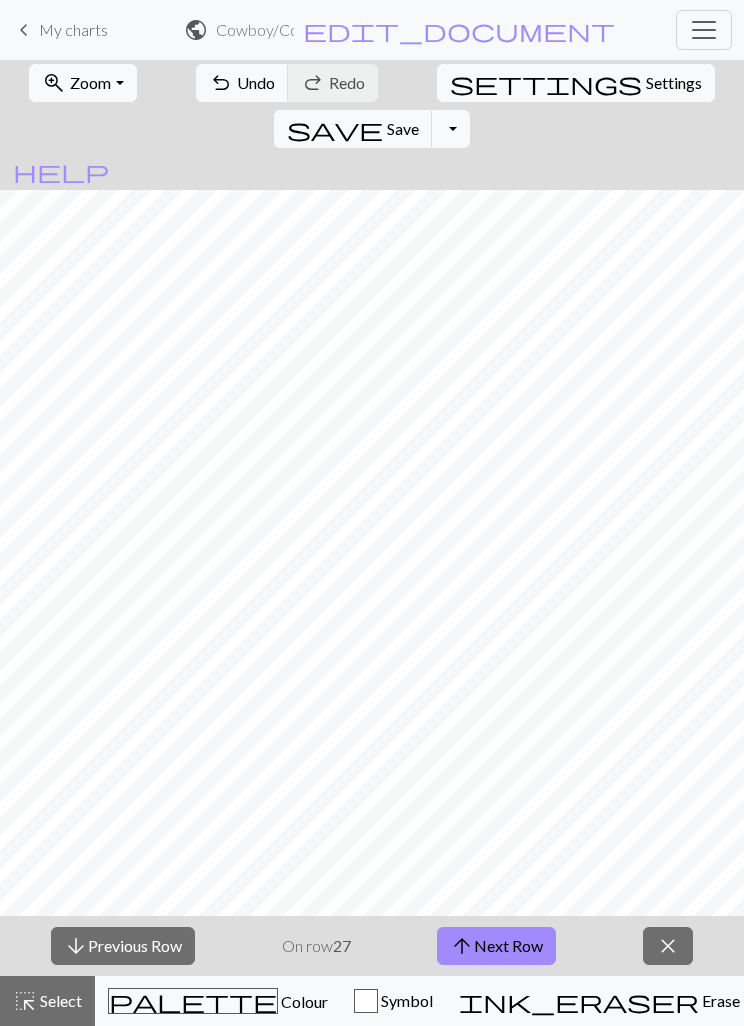 click on "close" at bounding box center (668, 946) 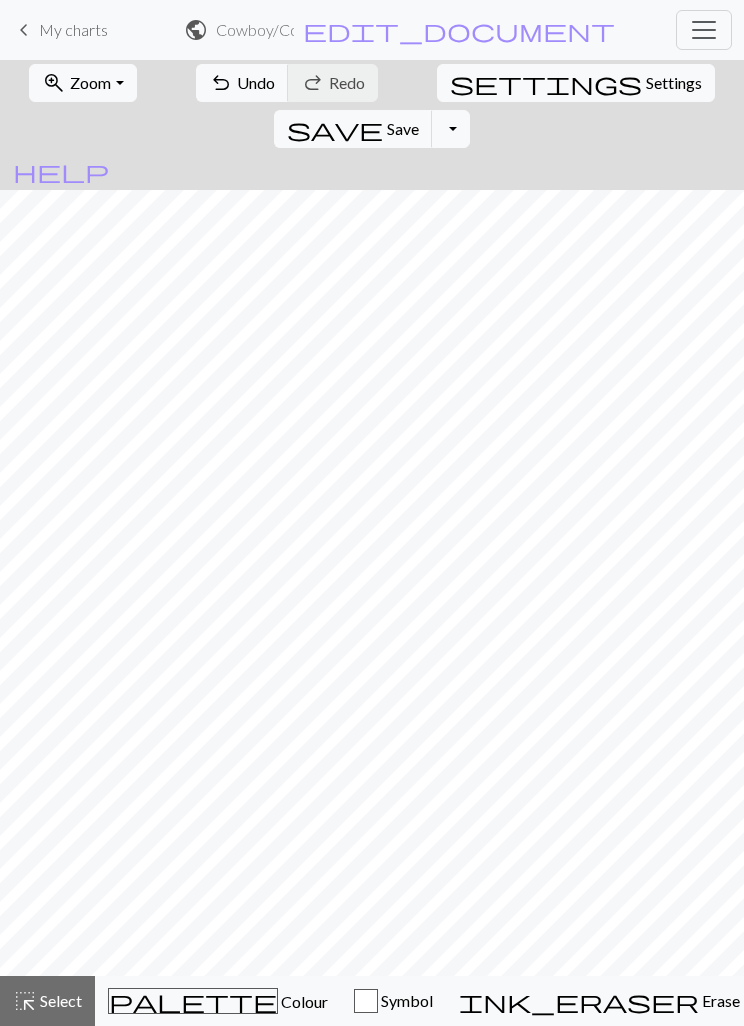 click on "My charts" at bounding box center (73, 29) 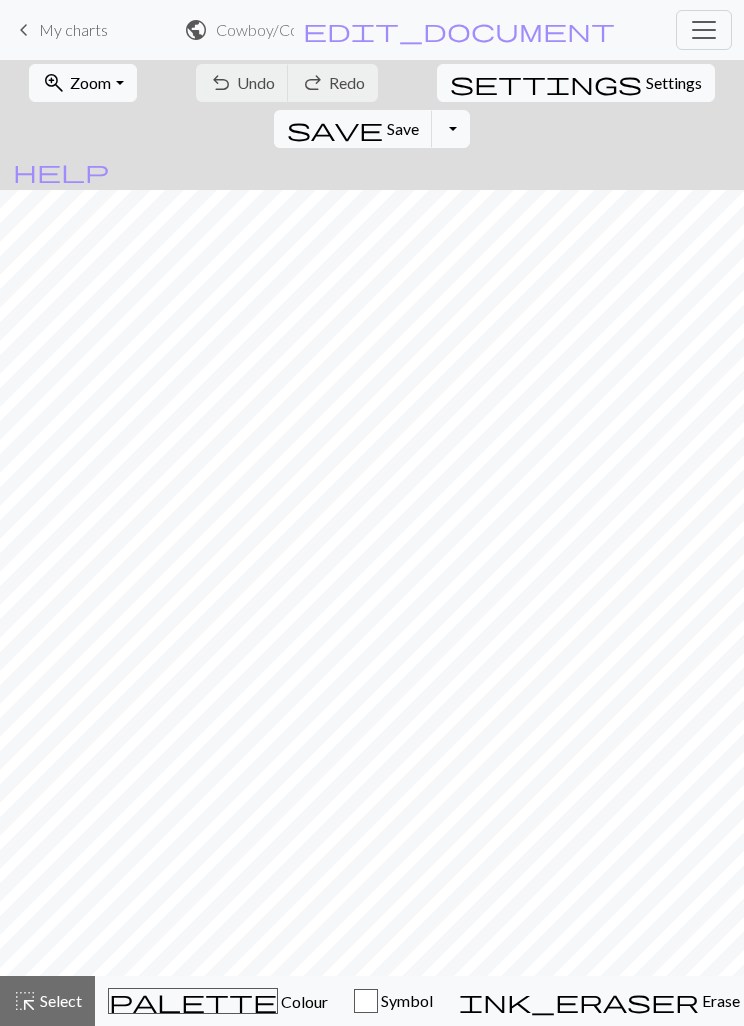 click on "keyboard_arrow_left   My charts" at bounding box center (60, 30) 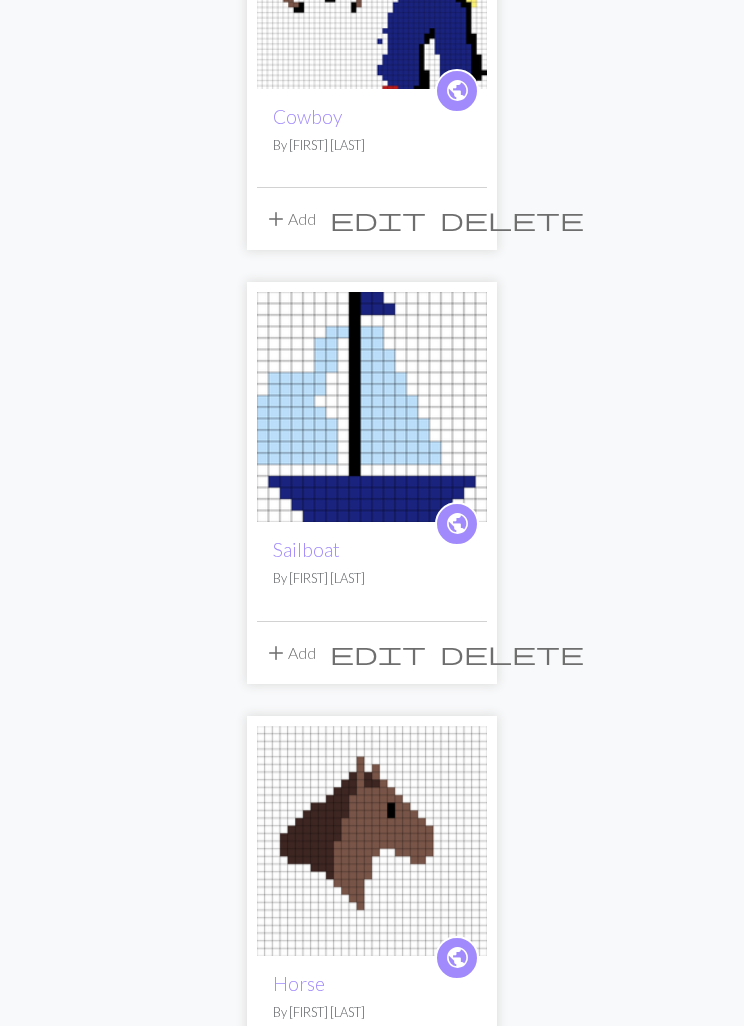 scroll, scrollTop: 0, scrollLeft: 0, axis: both 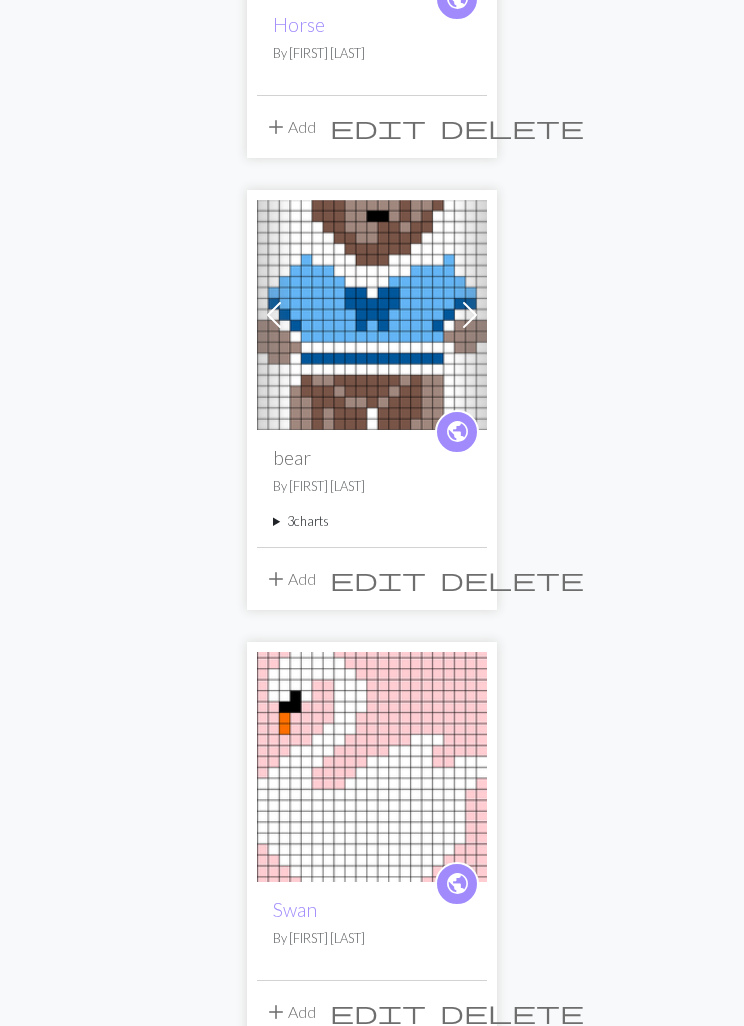 click at bounding box center [470, 316] 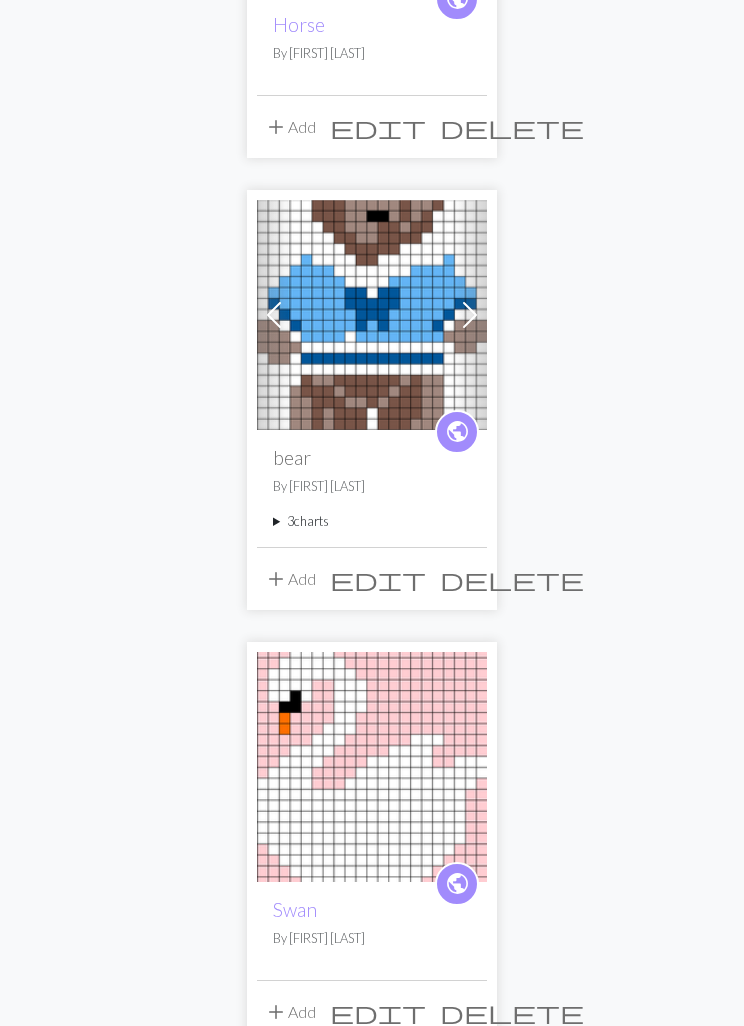click at bounding box center (470, 315) 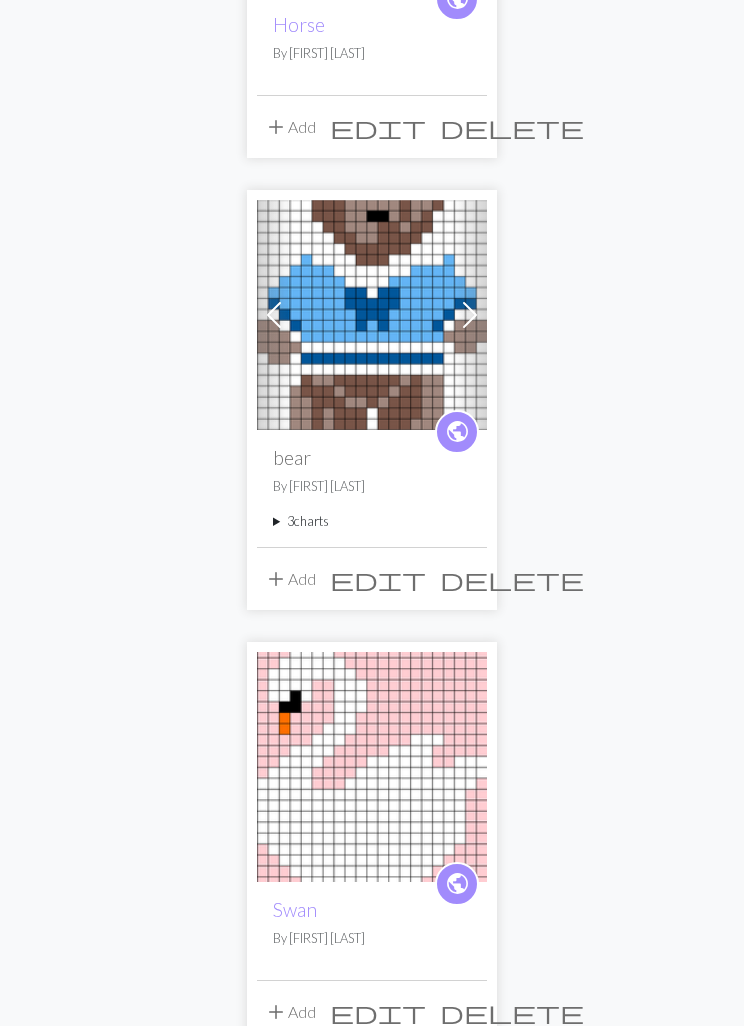 click at bounding box center [274, 315] 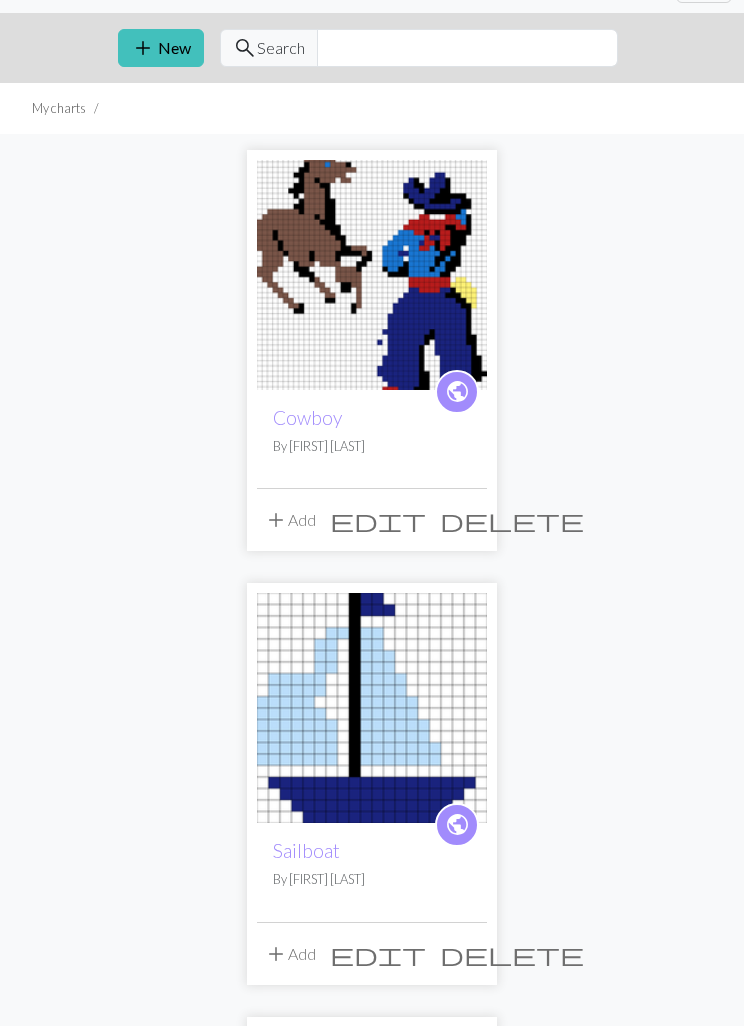 scroll, scrollTop: 0, scrollLeft: 0, axis: both 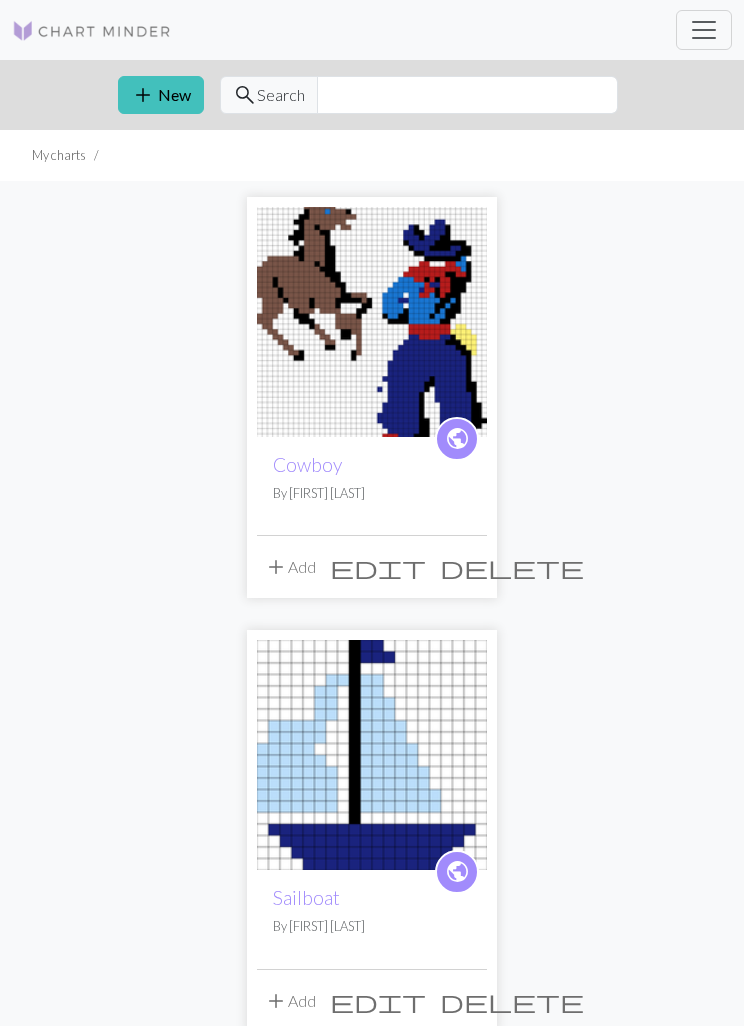 click at bounding box center (372, 322) 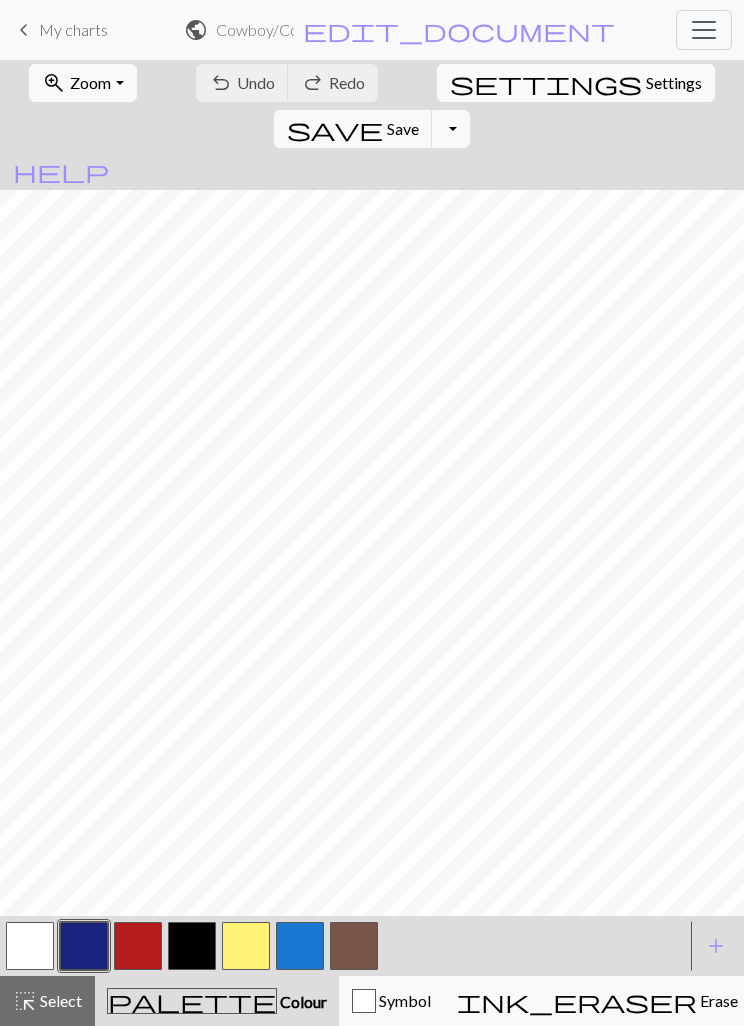 click on "Knitting mode" at bounding box center (1150, 1000) 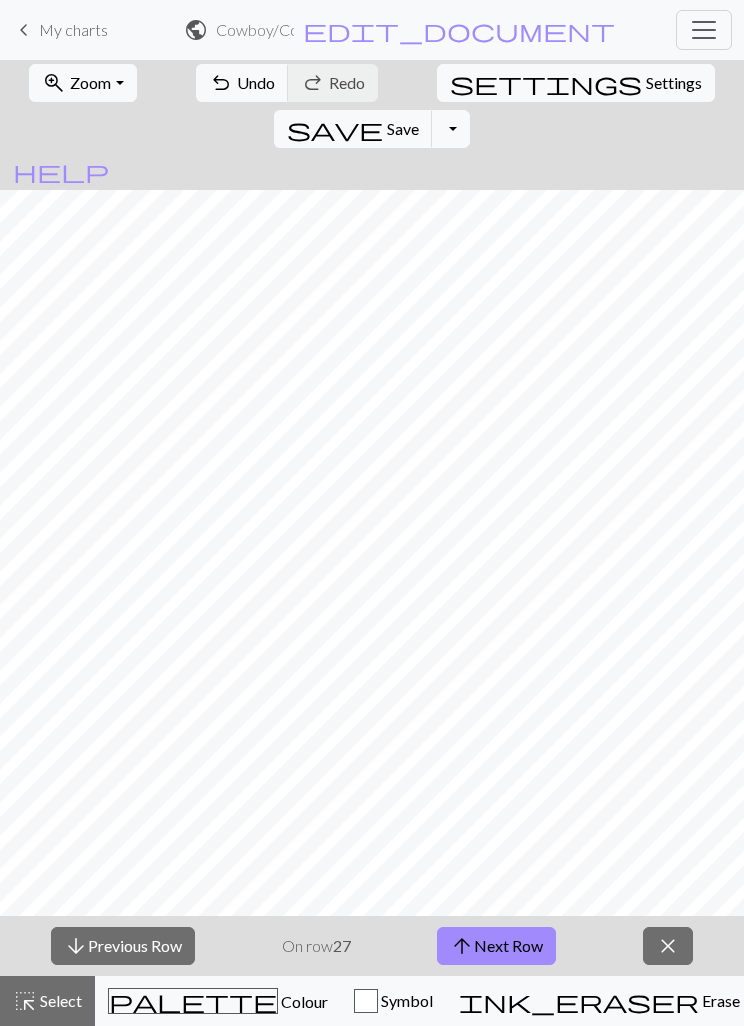 click on "Knitting mode" at bounding box center (1151, 1000) 